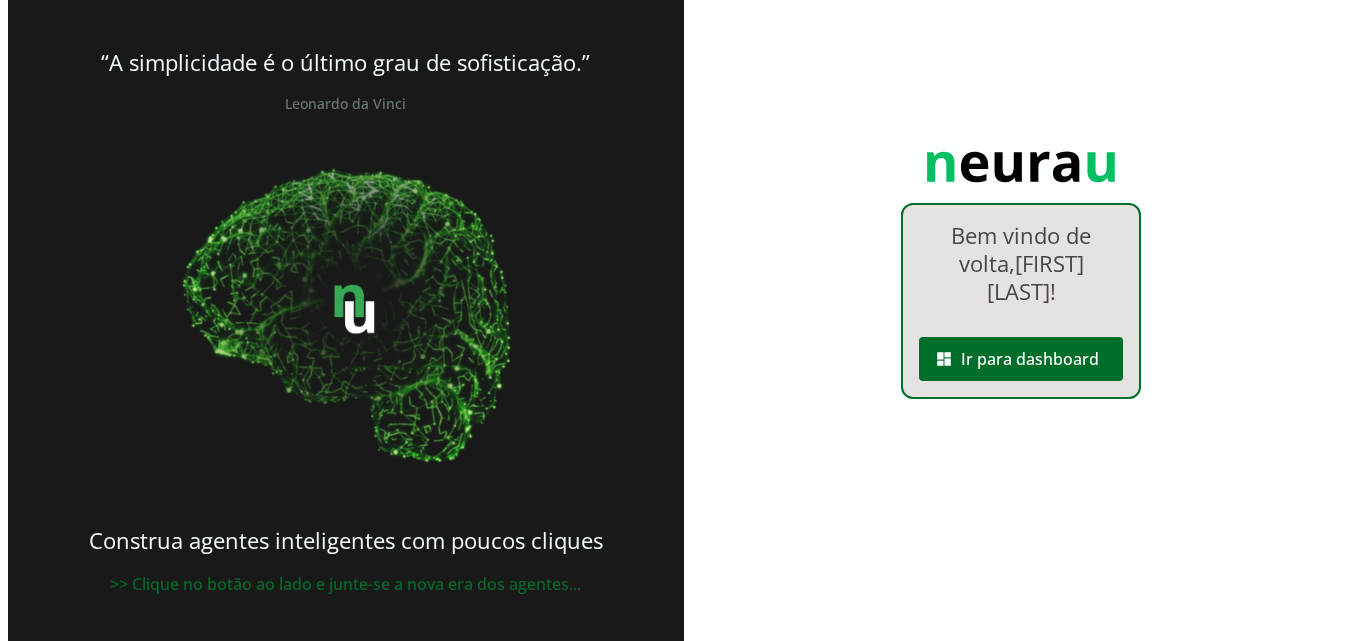 scroll, scrollTop: 0, scrollLeft: 0, axis: both 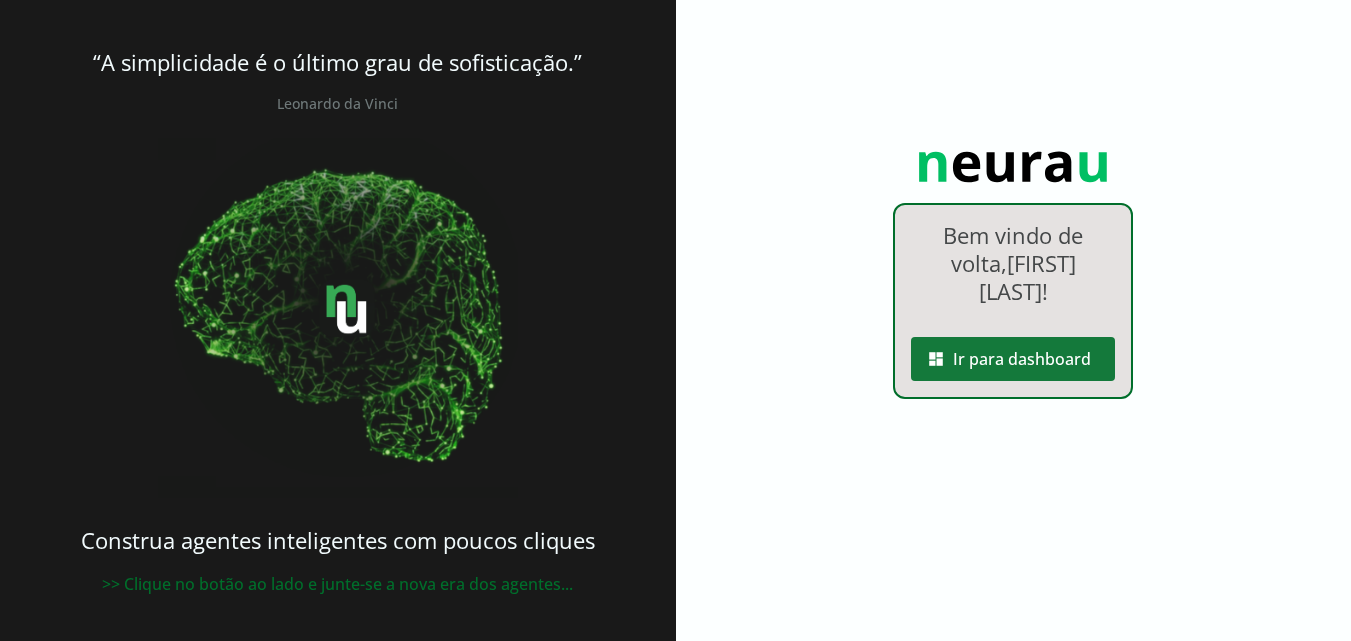 click at bounding box center (1013, 359) 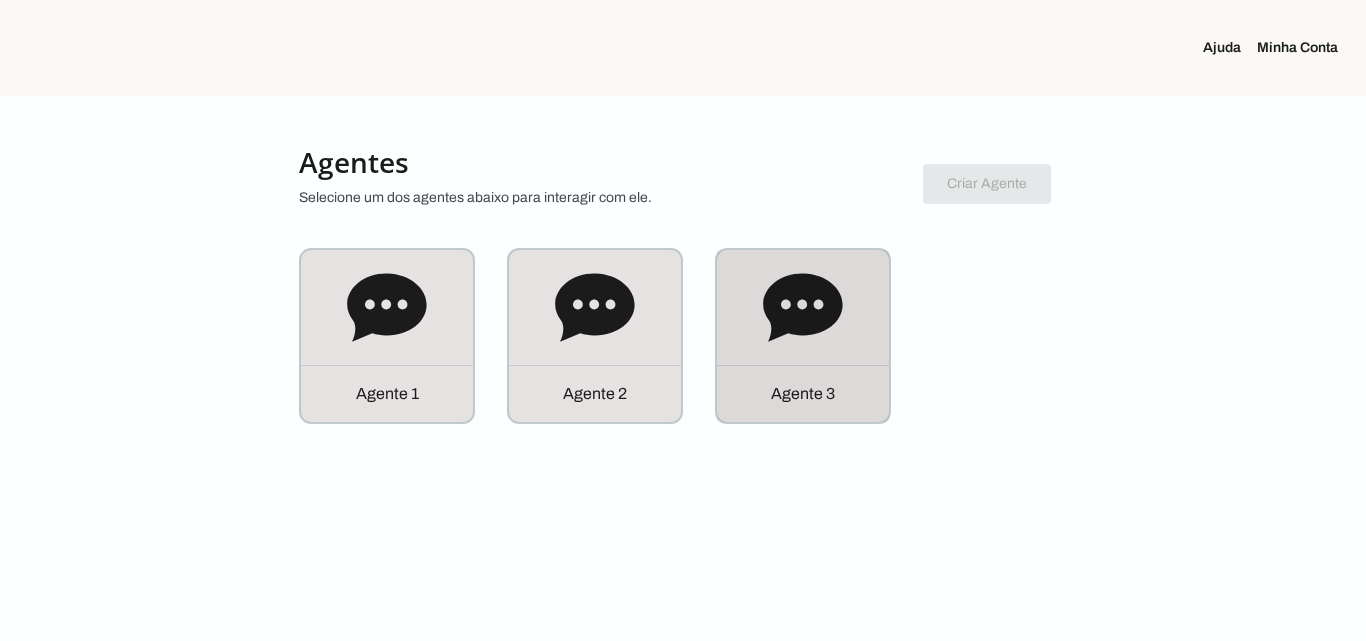 click 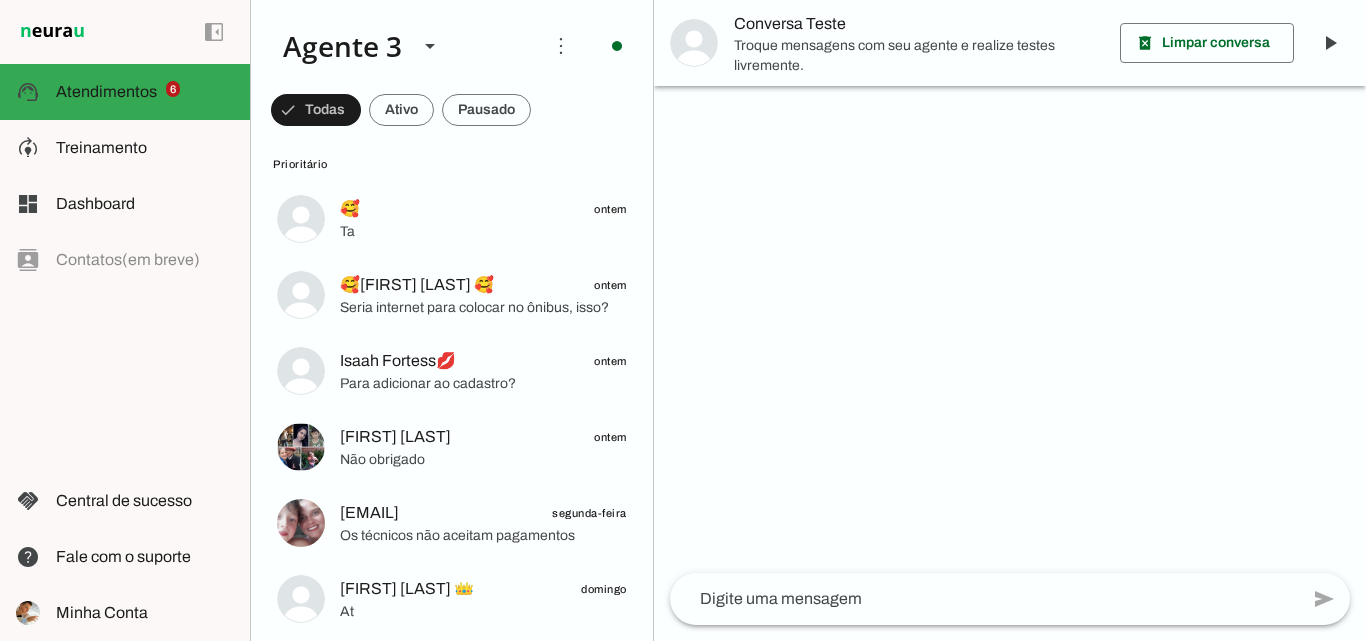 scroll, scrollTop: 0, scrollLeft: 0, axis: both 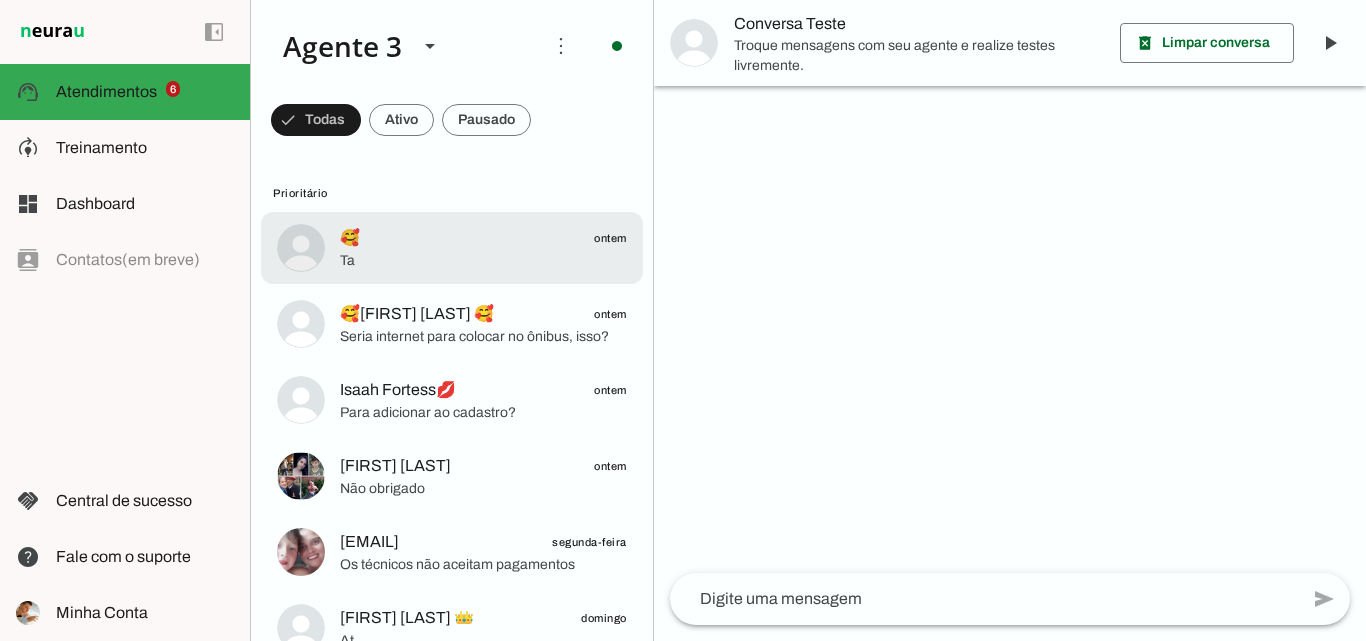 click on "Ta" 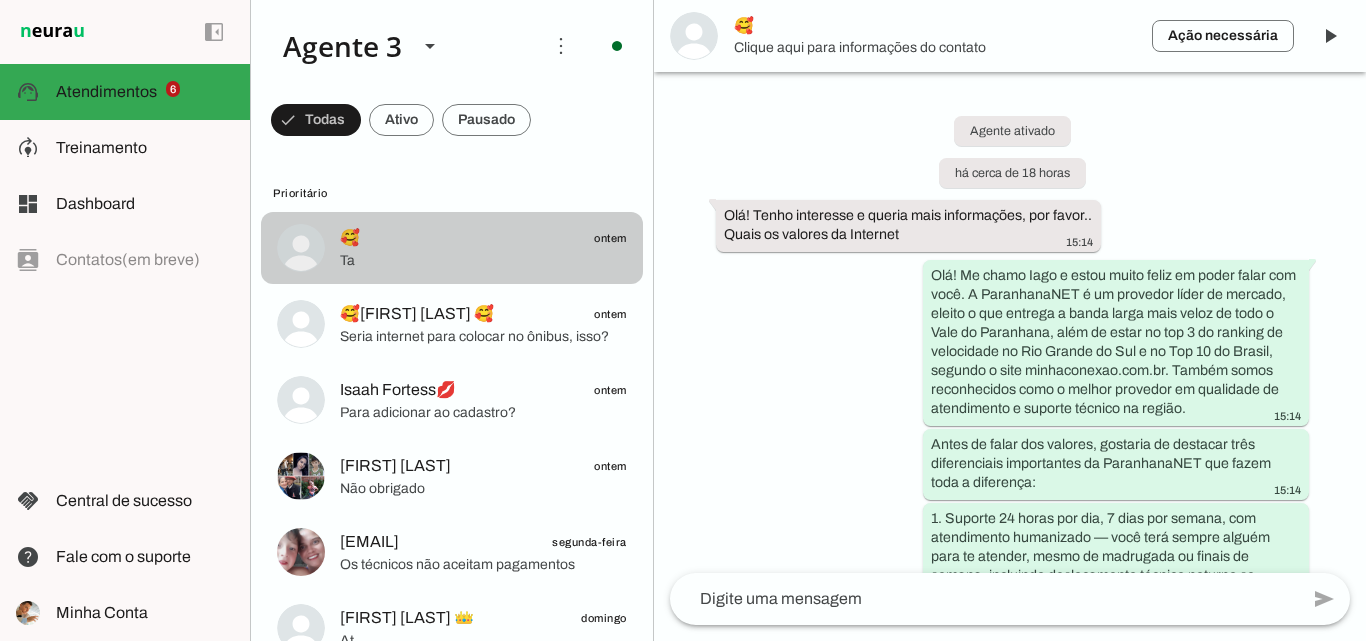 scroll, scrollTop: 7244, scrollLeft: 0, axis: vertical 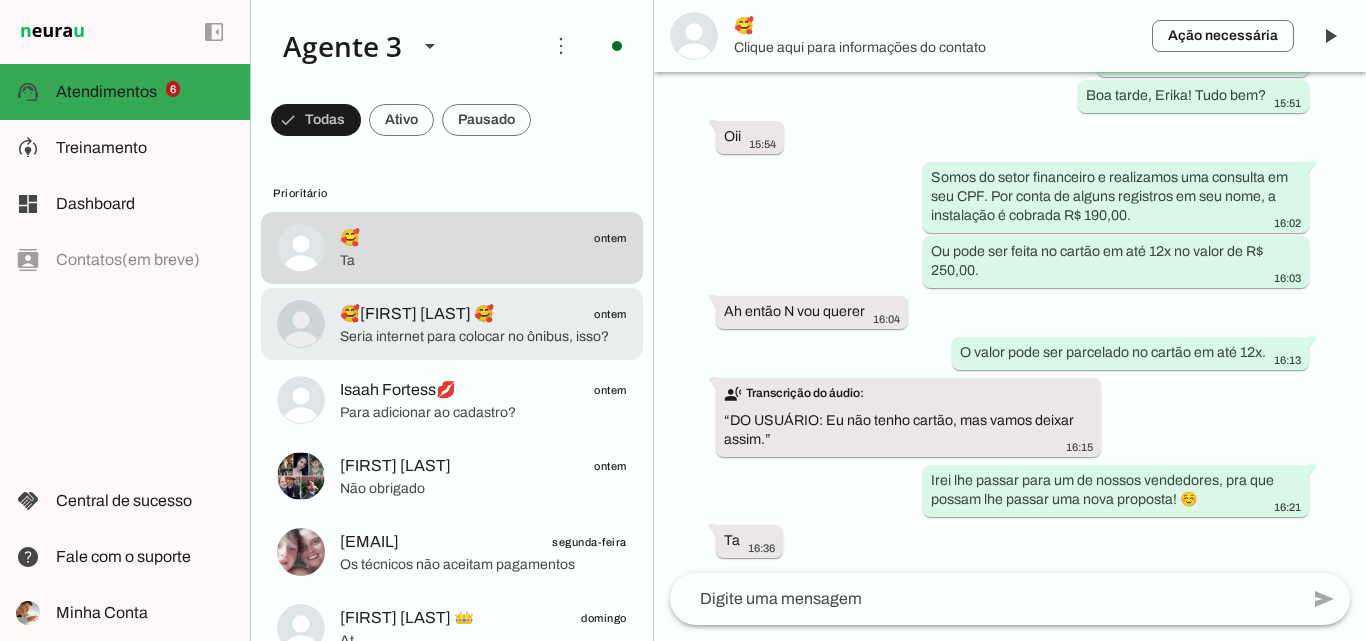click on "Seria internet para colocar no ônibus, isso?" 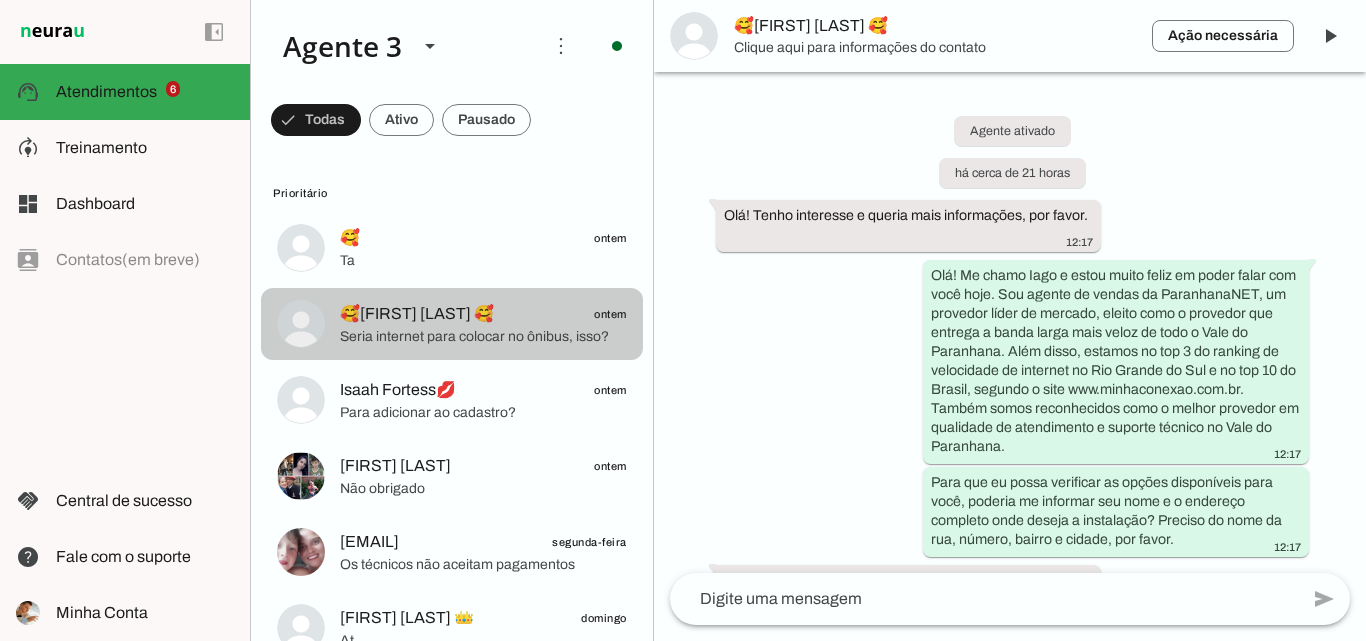 scroll, scrollTop: 582, scrollLeft: 0, axis: vertical 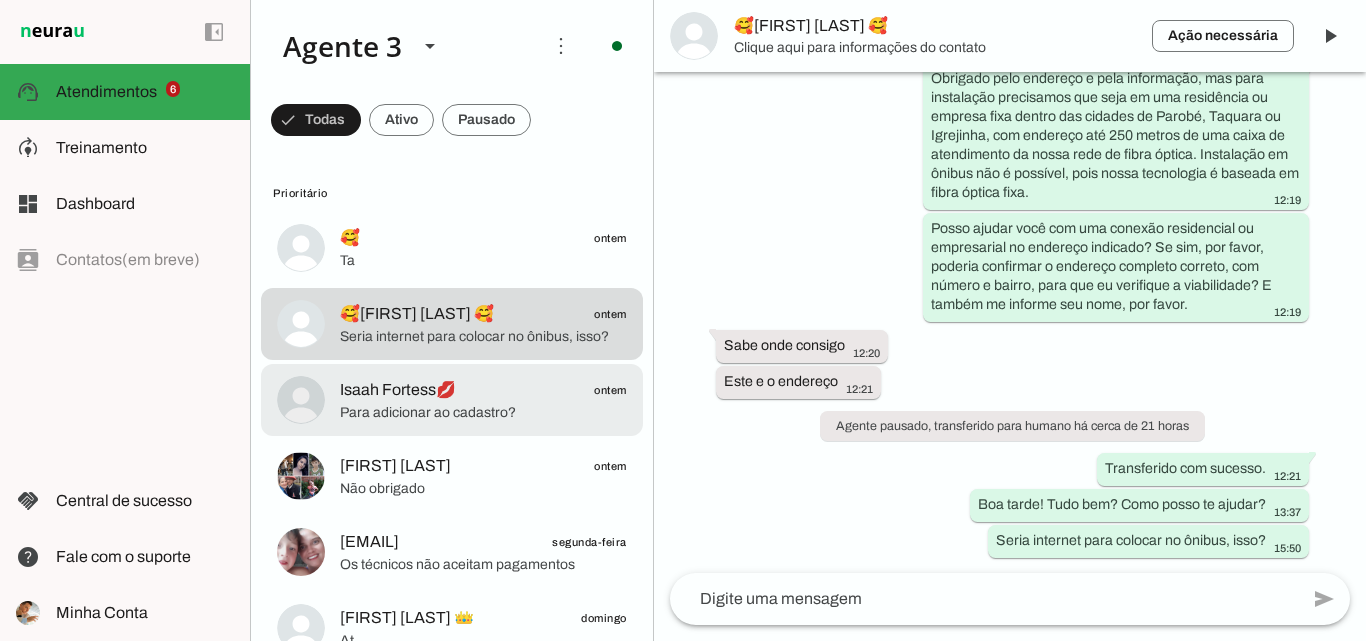 click on "Isaah Fortess💋
ontem" 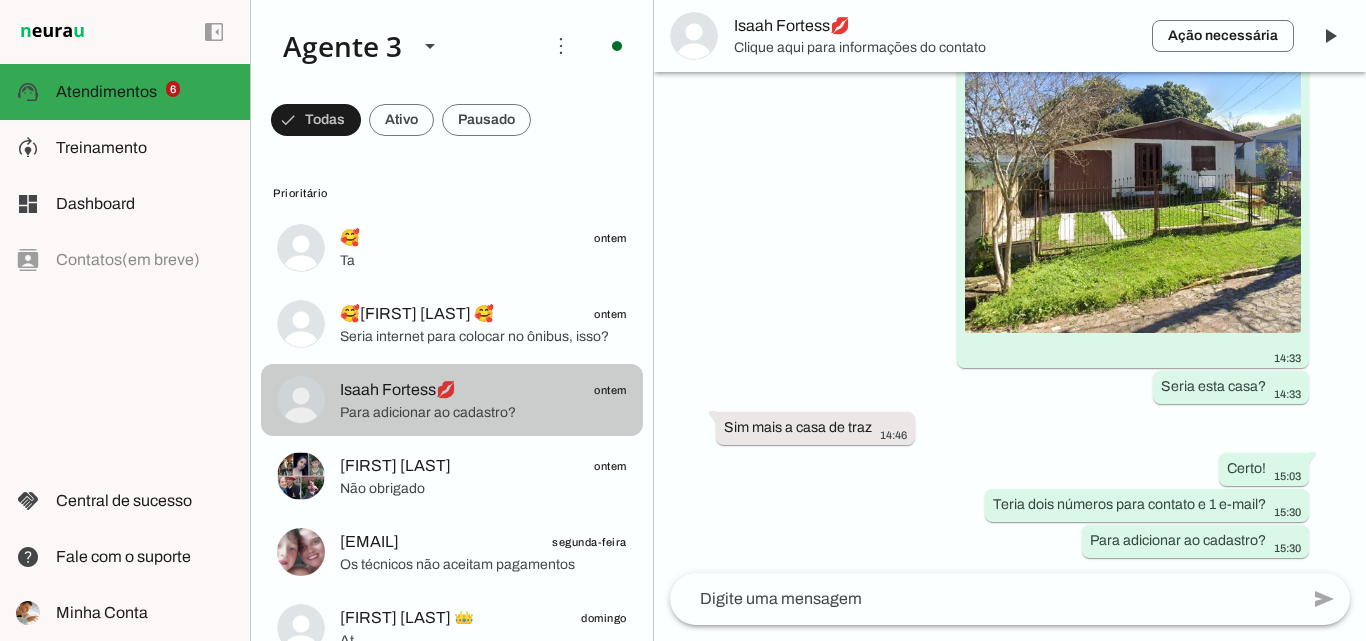 scroll, scrollTop: 8831, scrollLeft: 0, axis: vertical 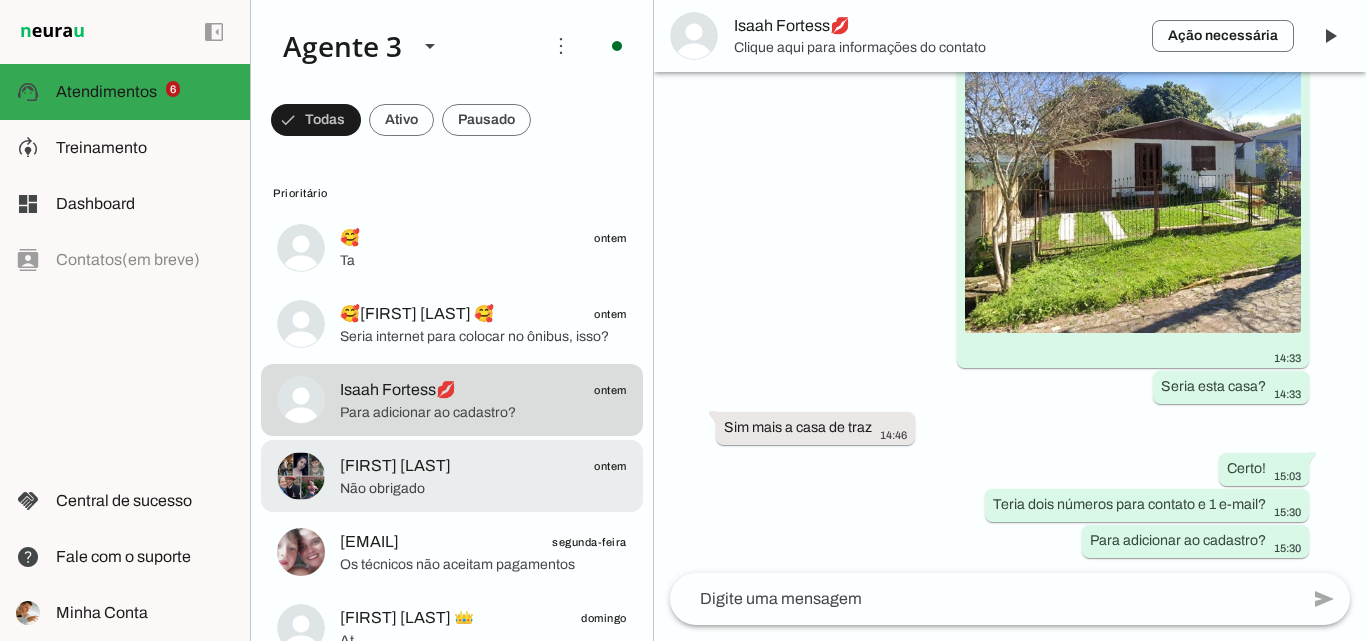 click on "Não obrigado" 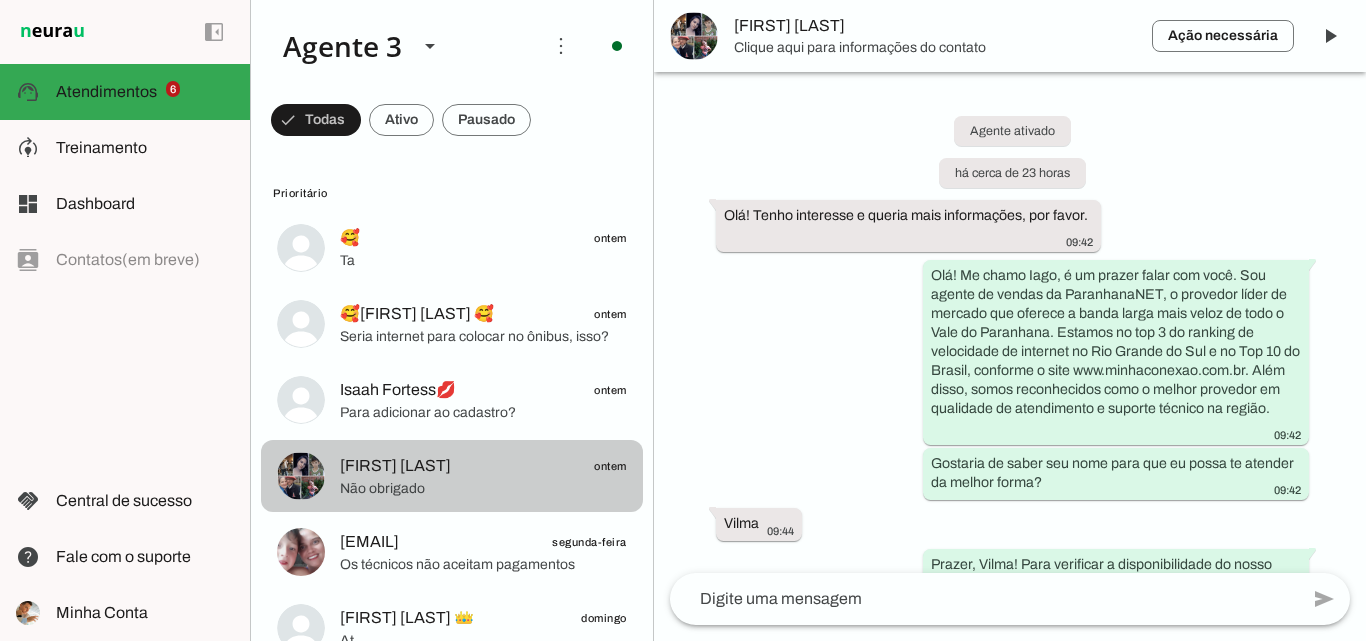 scroll, scrollTop: 1335, scrollLeft: 0, axis: vertical 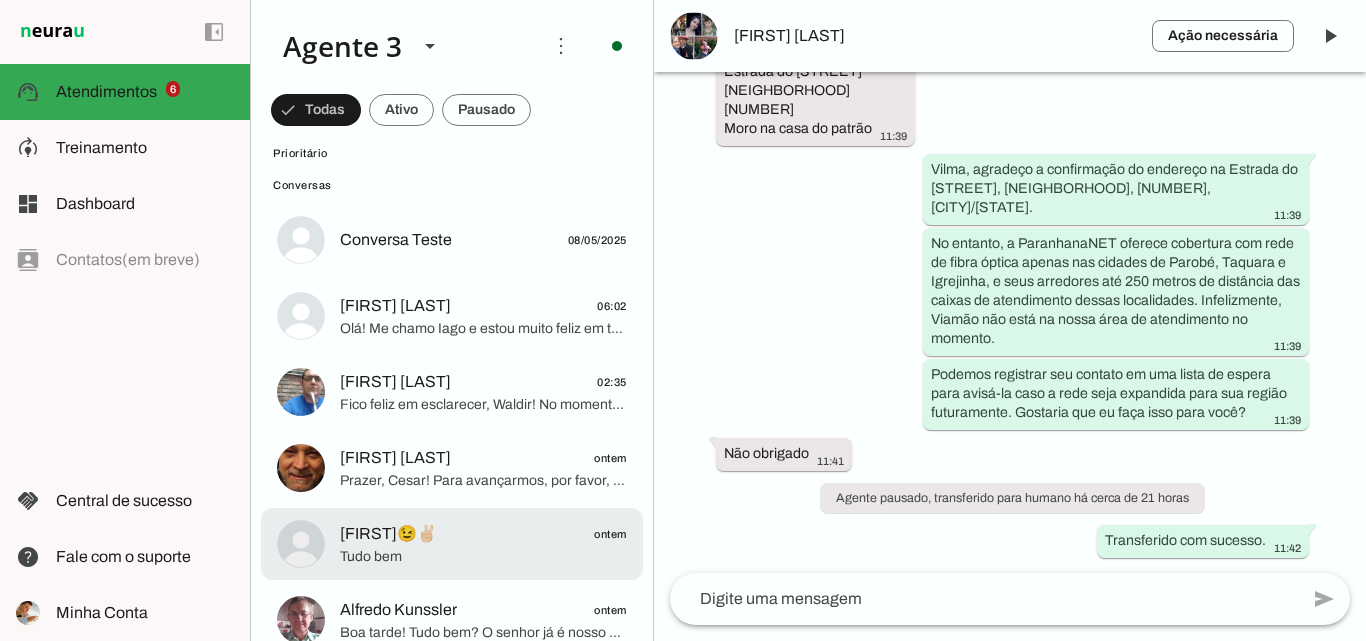 click on "Douglas😉✌🏻
ontem
Tudo bem" at bounding box center [452, -252] 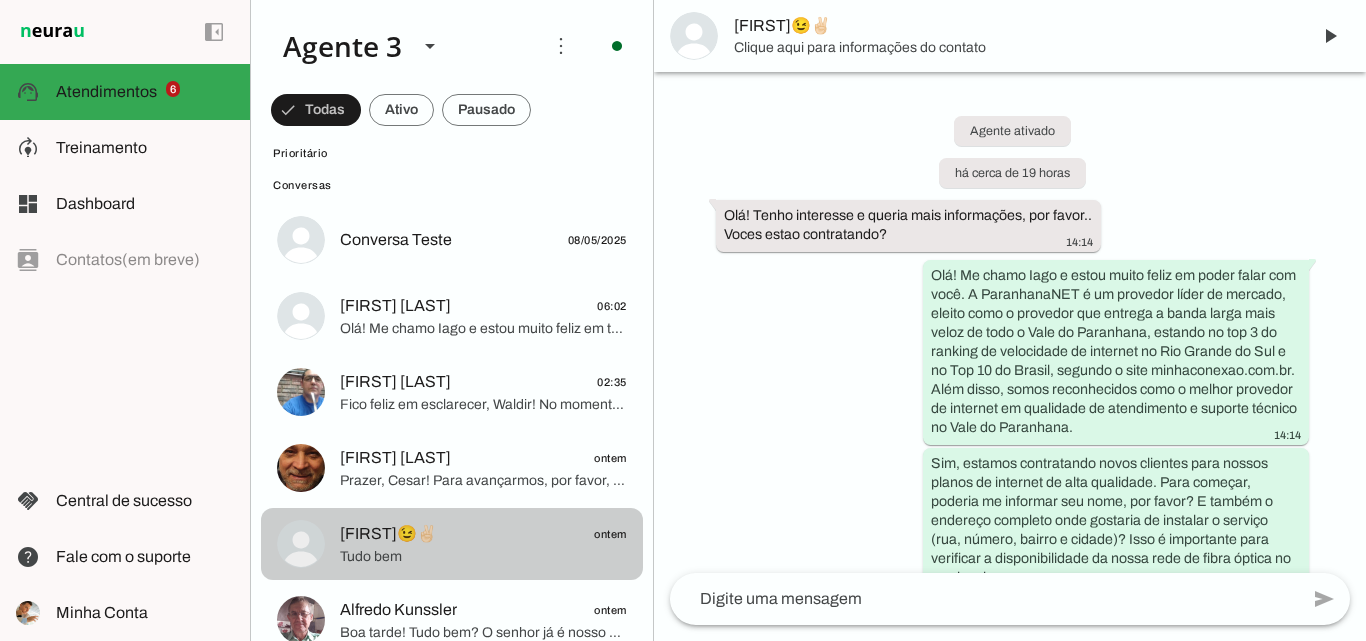 scroll, scrollTop: 514, scrollLeft: 0, axis: vertical 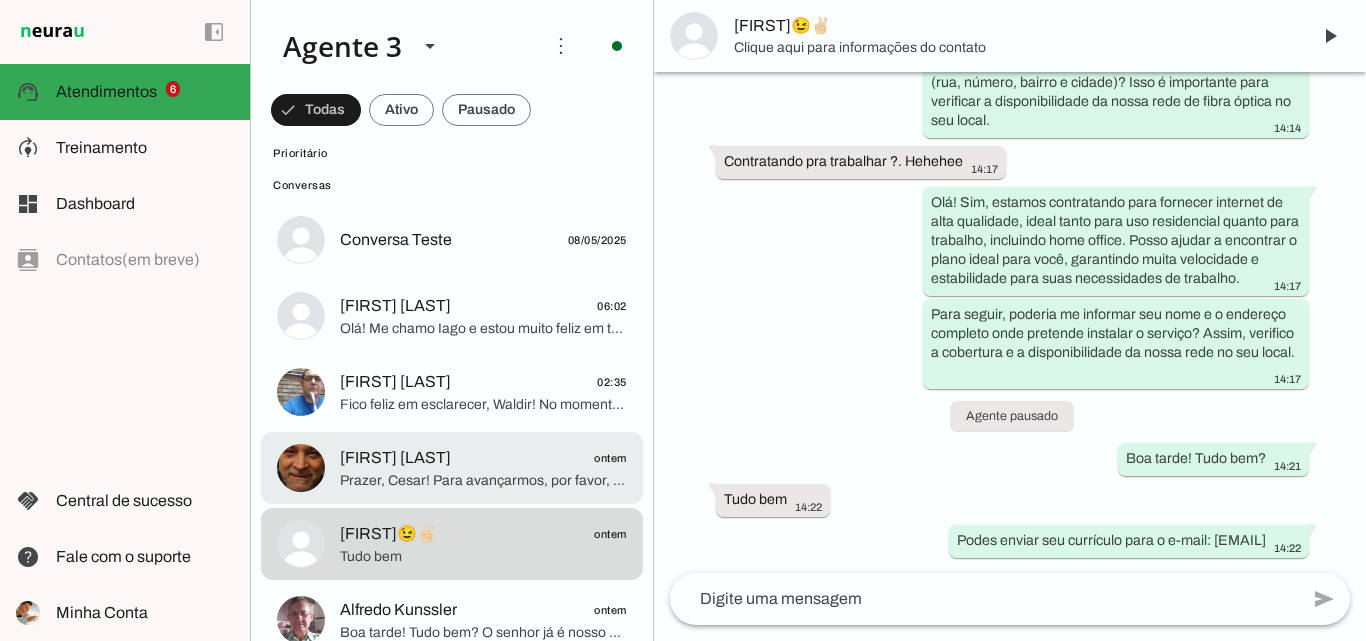 click on "Prazer, Cesar! Para avançarmos, por favor, informe o endereço completo onde deseja instalar a internet: nome da rua, número, bairro e cidade. Assim poderei verificar a disponibilidade no seu local." 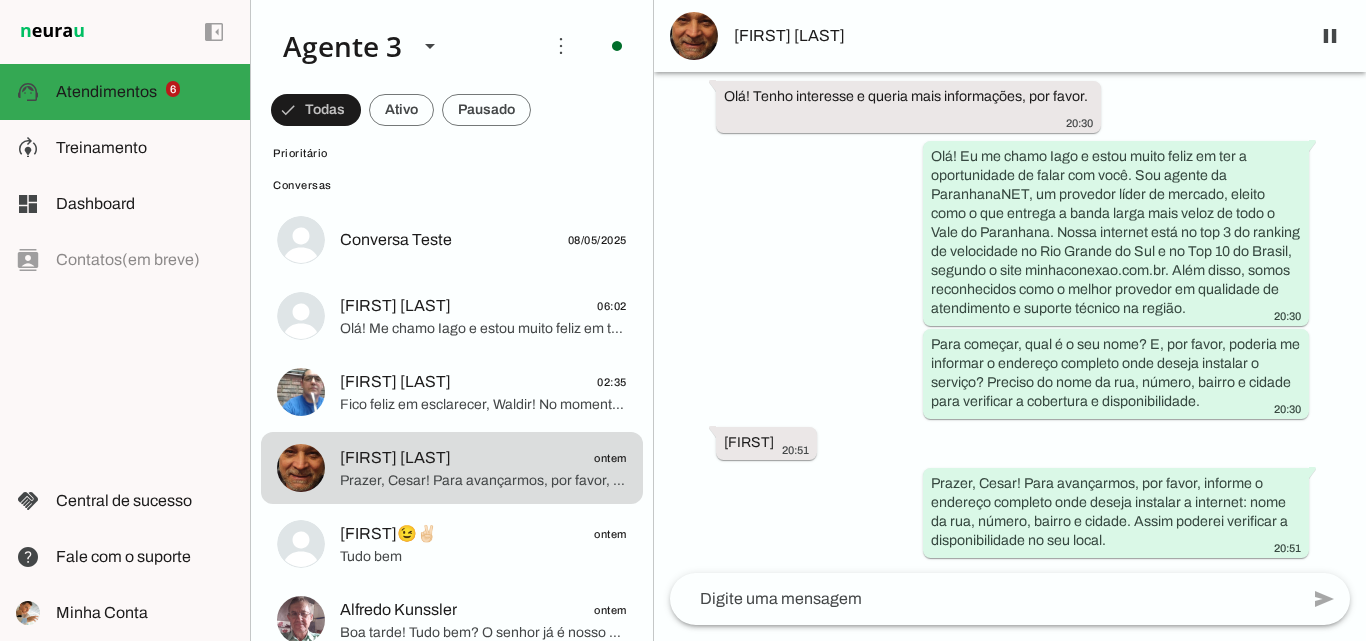 scroll, scrollTop: 138, scrollLeft: 0, axis: vertical 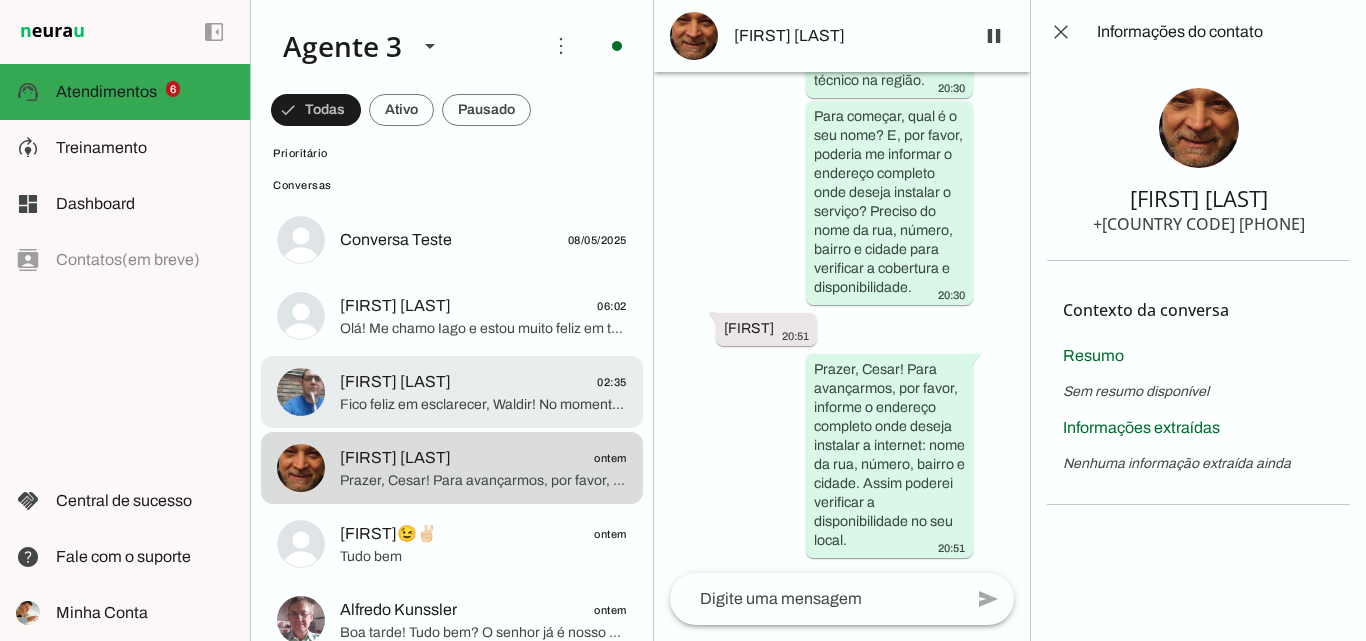 click on "Fico feliz em esclarecer, Waldir! No momento, a ParanhanaNET ainda não opera em São Leopoldo, mas estamos focados nas cidades de Parobé, Taquara e Igrejinha, onde temos a rede de fibra óptica disponível para oferecer internet de alta velocidade e qualidade.
Se desejar, posso registrar seu contato para avisar caso a gente expanda a cobertura para sua região no futuro. Muito obrigado pelo seu interesse e pela conversa! Se precisar de algo mais, estou à disposição." 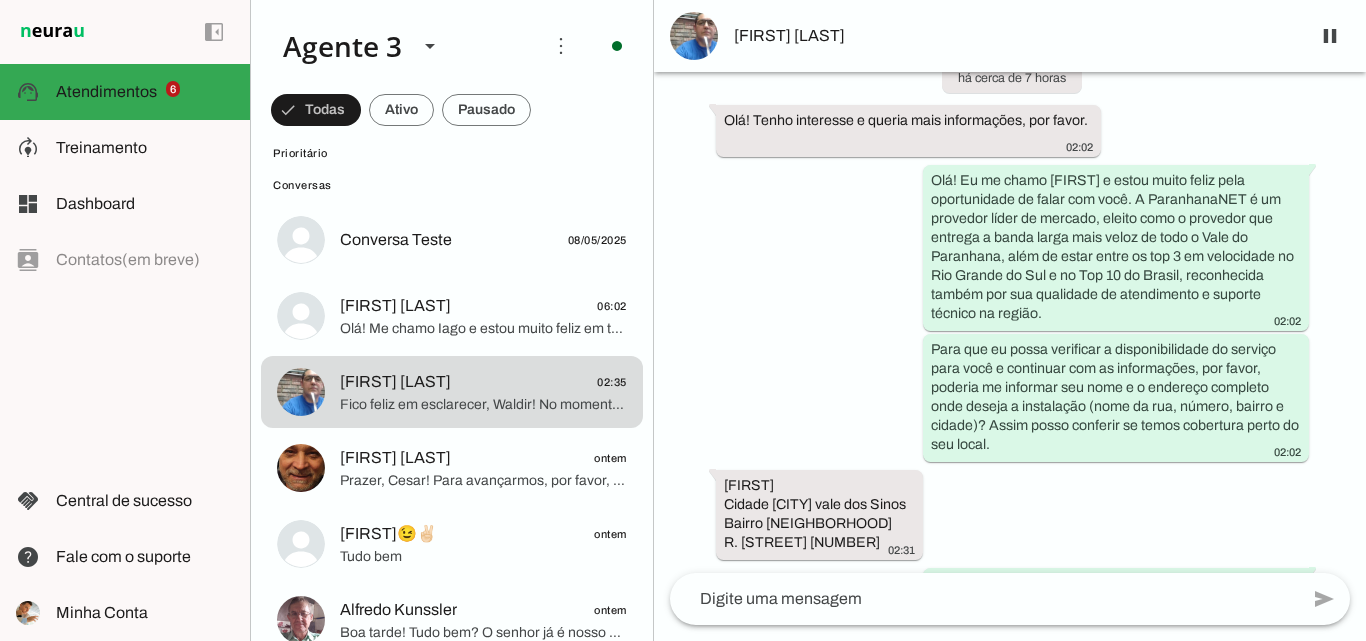 scroll, scrollTop: 0, scrollLeft: 0, axis: both 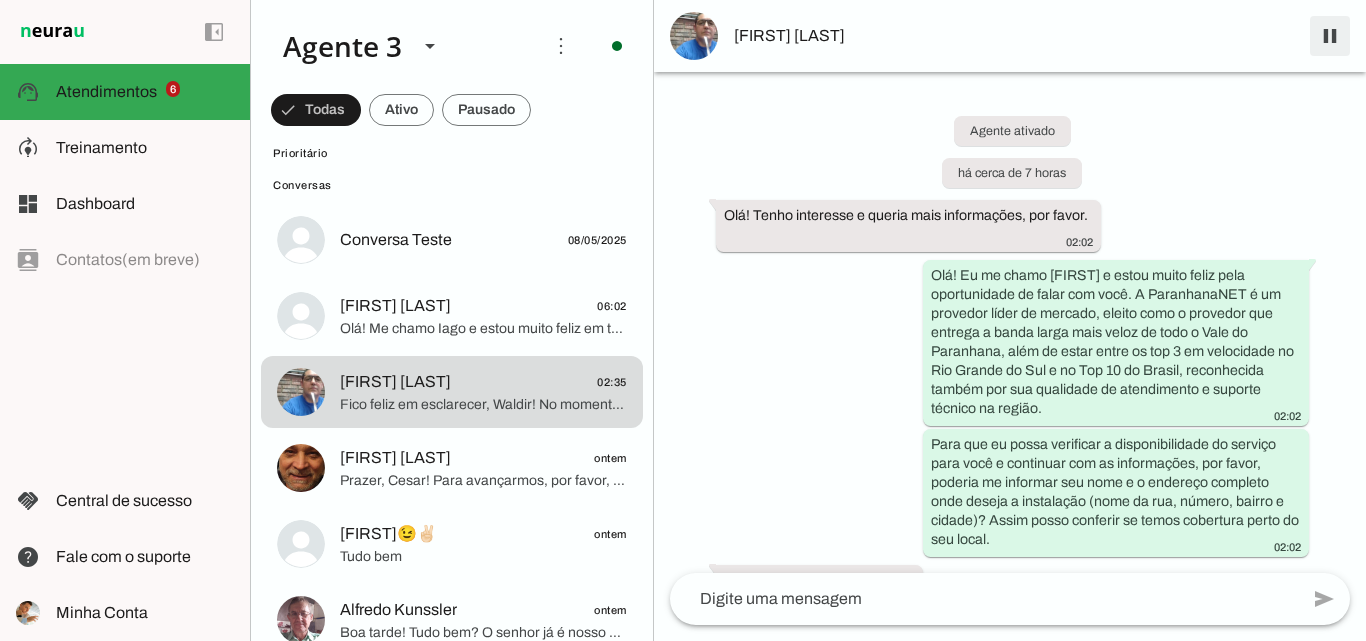 click at bounding box center (1330, 36) 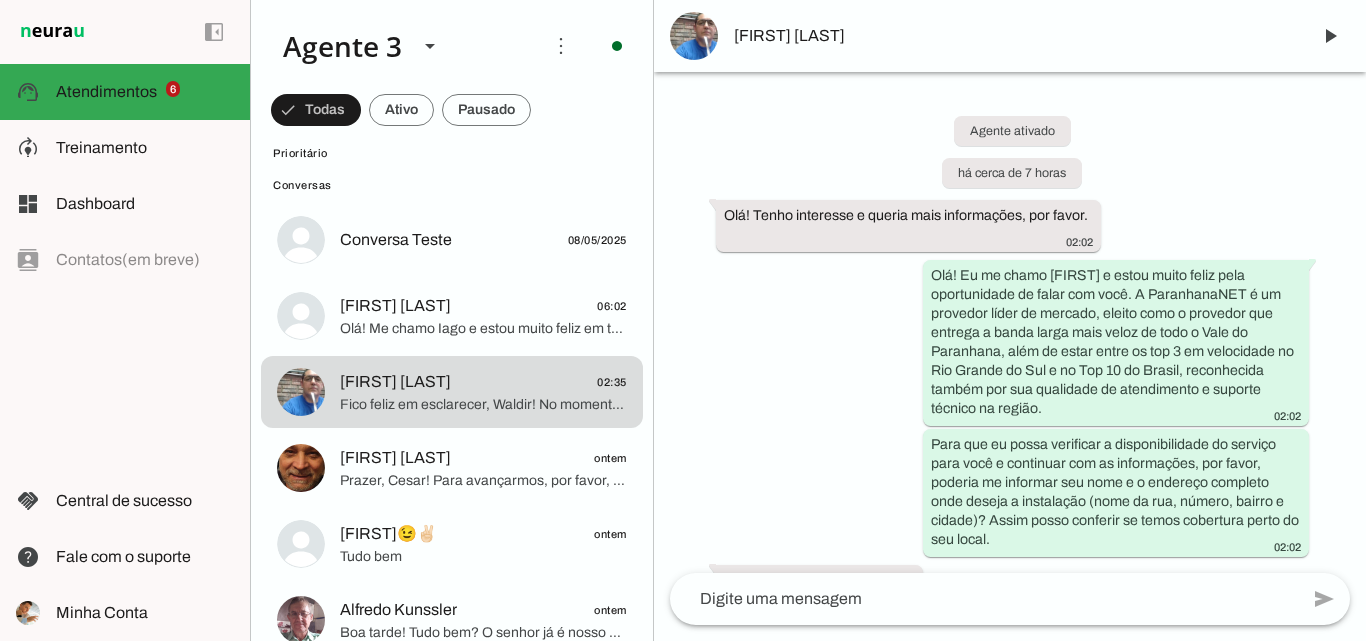 click on "[FIRST] [LAST]" at bounding box center (1014, 36) 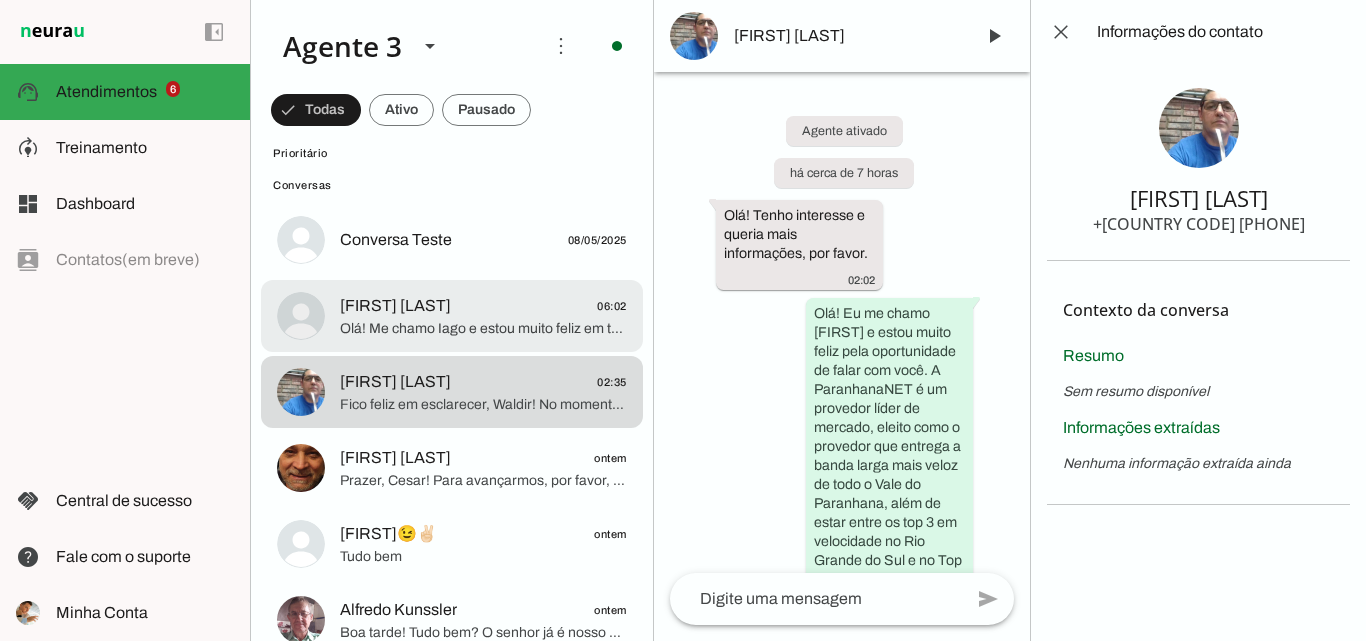 click on "[FIRST] Da [LAST]" 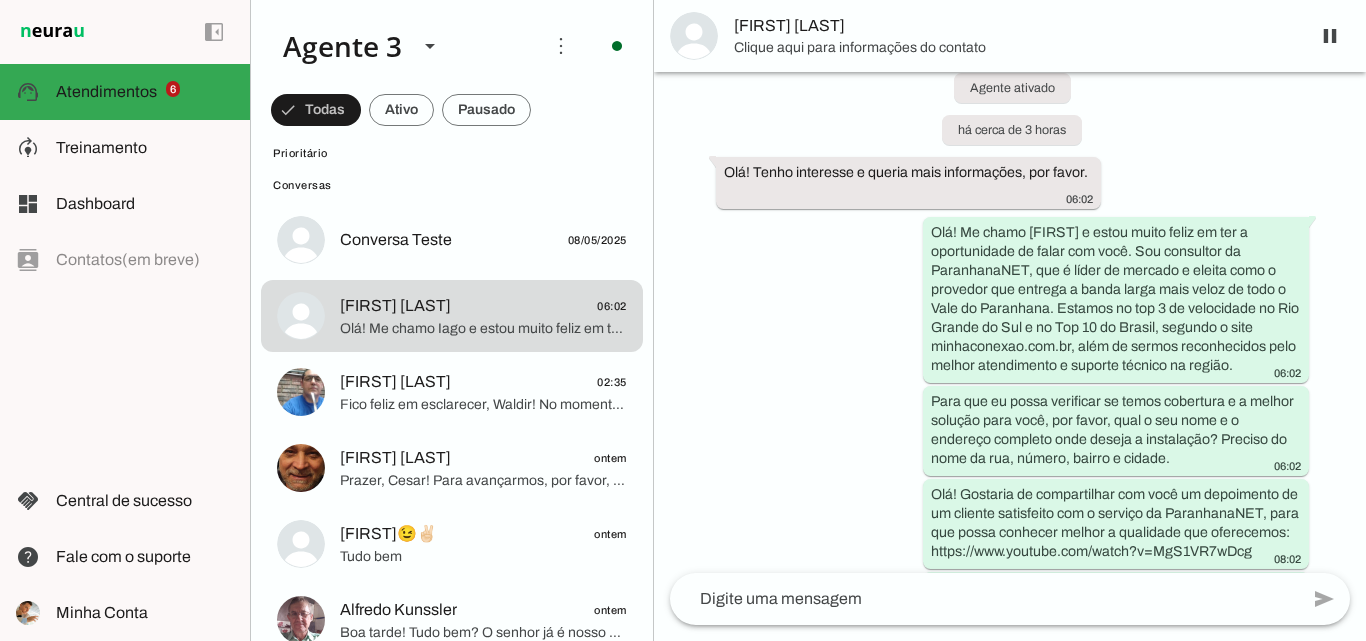 scroll, scrollTop: 0, scrollLeft: 0, axis: both 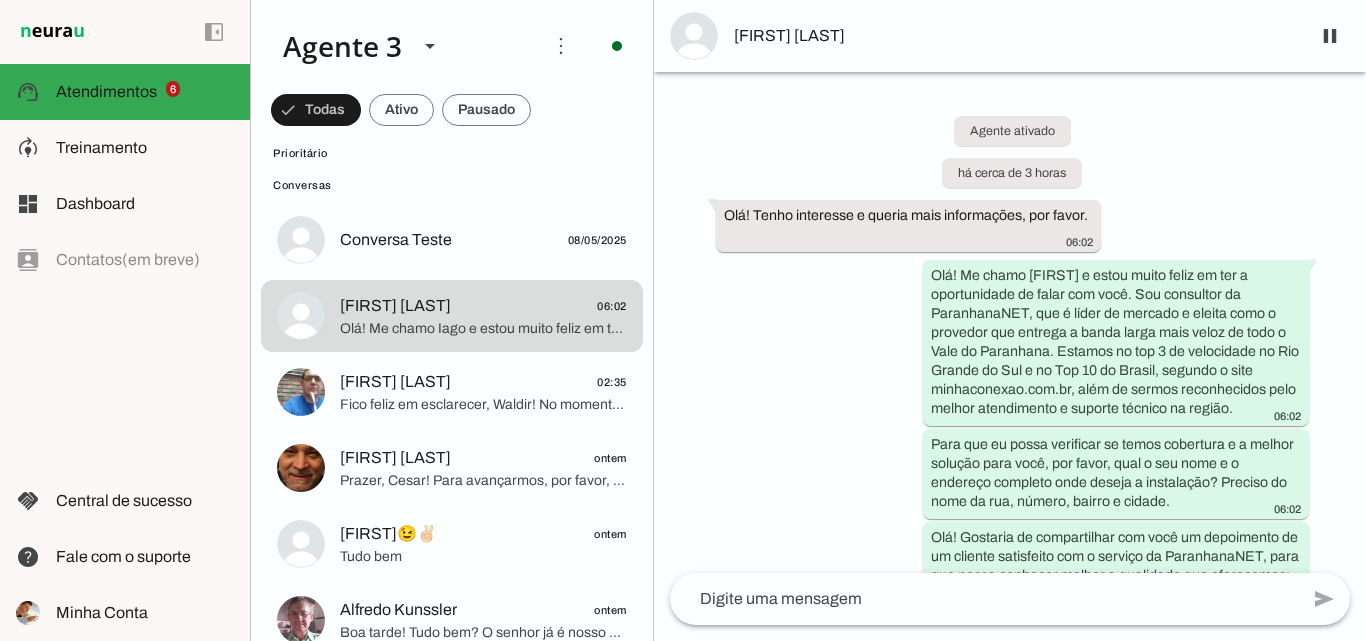 click on "[FIRST] Da [LAST]" at bounding box center (1014, 36) 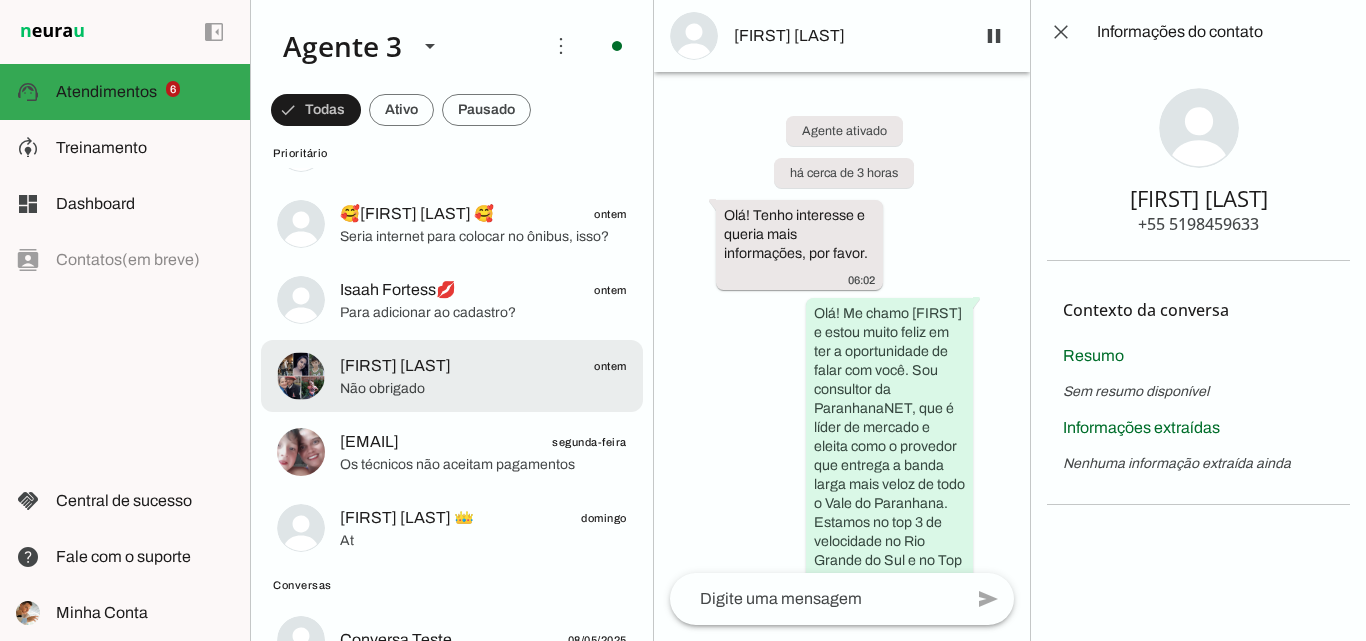 scroll, scrollTop: 0, scrollLeft: 0, axis: both 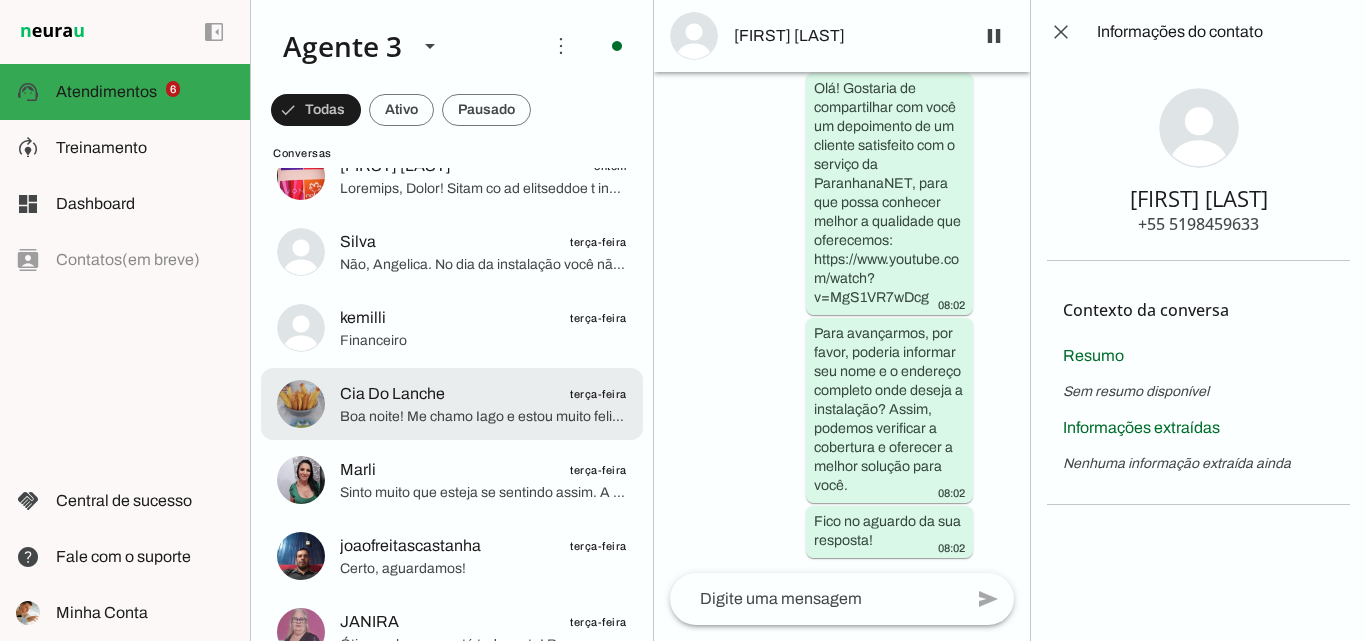 click on "Cia Do Lanche
terça-feira" 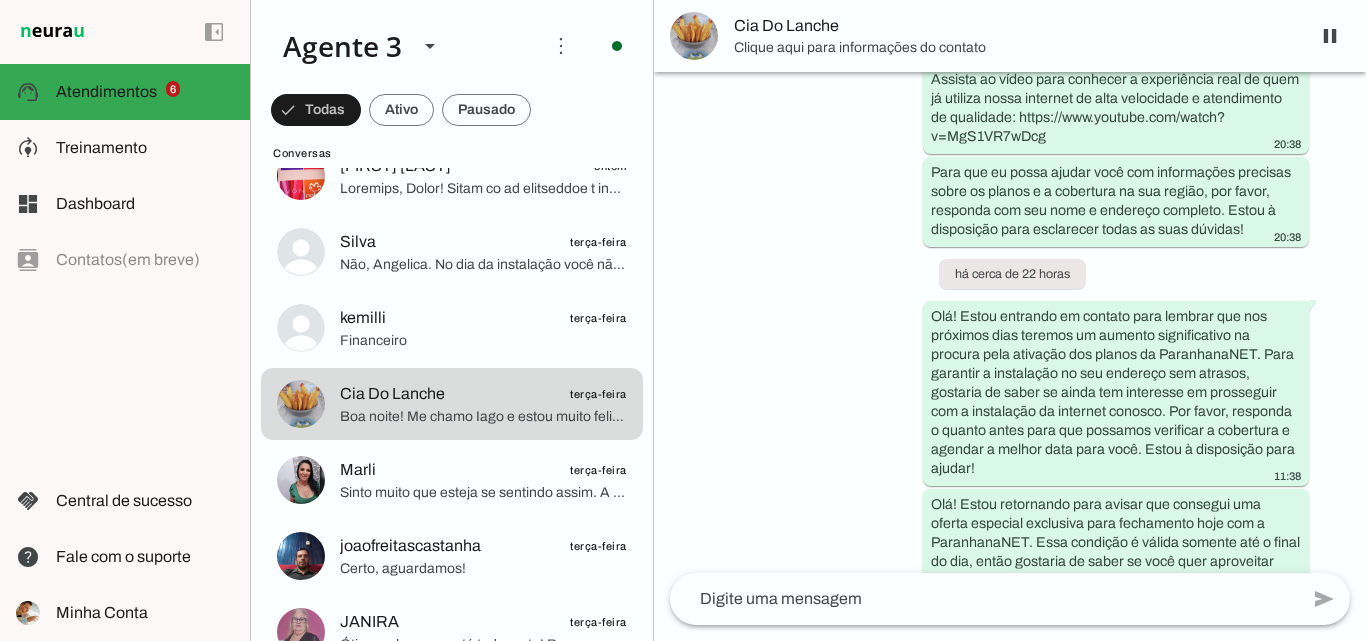 scroll, scrollTop: 700, scrollLeft: 0, axis: vertical 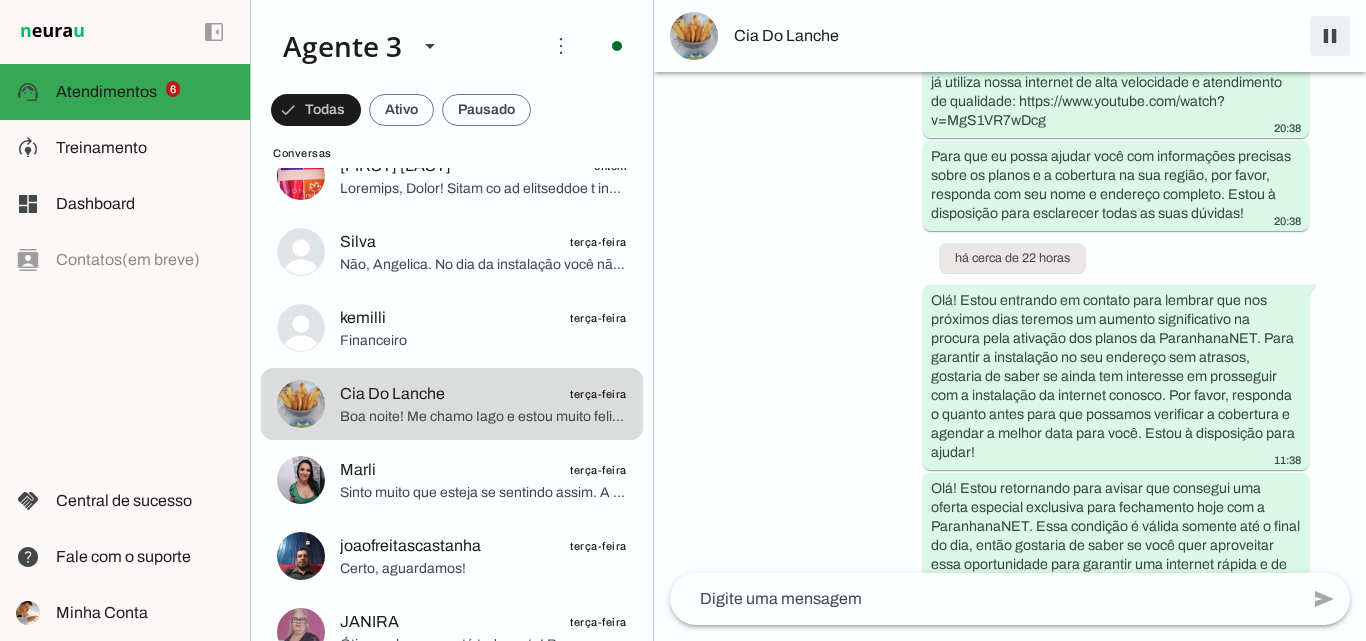 click at bounding box center (1330, 36) 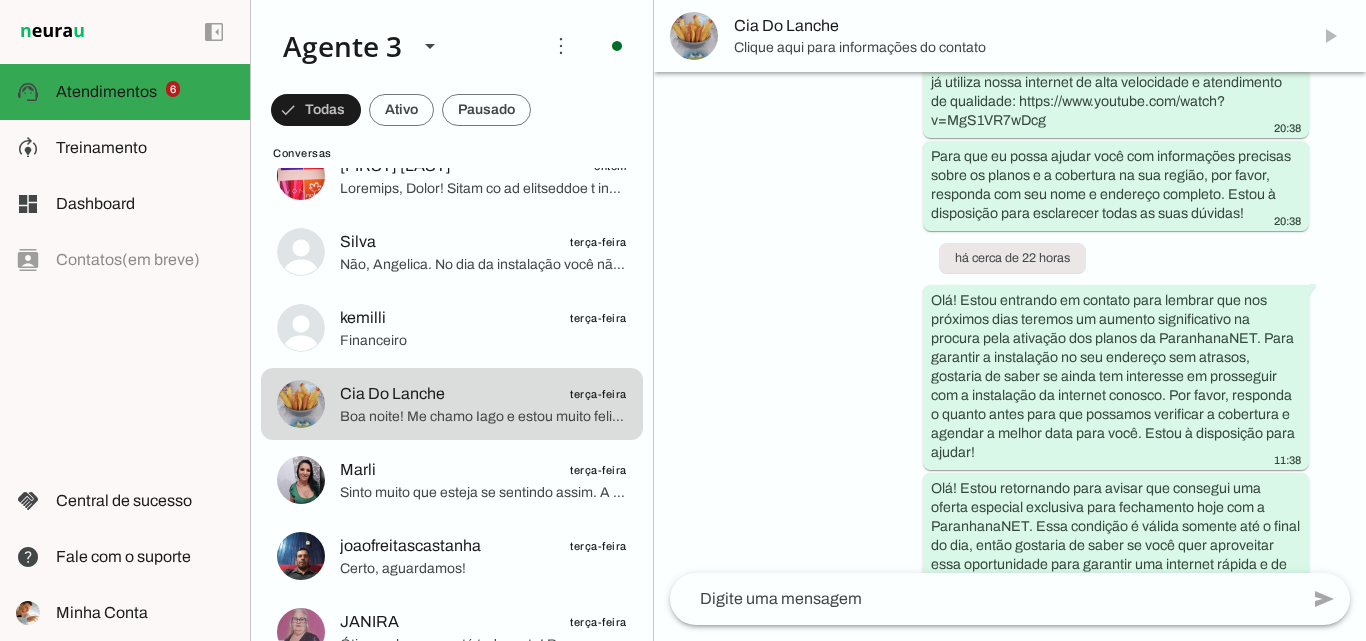 scroll, scrollTop: 0, scrollLeft: 0, axis: both 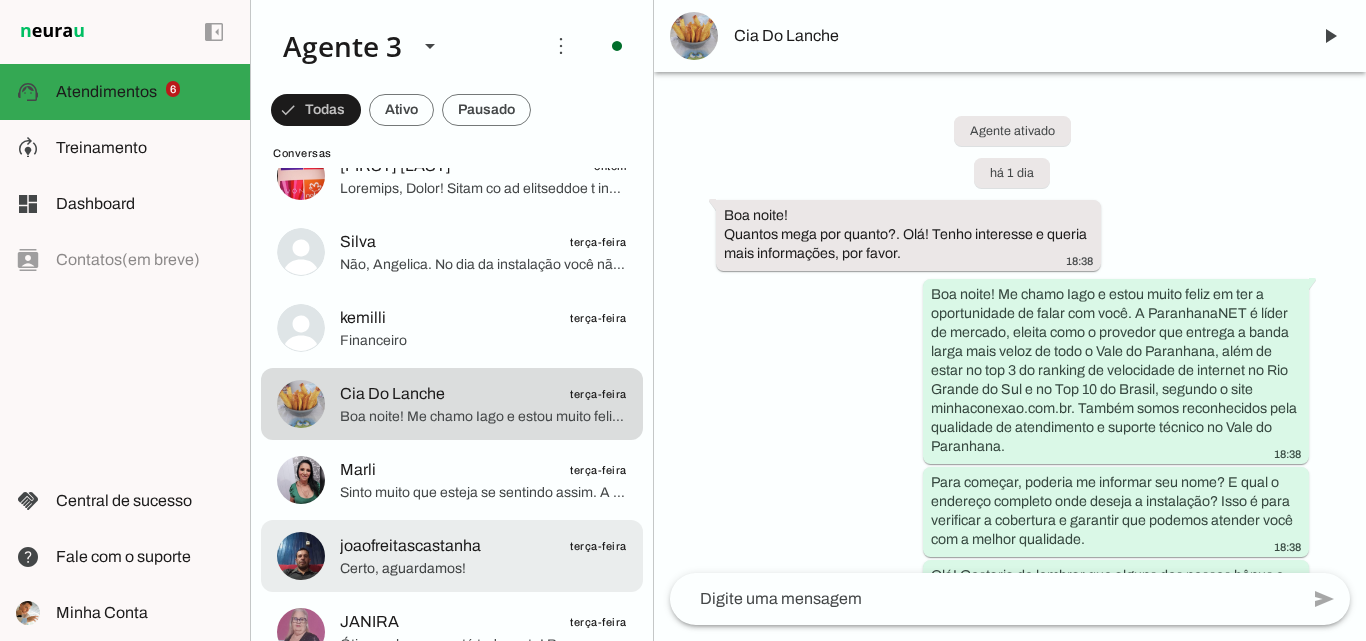 click on "joaofreitascastanha
terça-feira" 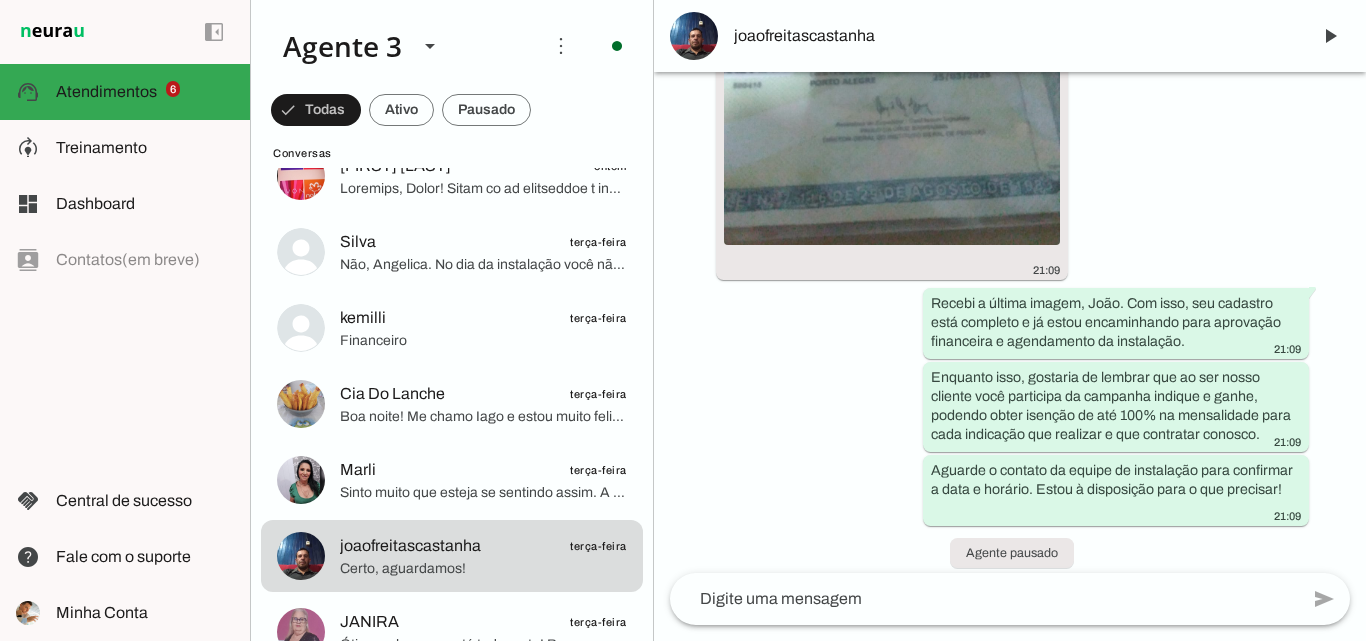 scroll, scrollTop: 7323, scrollLeft: 0, axis: vertical 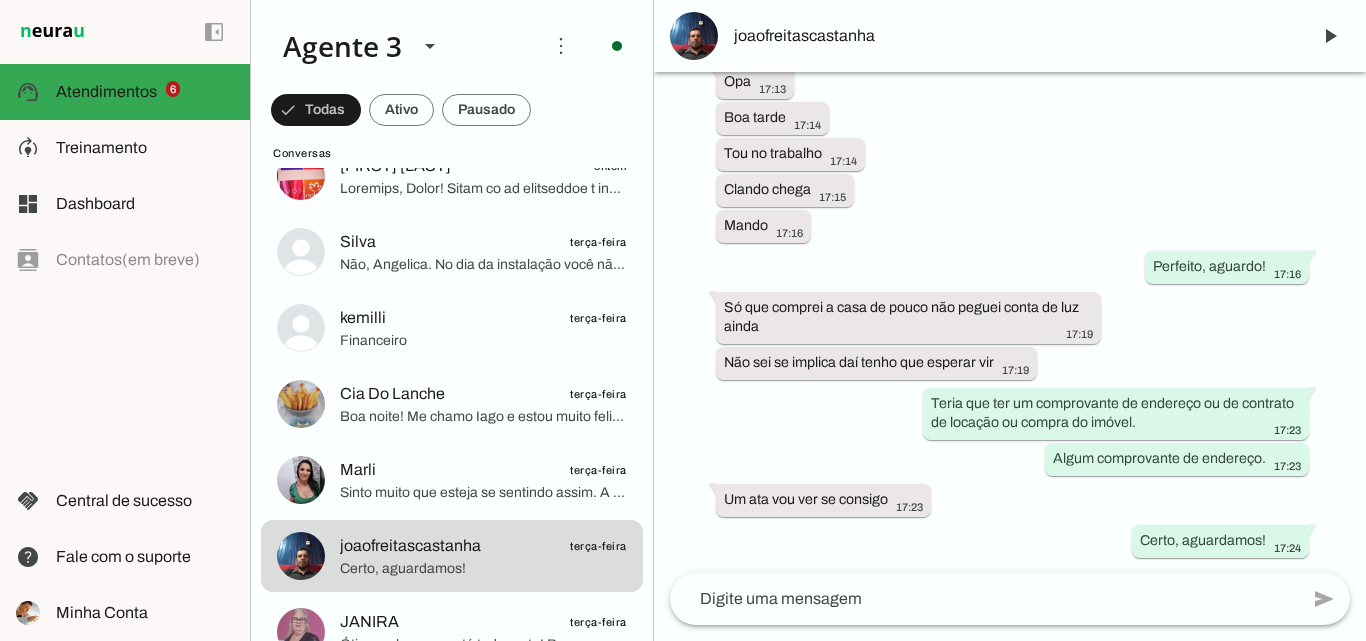 click 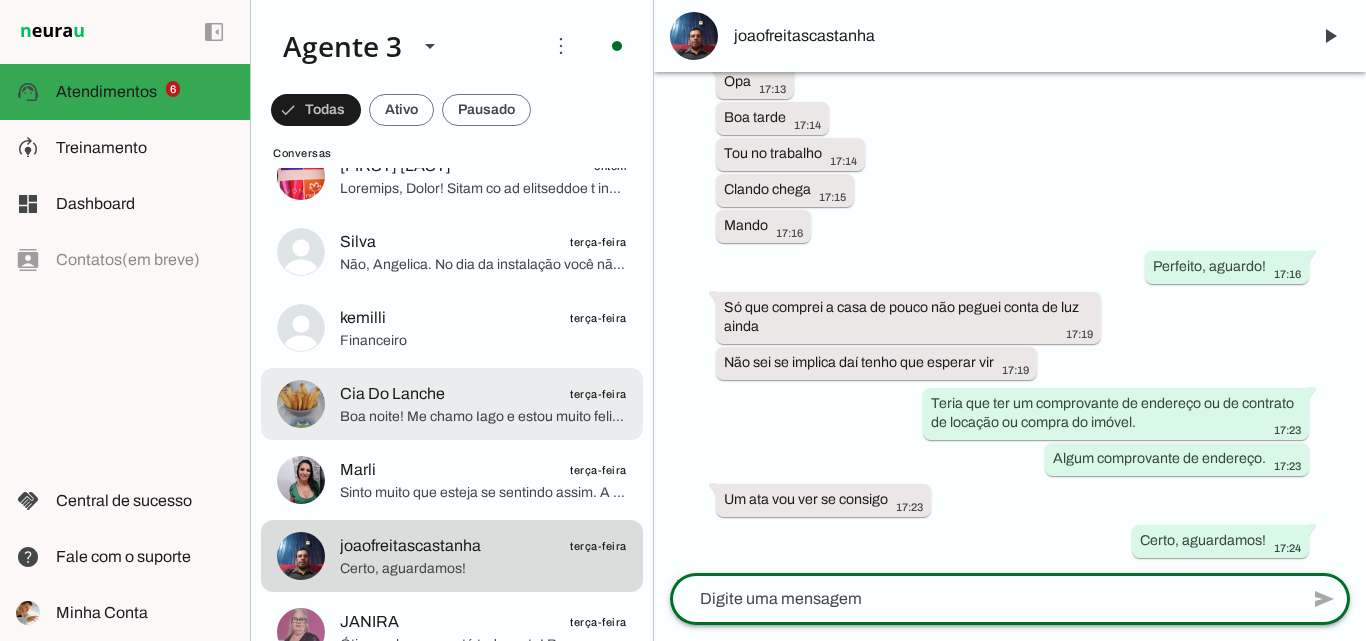 click on "Boa noite! Me chamo Iago e estou muito feliz em ter a oportunidade de falar com você. A ParanhanaNET é líder de mercado, eleita como o provedor que entrega a banda larga mais veloz de todo o Vale do Paranhana, além de estar no top 3 do ranking de velocidade de internet no Rio Grande do Sul e no Top 10 do Brasil, segundo o site minhaconexao.com.br. Também somos reconhecidos pela qualidade de atendimento e suporte técnico no Vale do Paranhana.
Para começar, poderia me informar seu nome? E qual o endereço completo onde deseja a instalação? Isso é para verificar a cobertura e garantir que podemos atender você com a melhor qualidade." 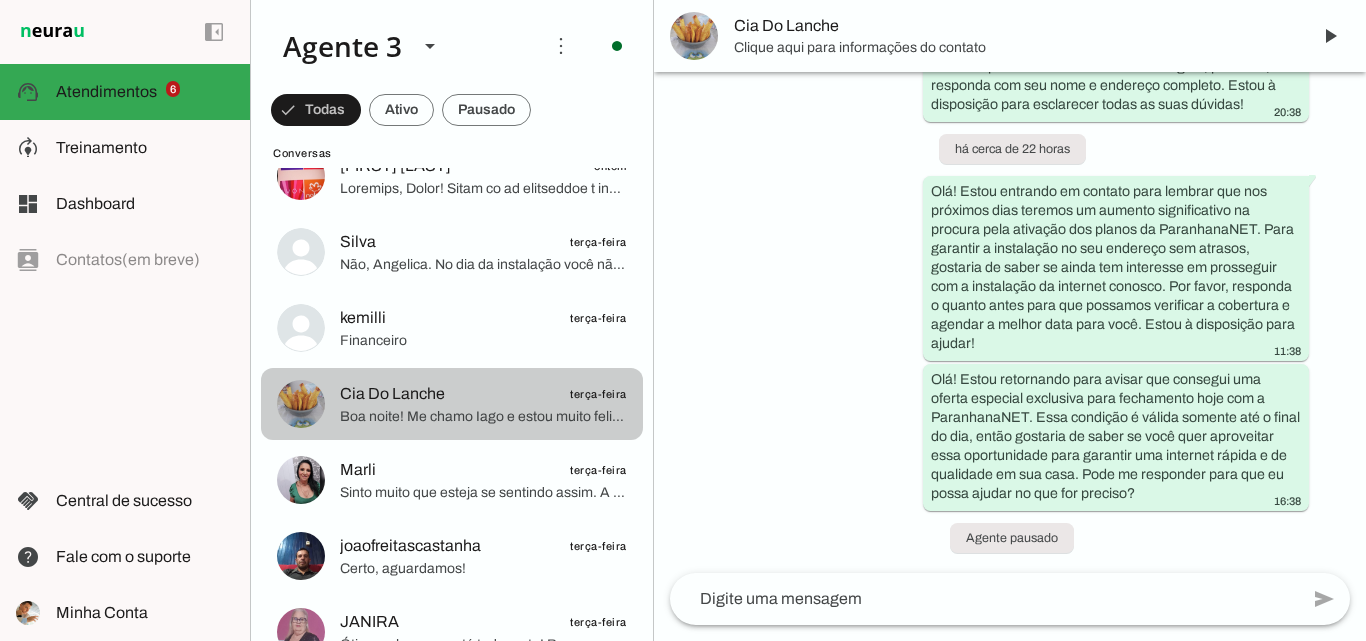 scroll, scrollTop: 809, scrollLeft: 0, axis: vertical 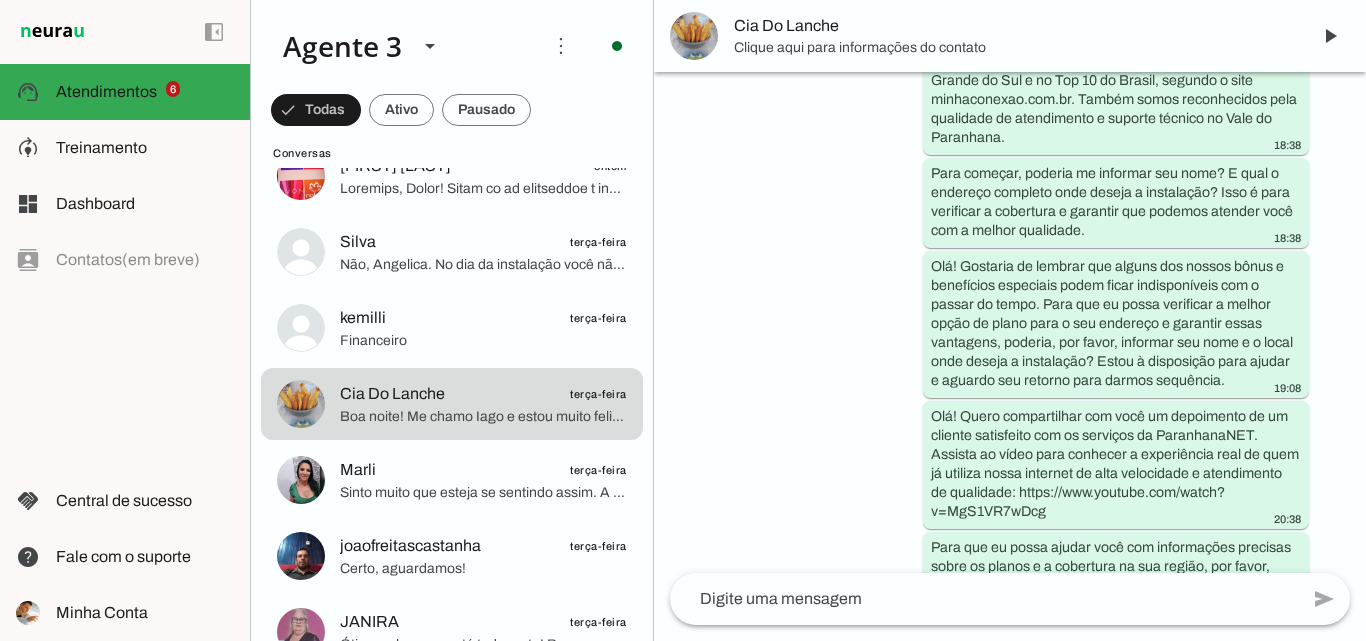 click on "Cia Do Lanche" at bounding box center [1014, 26] 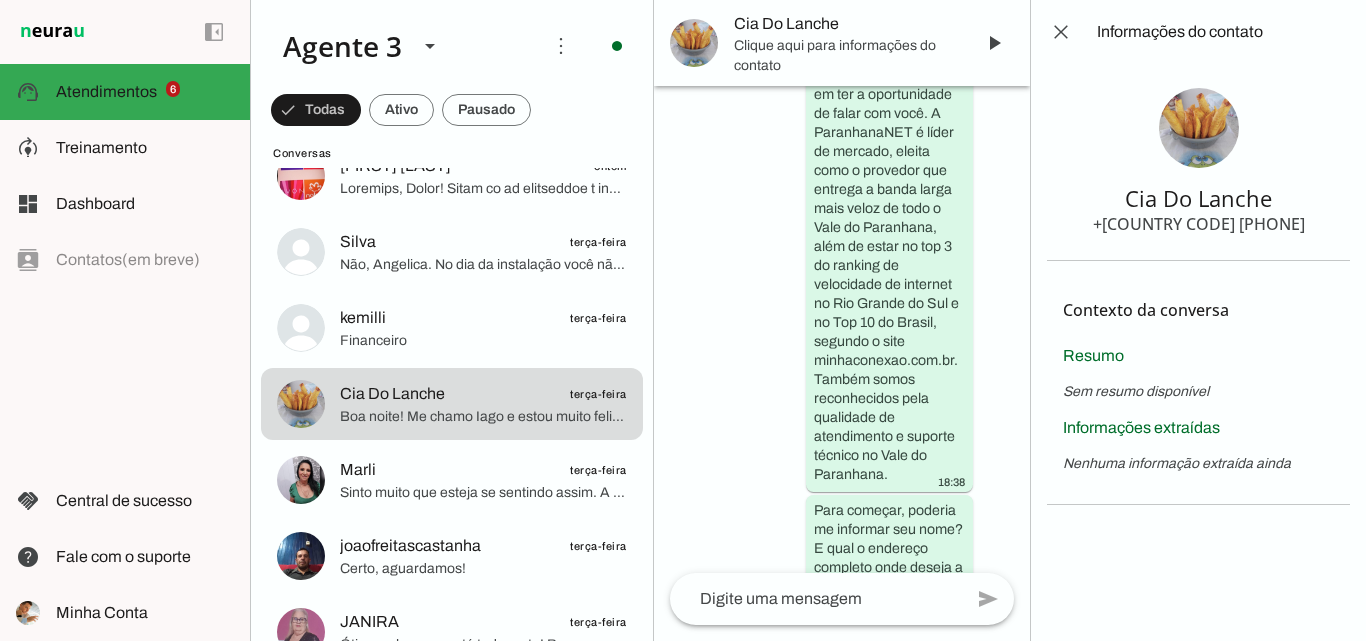 scroll, scrollTop: 442, scrollLeft: 0, axis: vertical 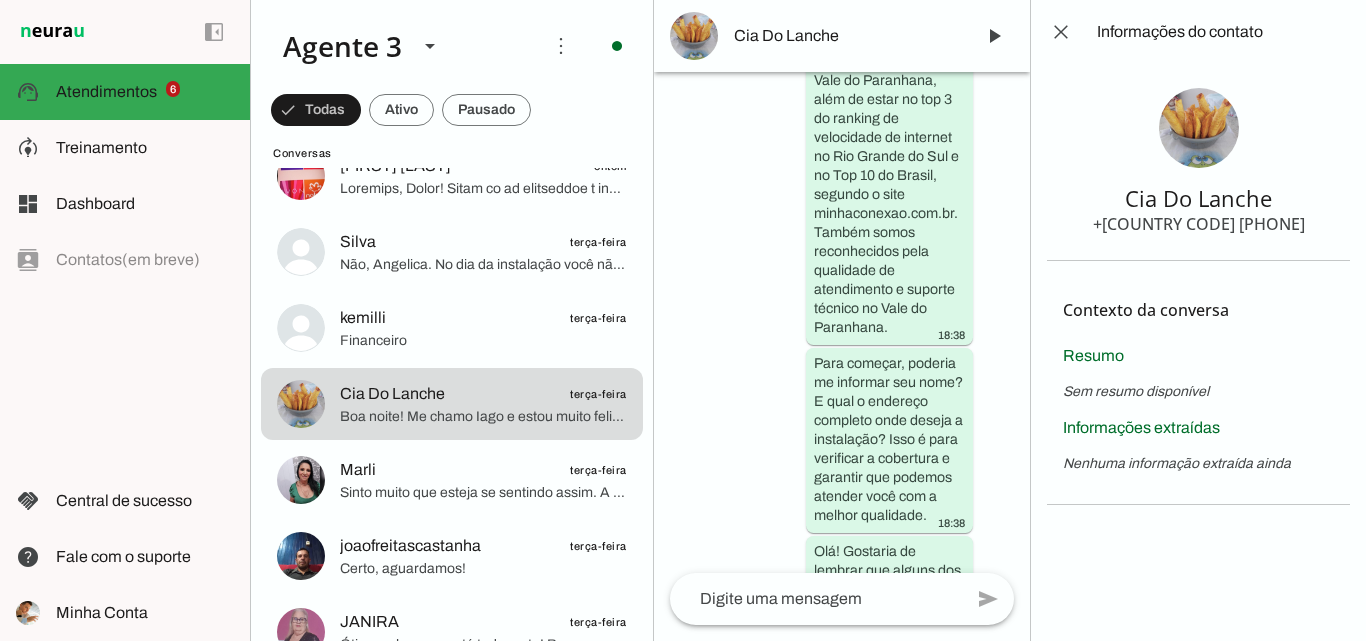 type 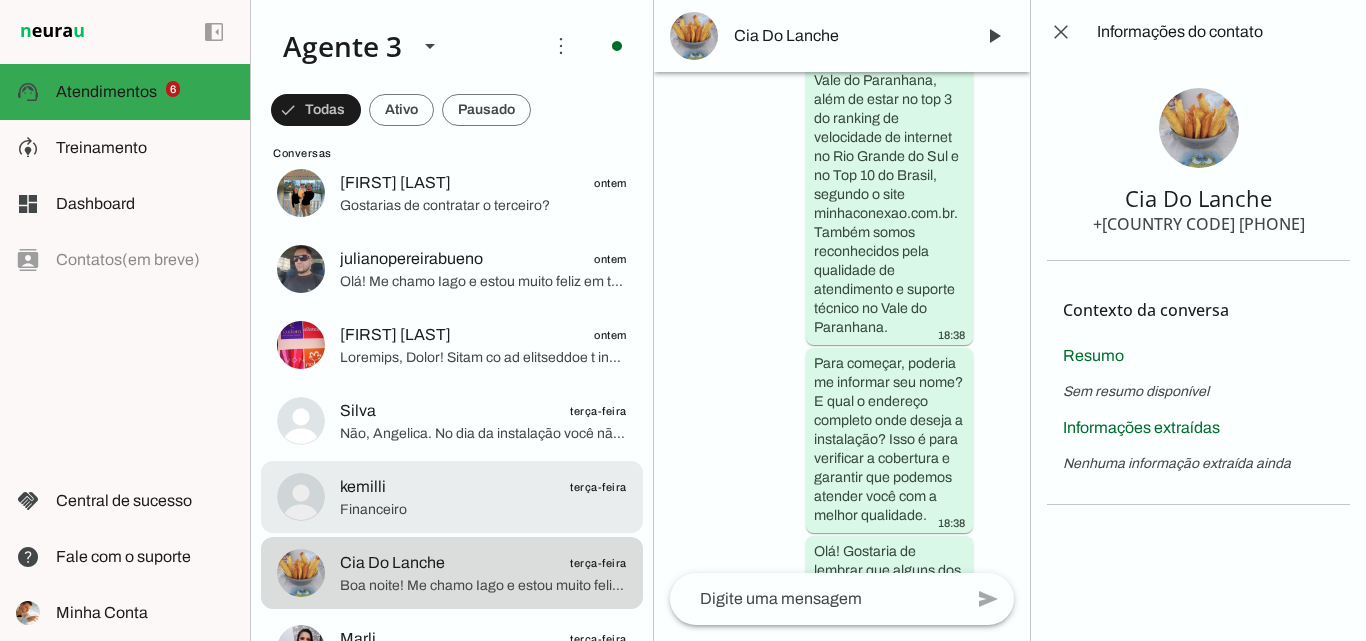 scroll, scrollTop: 1200, scrollLeft: 0, axis: vertical 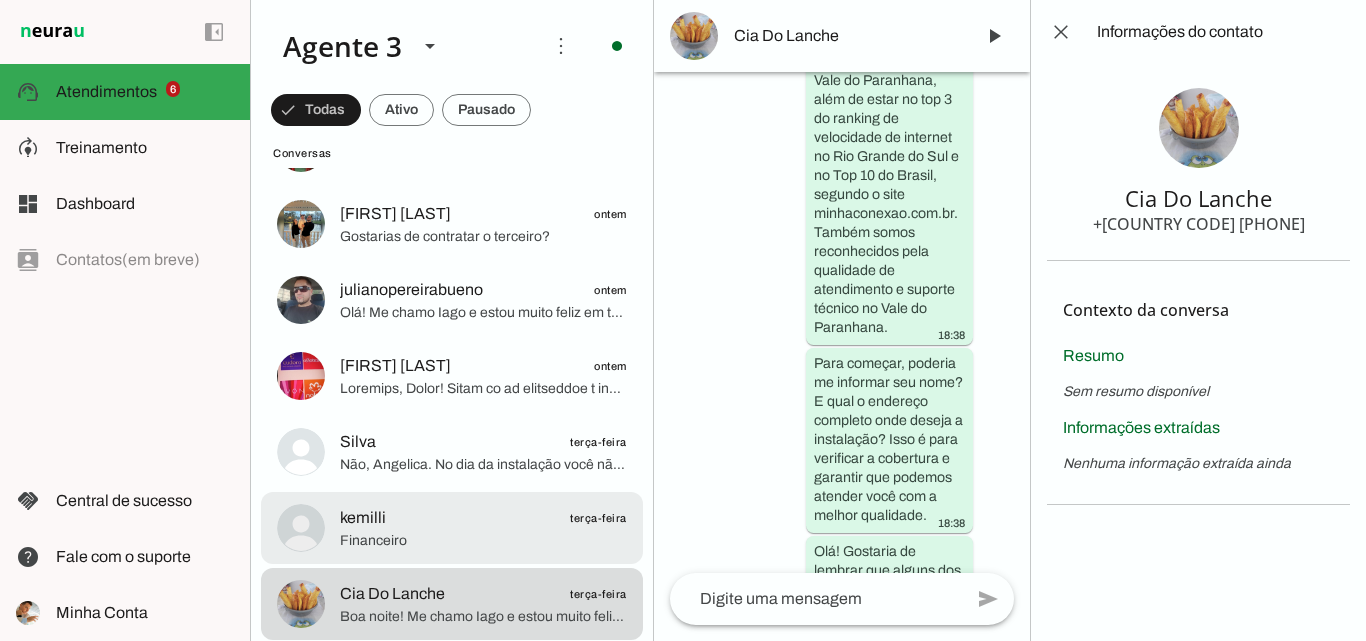 click on "Financeiro" 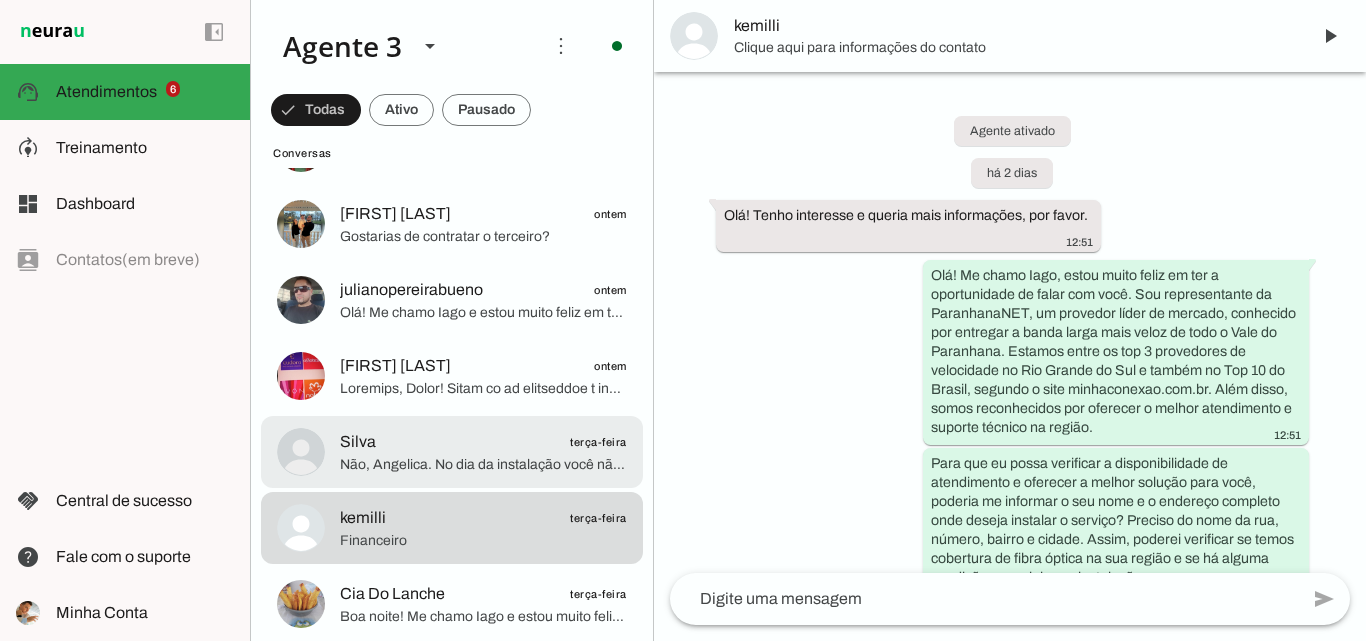 scroll, scrollTop: 2228, scrollLeft: 0, axis: vertical 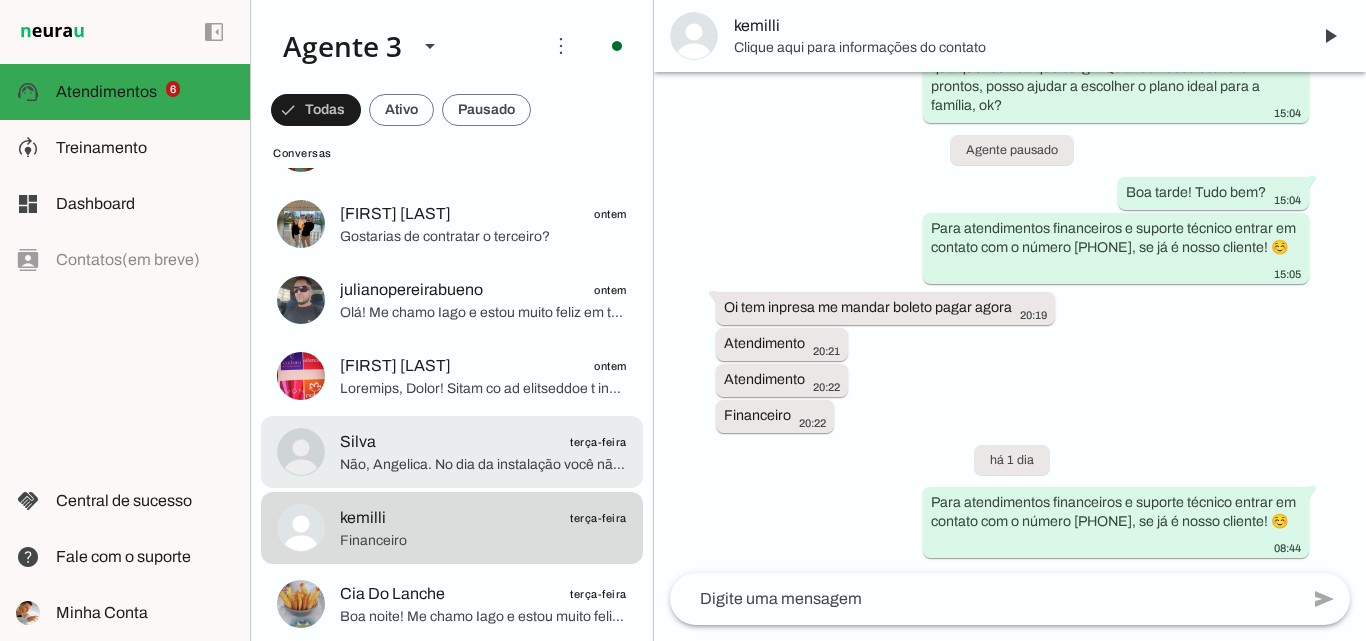 click on "Silva
terça-feira" 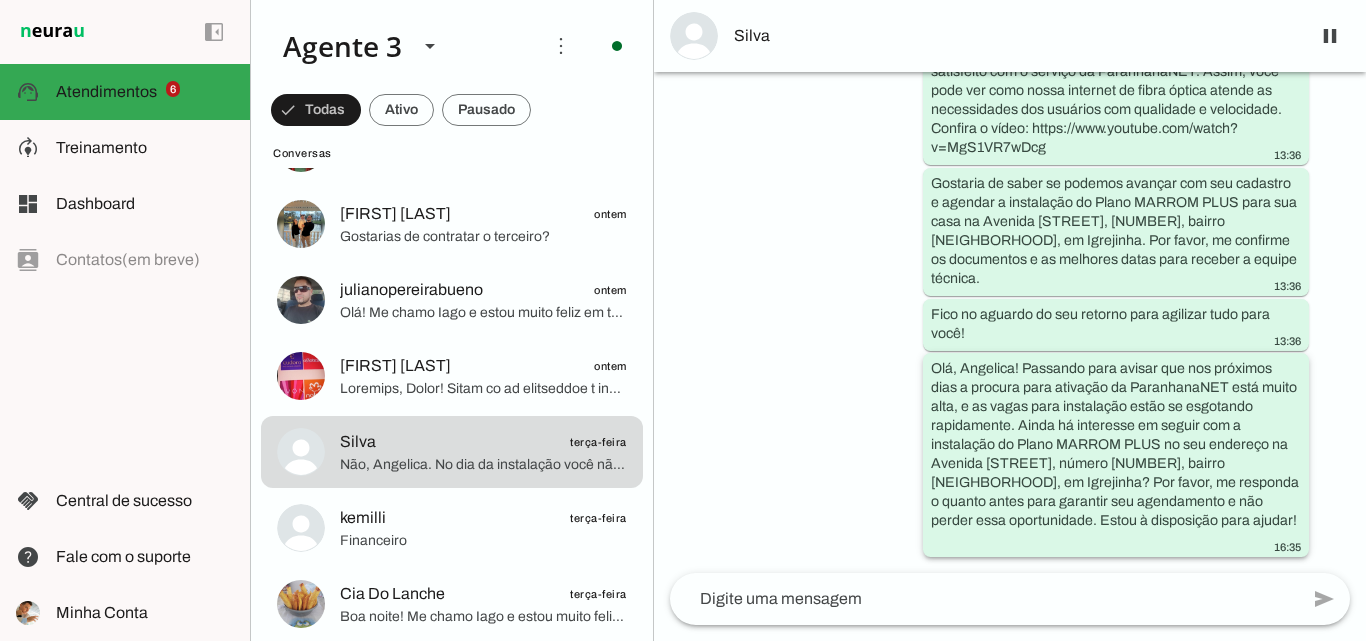 scroll, scrollTop: 3966, scrollLeft: 0, axis: vertical 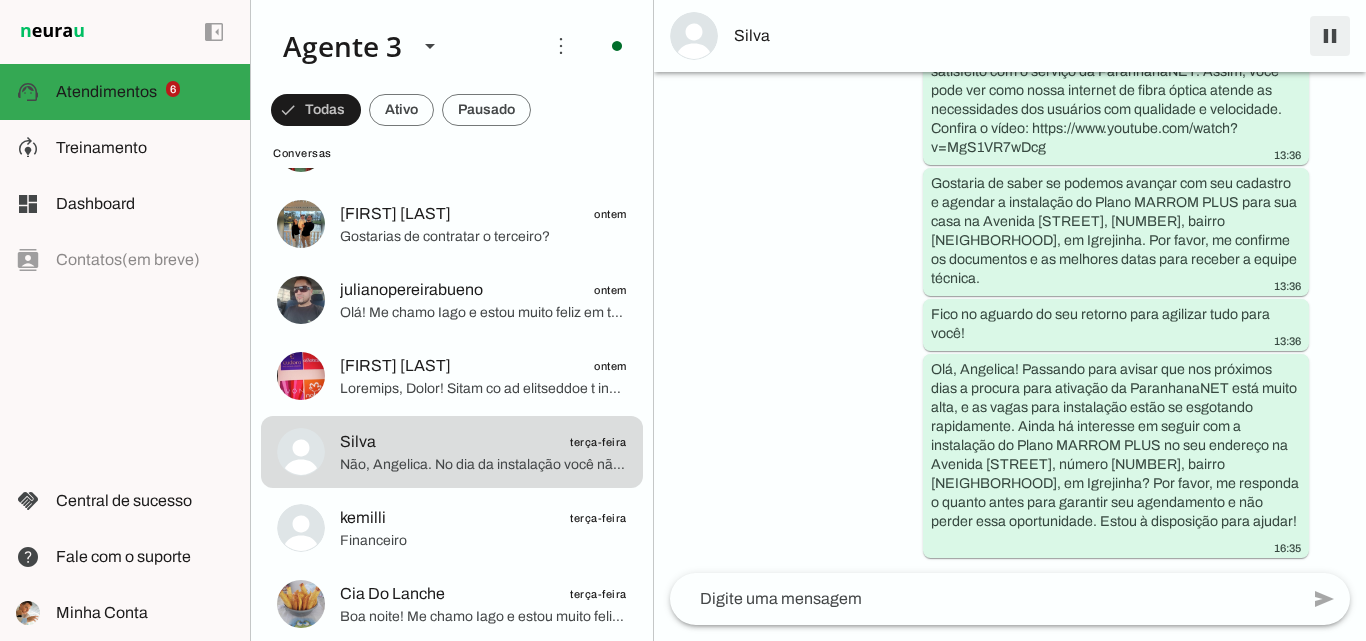 click at bounding box center [1330, 36] 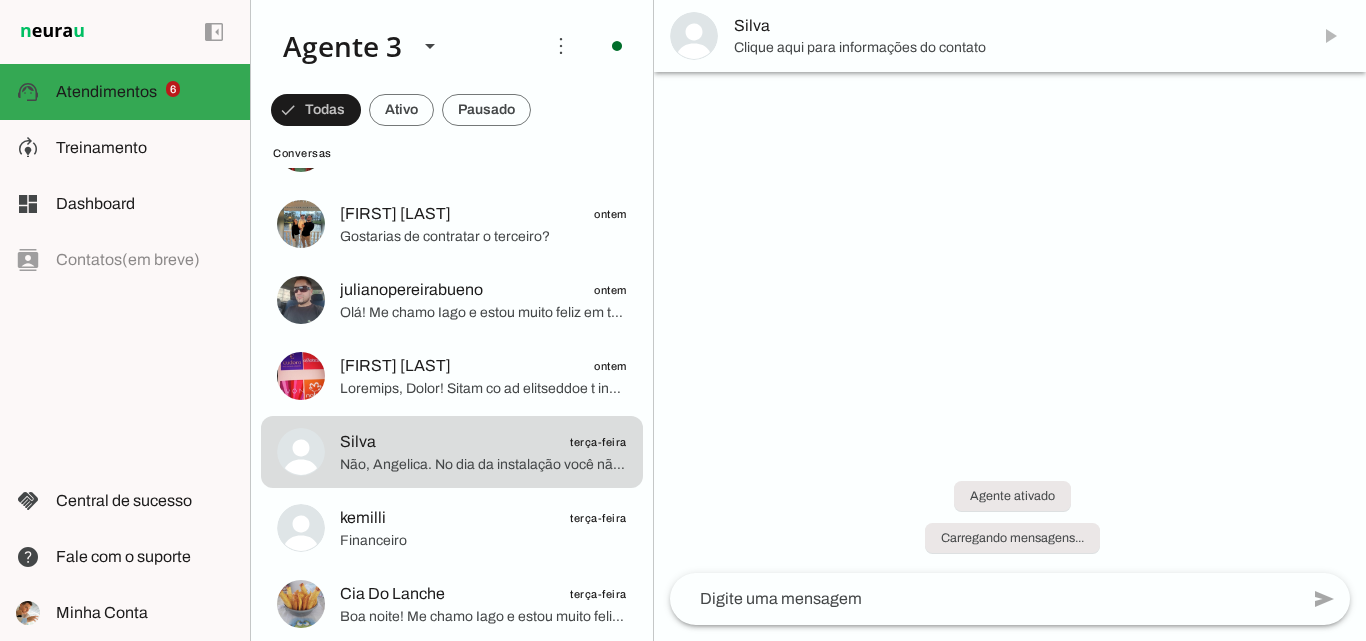 scroll, scrollTop: 0, scrollLeft: 0, axis: both 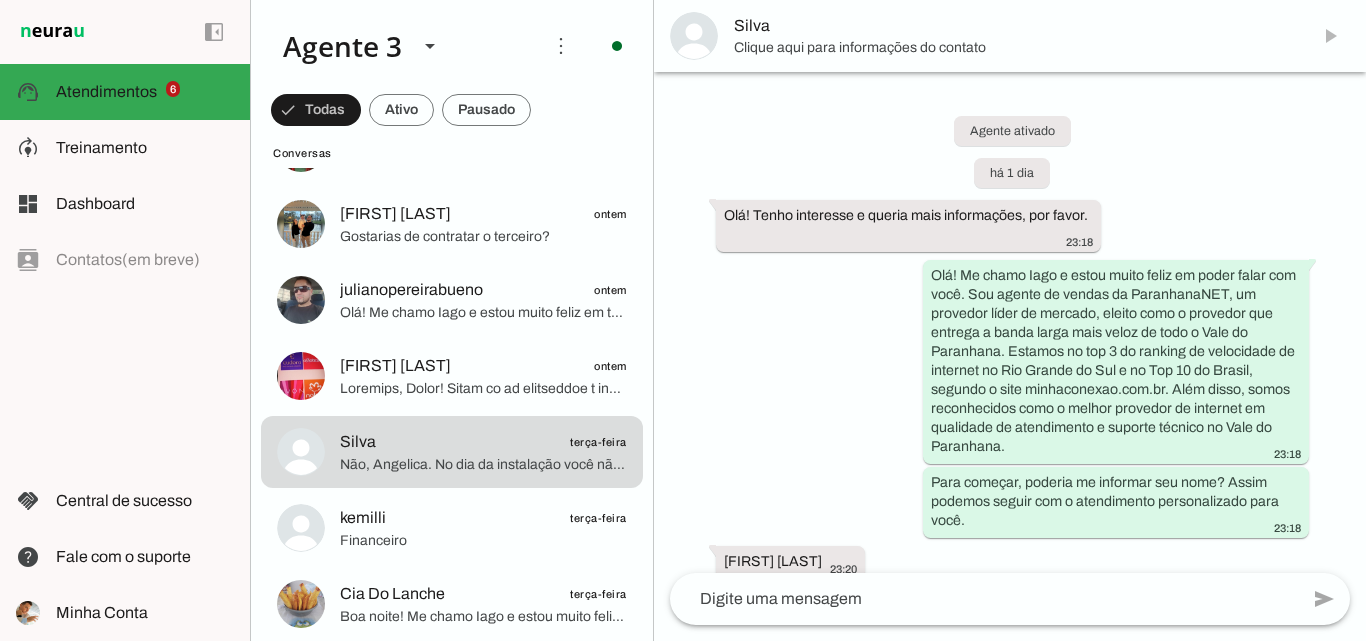 click on "Silva" at bounding box center [1014, 26] 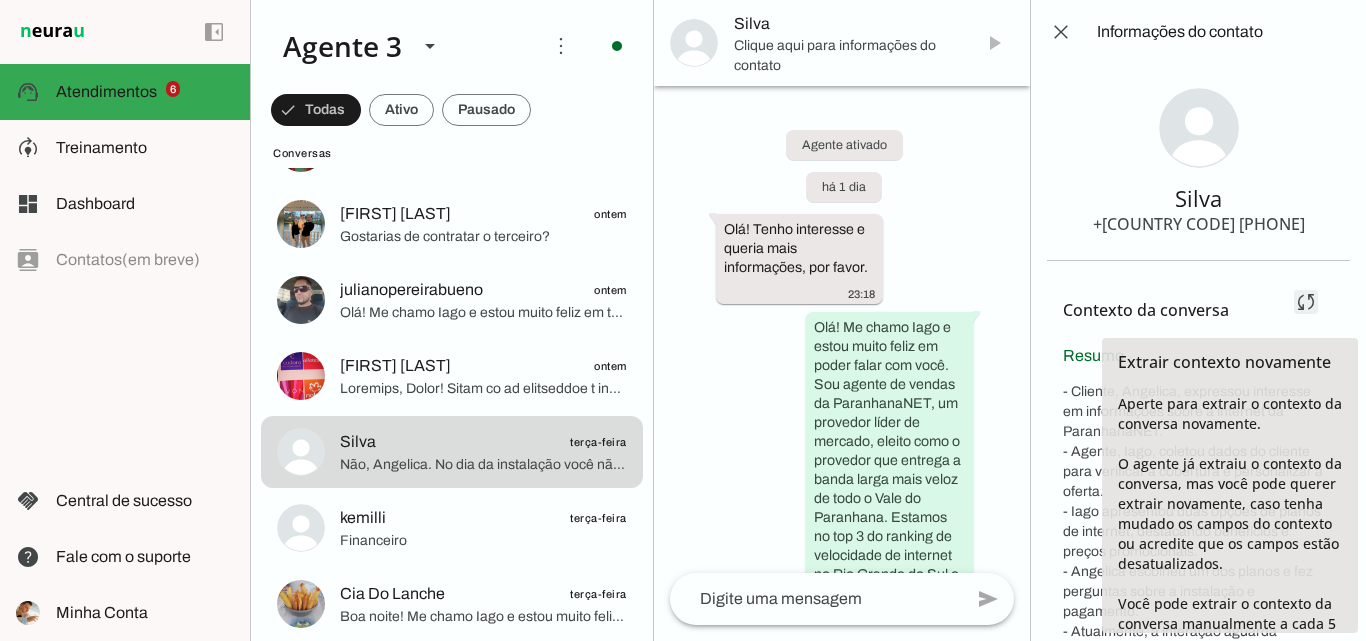 click at bounding box center [1306, 302] 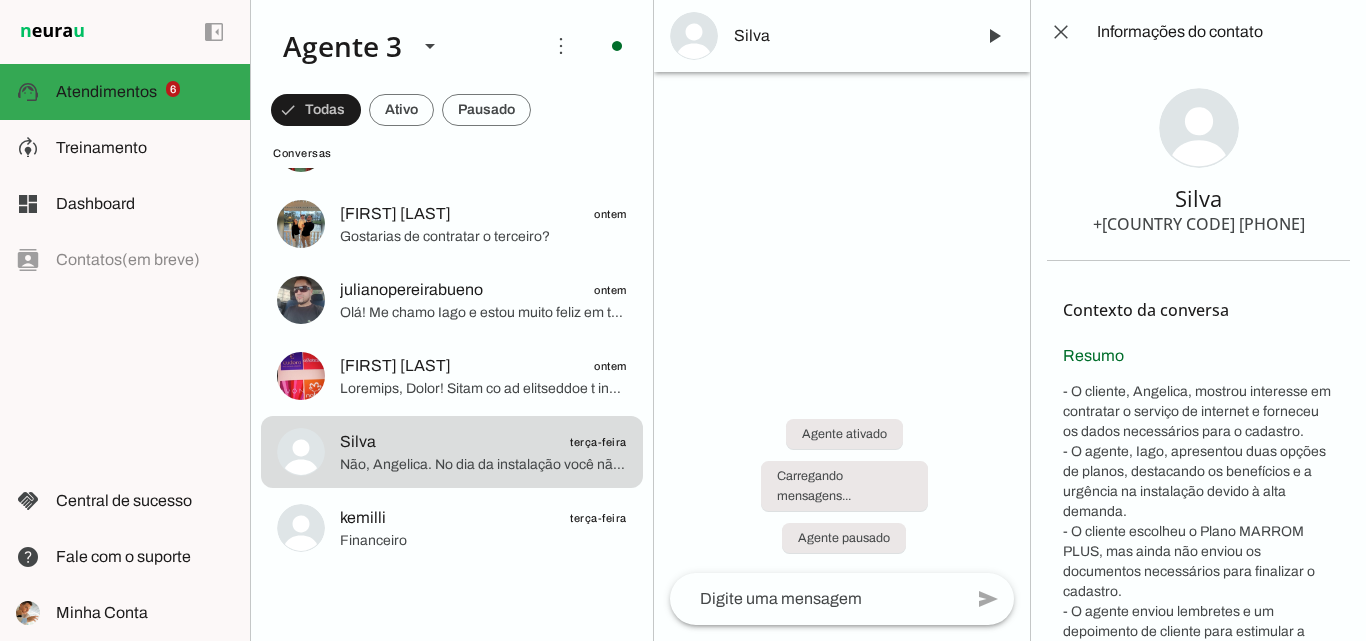 scroll, scrollTop: 88, scrollLeft: 0, axis: vertical 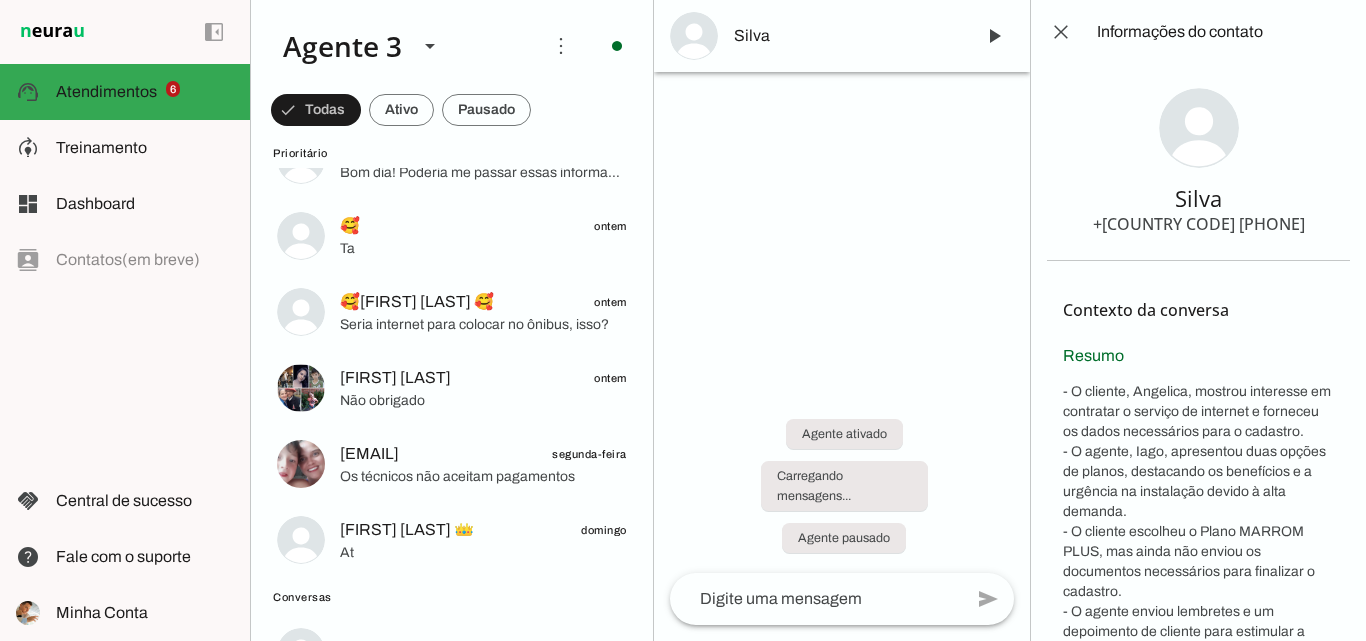drag, startPoint x: 1128, startPoint y: 222, endPoint x: 1296, endPoint y: 230, distance: 168.19037 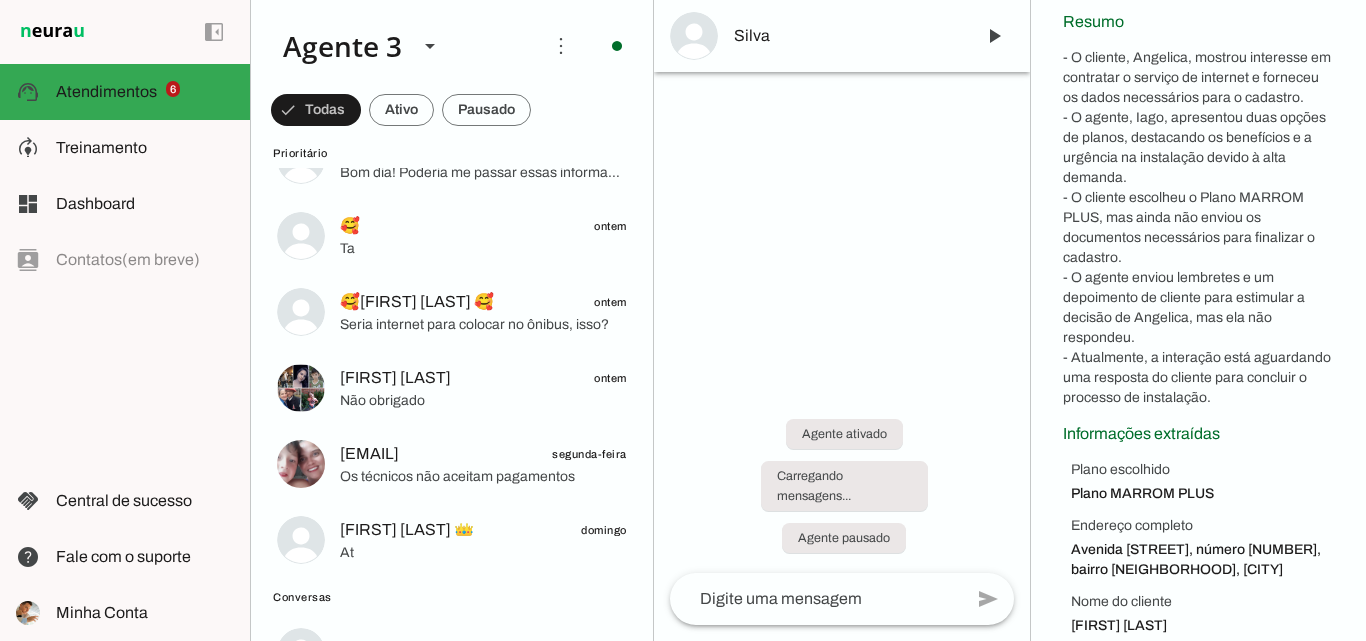 scroll, scrollTop: 492, scrollLeft: 0, axis: vertical 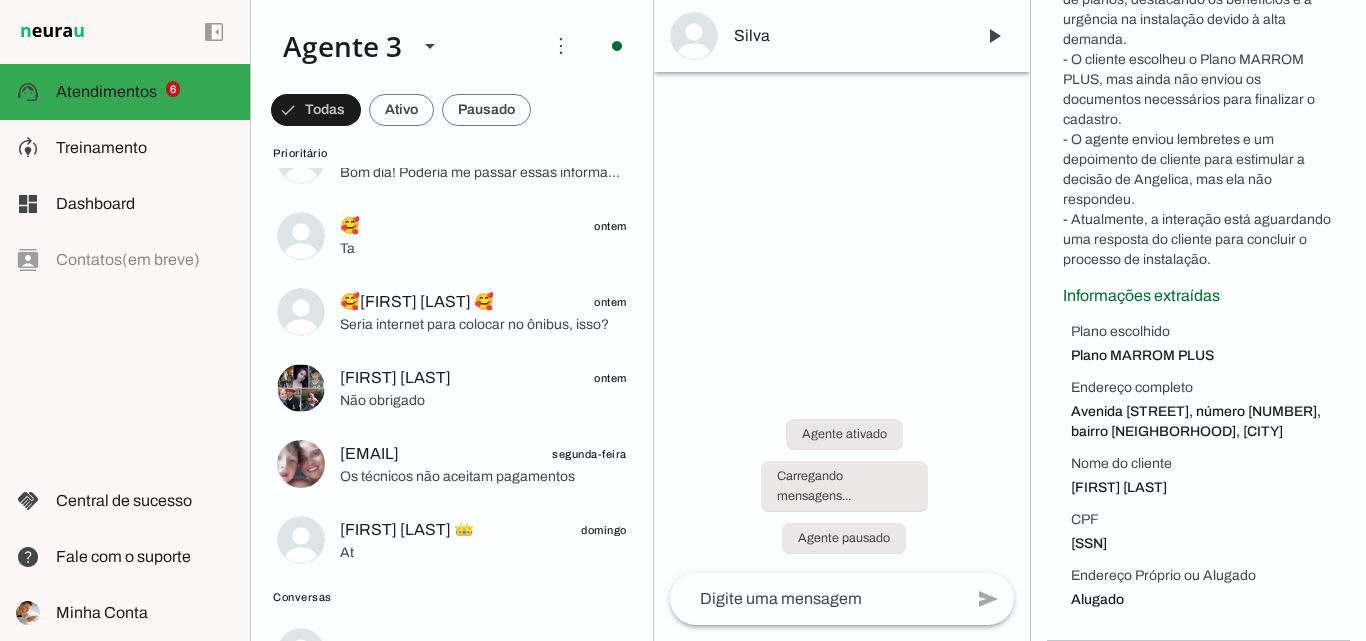 drag, startPoint x: 1062, startPoint y: 360, endPoint x: 1212, endPoint y: 605, distance: 287.27164 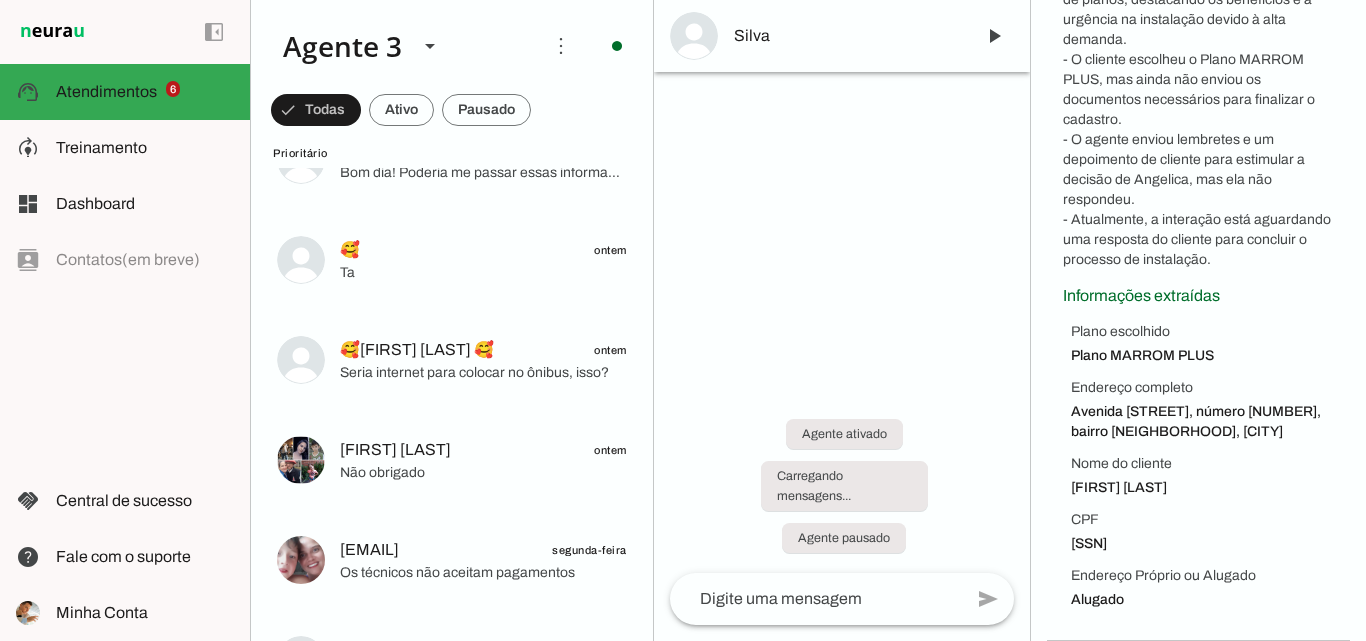 scroll, scrollTop: 0, scrollLeft: 0, axis: both 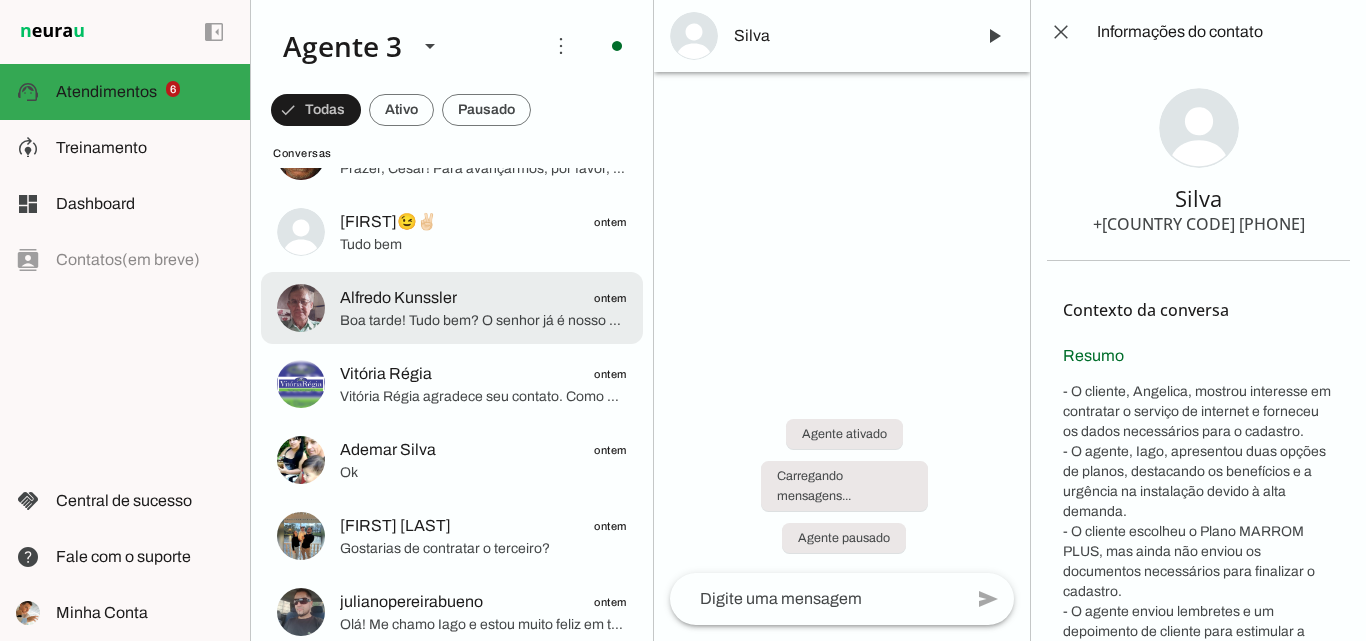 click on "Alfredo Kunssler
ontem" 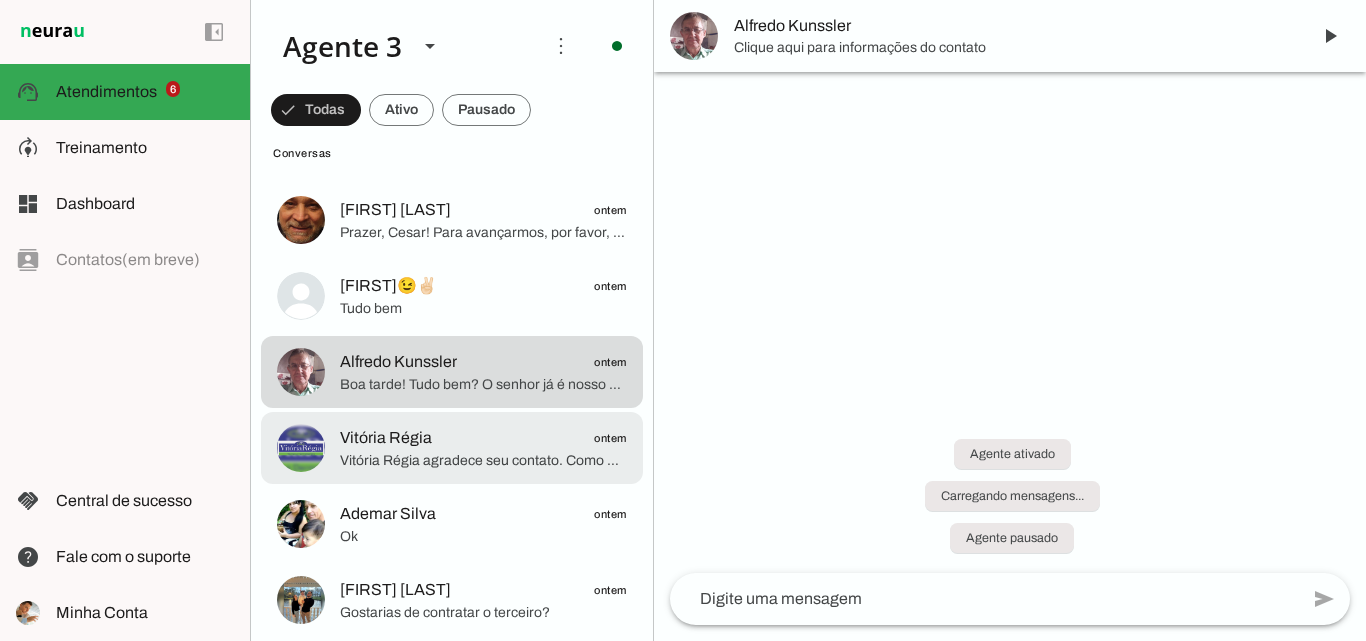 scroll, scrollTop: 788, scrollLeft: 0, axis: vertical 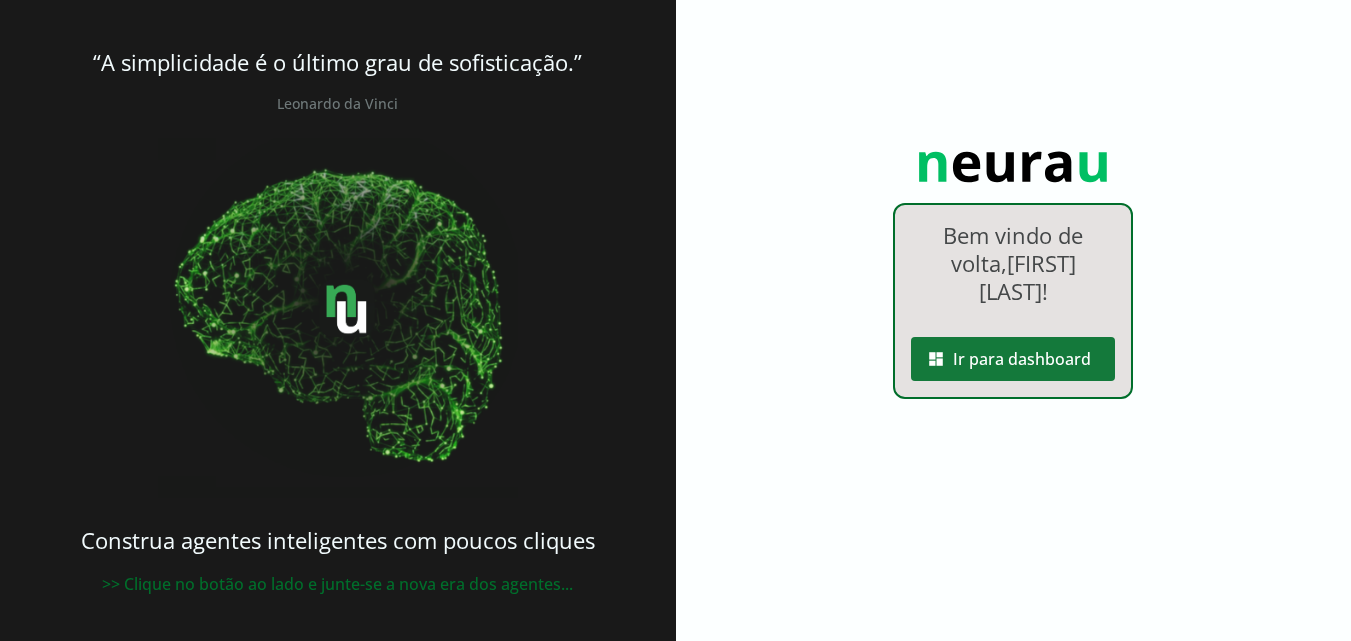click at bounding box center (1013, 359) 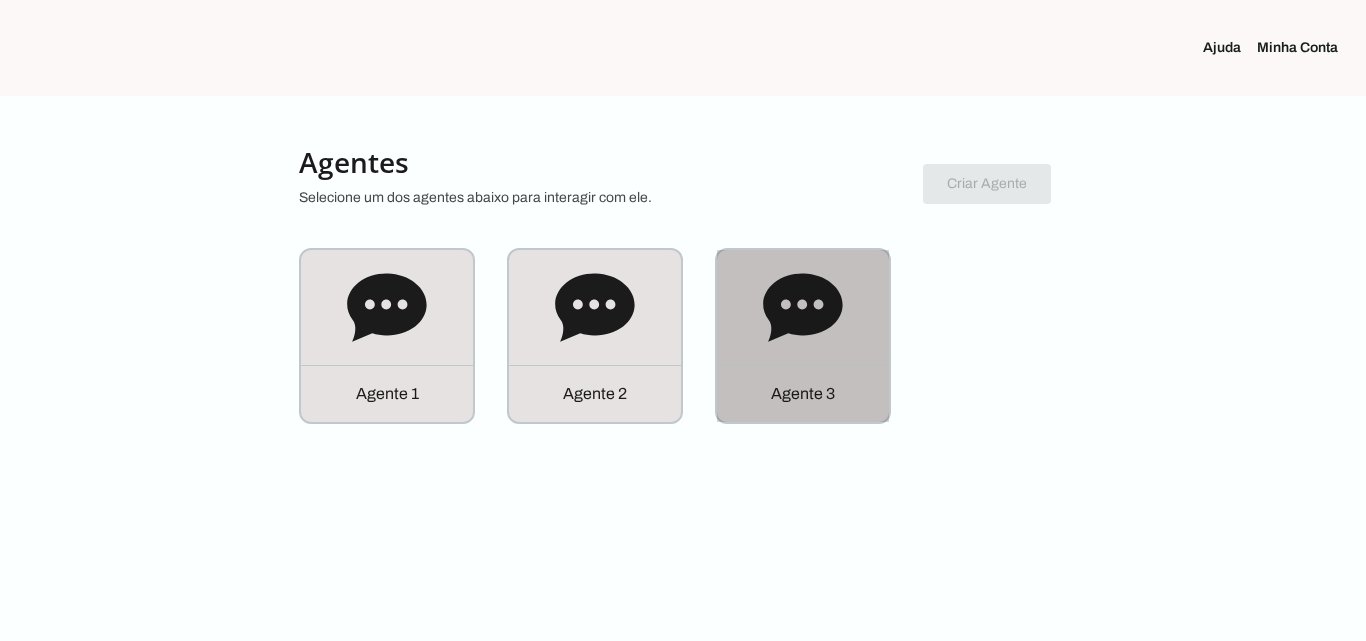 click on "Agente 3" 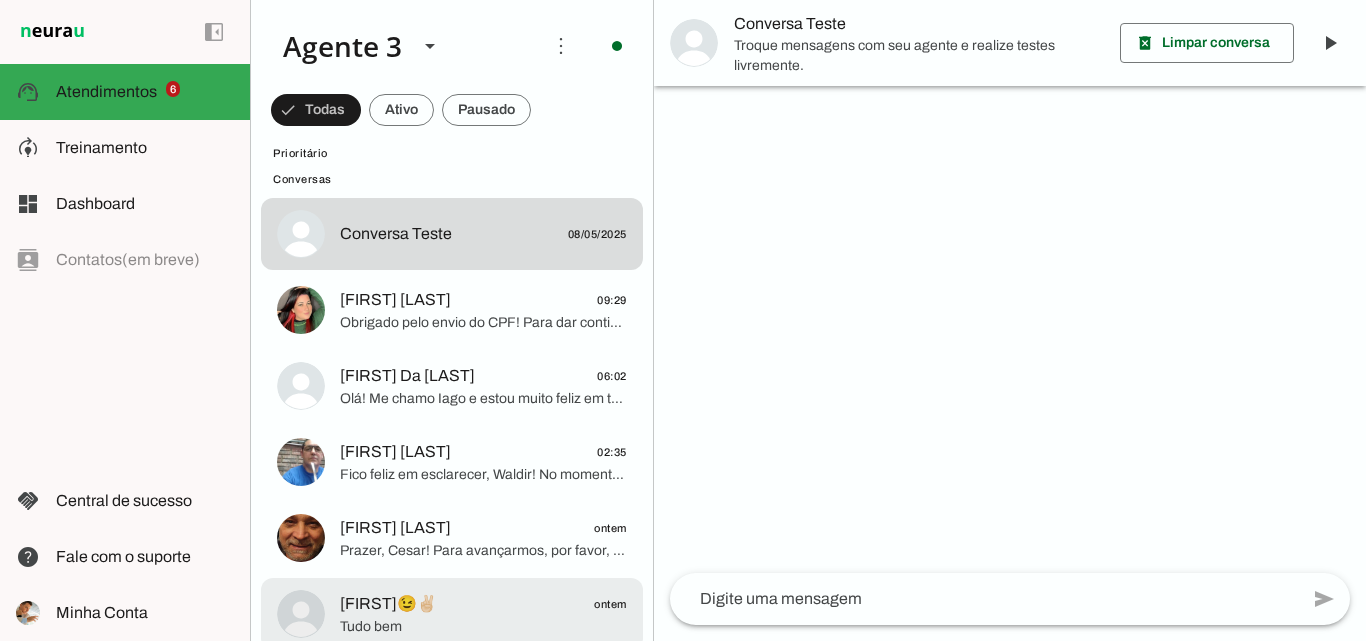 scroll, scrollTop: 700, scrollLeft: 0, axis: vertical 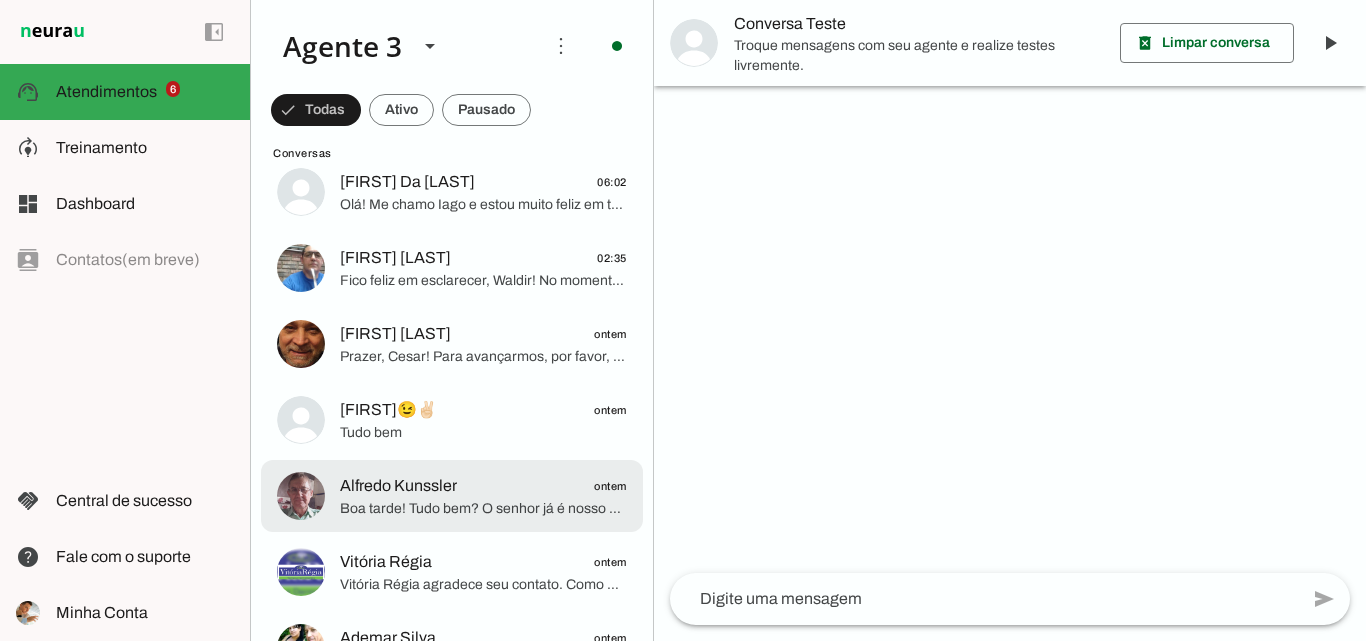 click on "Boa tarde! Tudo bem? O senhor já é nosso cliente?" 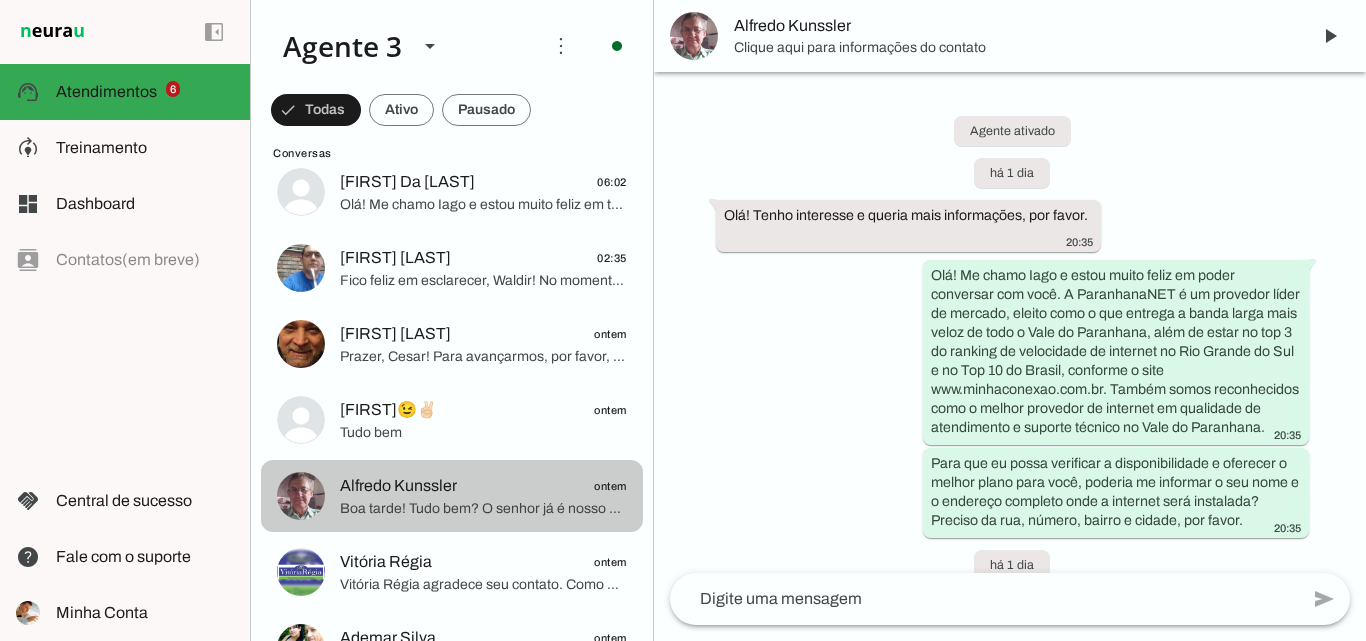 scroll, scrollTop: 1990, scrollLeft: 0, axis: vertical 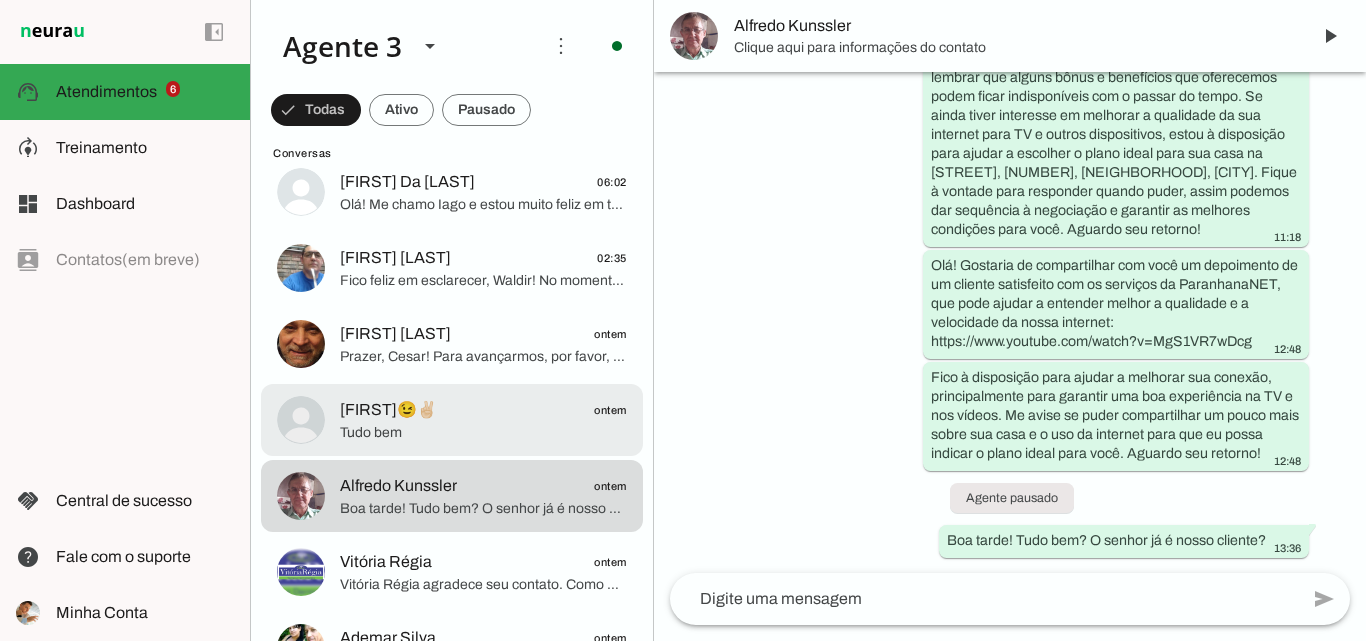 click on "Tudo bem" 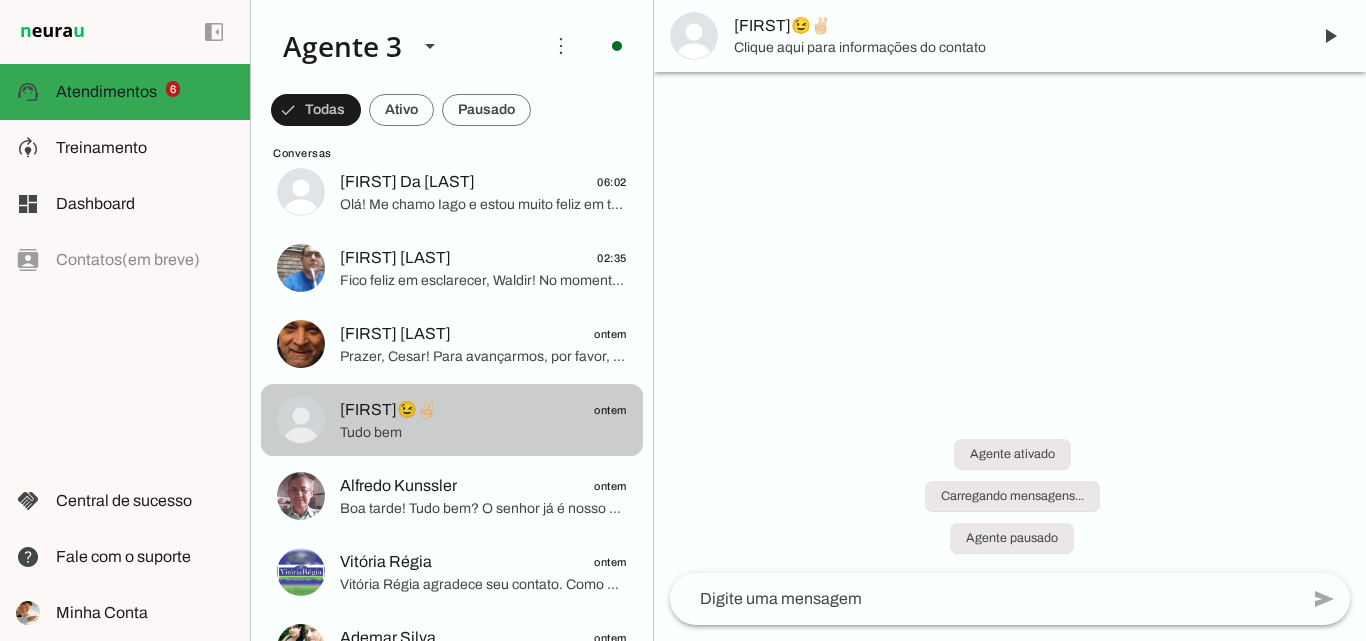 scroll, scrollTop: 514, scrollLeft: 0, axis: vertical 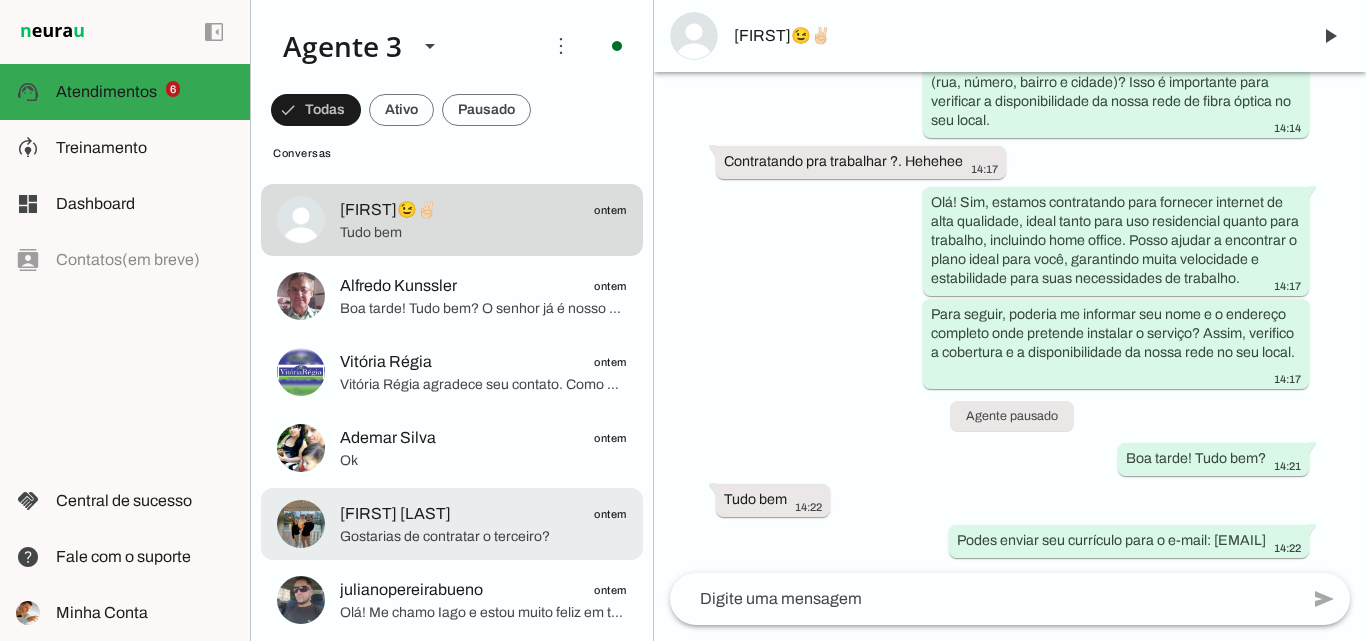 click on "ontem" 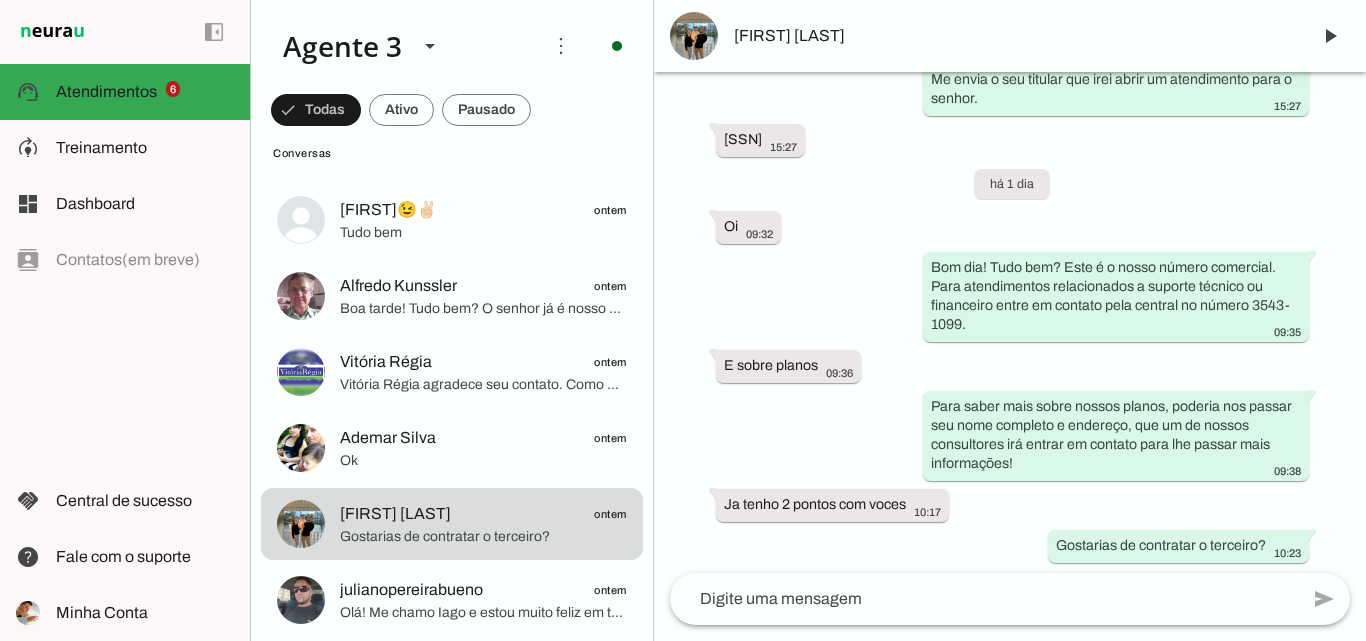 scroll, scrollTop: 2076, scrollLeft: 0, axis: vertical 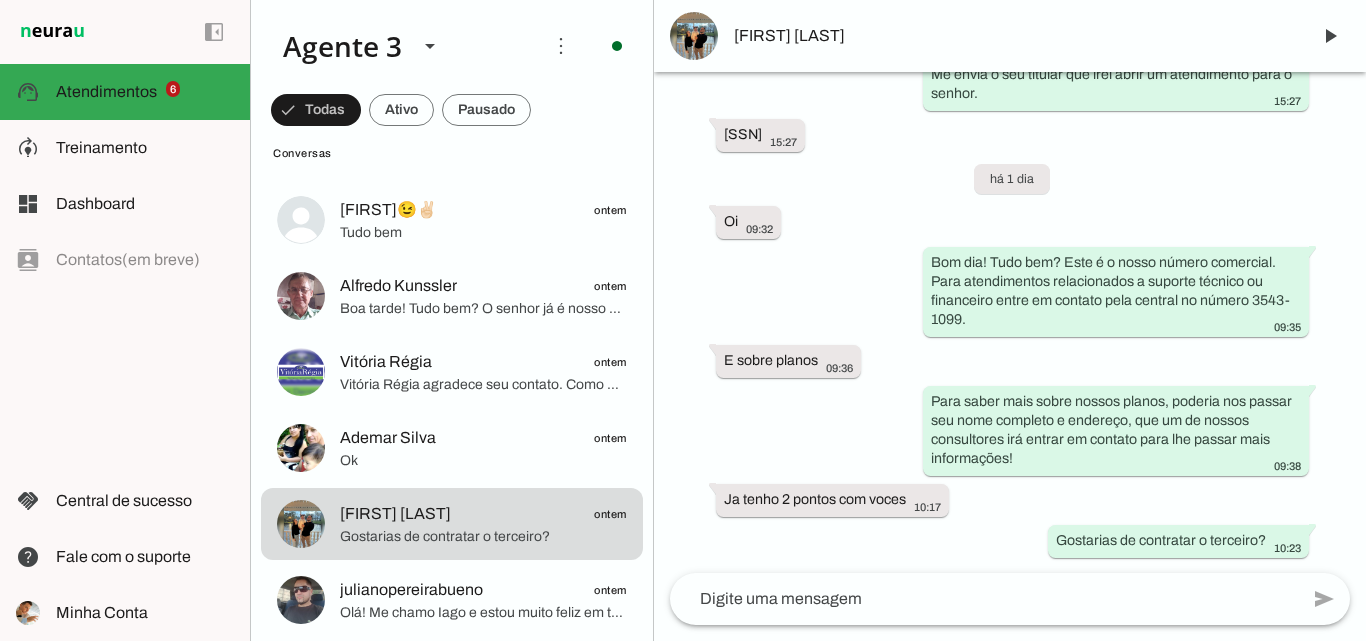 click 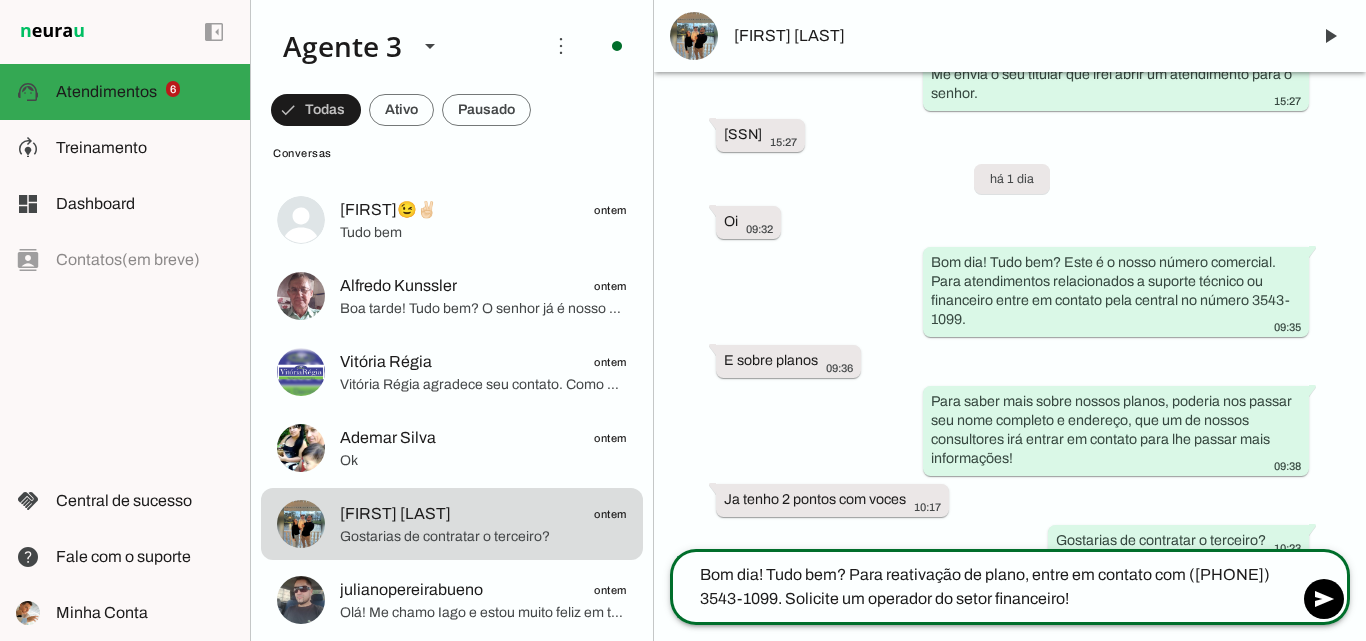 type on "Bom dia! Tudo bem? Para reativação de plano, entre em contato com ([PHONE]) 3543-1099. Solicite um operador do setor financeiro!" 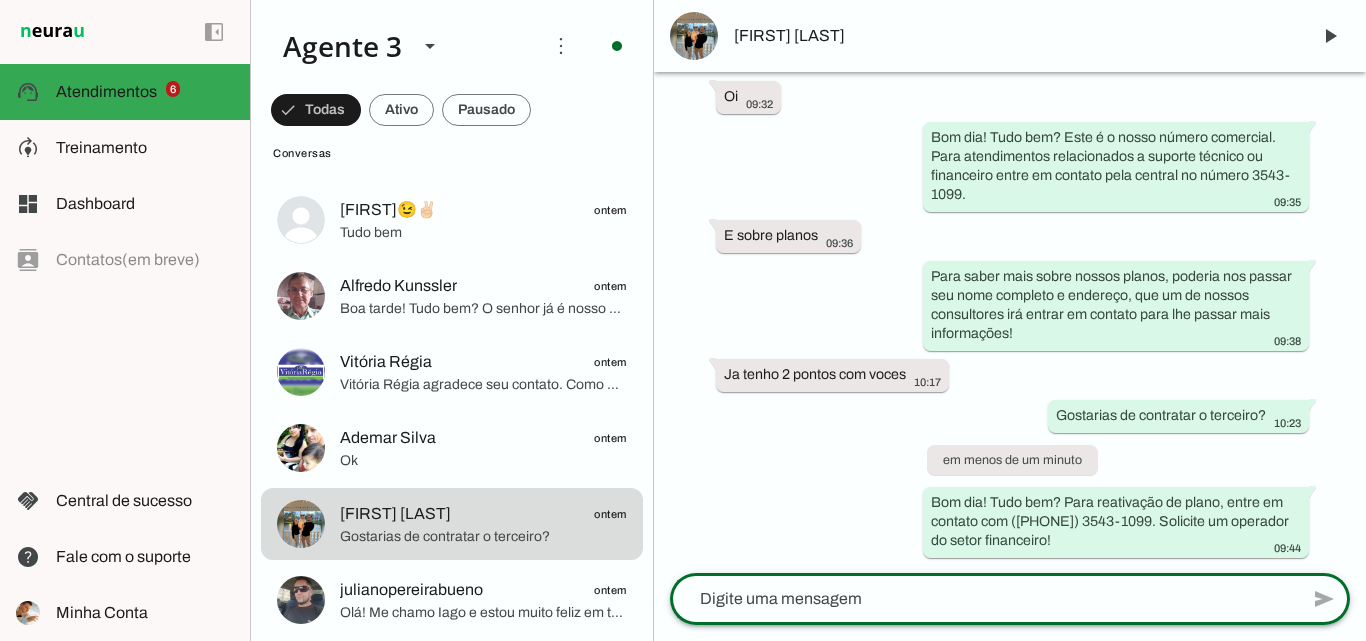 scroll, scrollTop: 2201, scrollLeft: 0, axis: vertical 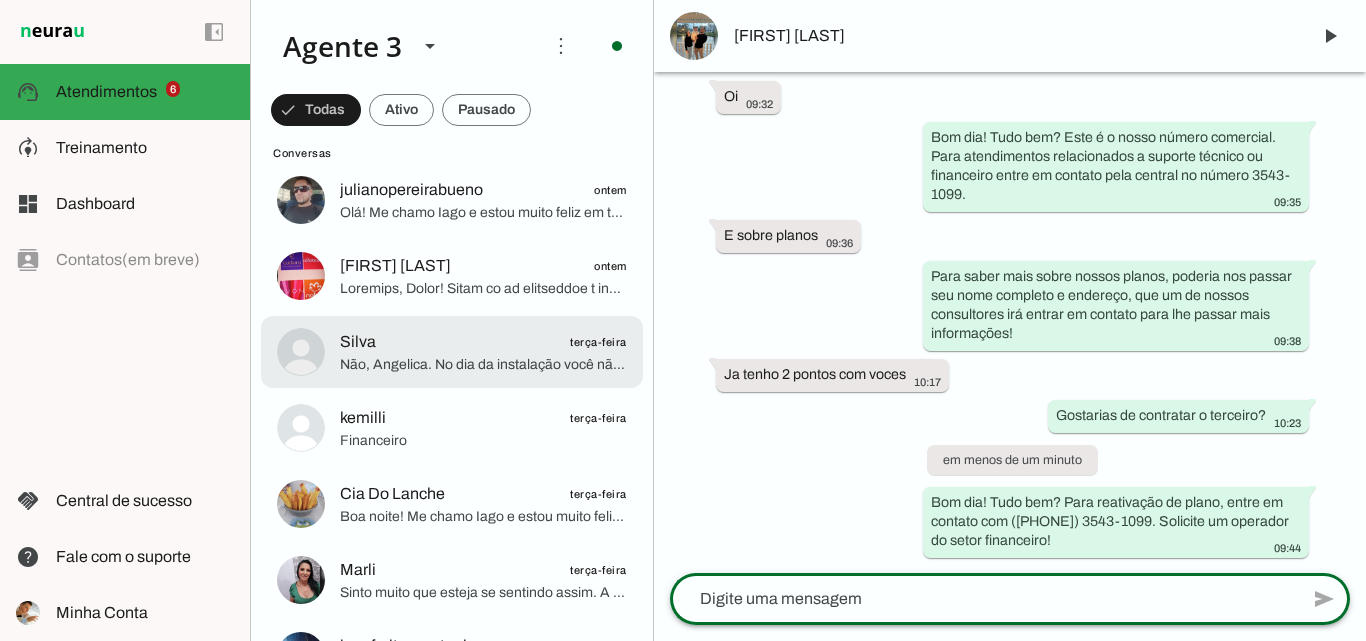 click on "Não, Angelica. No dia da instalação você não precisa pagar nada. A cobrança das mensalidades é feita por boleto bancário, que você receberá em um carnê com todas as parcelas até o final do ano. O serviço é pré-pago, e a primeira parcela terá vencimento para 7 dias a partir da instalação.
Se precisar de mais prazo ou quiser personalizar a data de vencimento, isso pode ser negociado posteriormente com o setor financeiro, mas o pagamento no dia da instalação não é necessário." 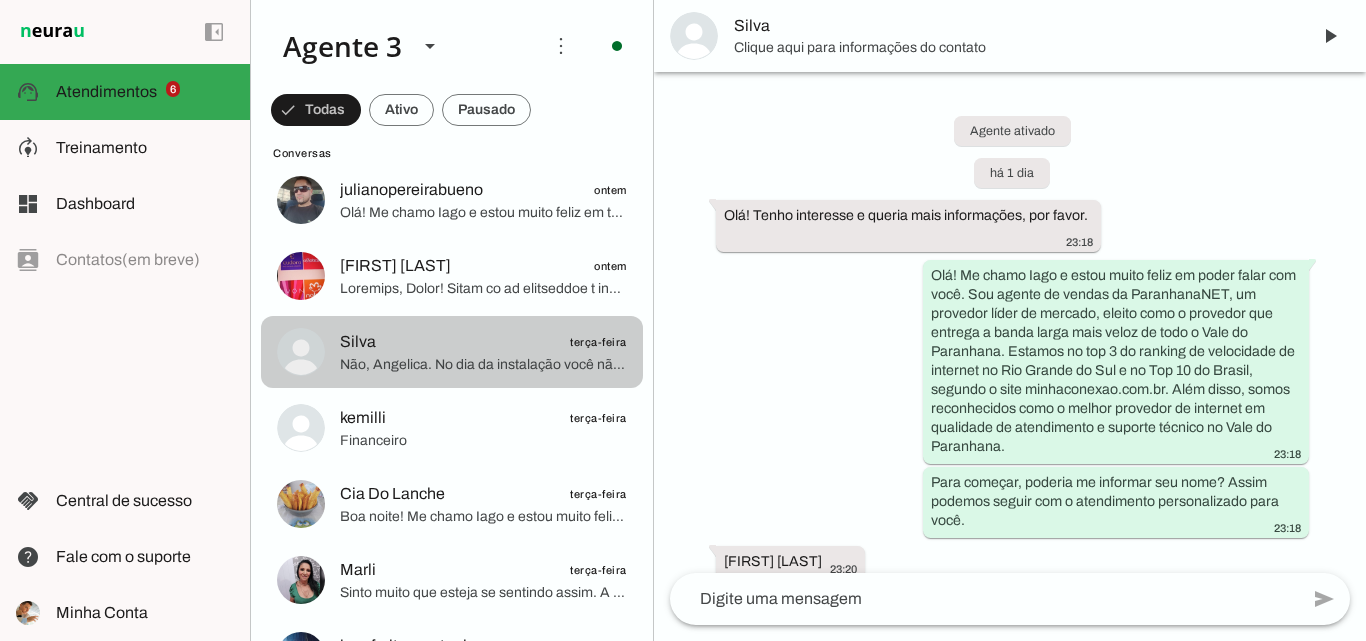 scroll, scrollTop: 4013, scrollLeft: 0, axis: vertical 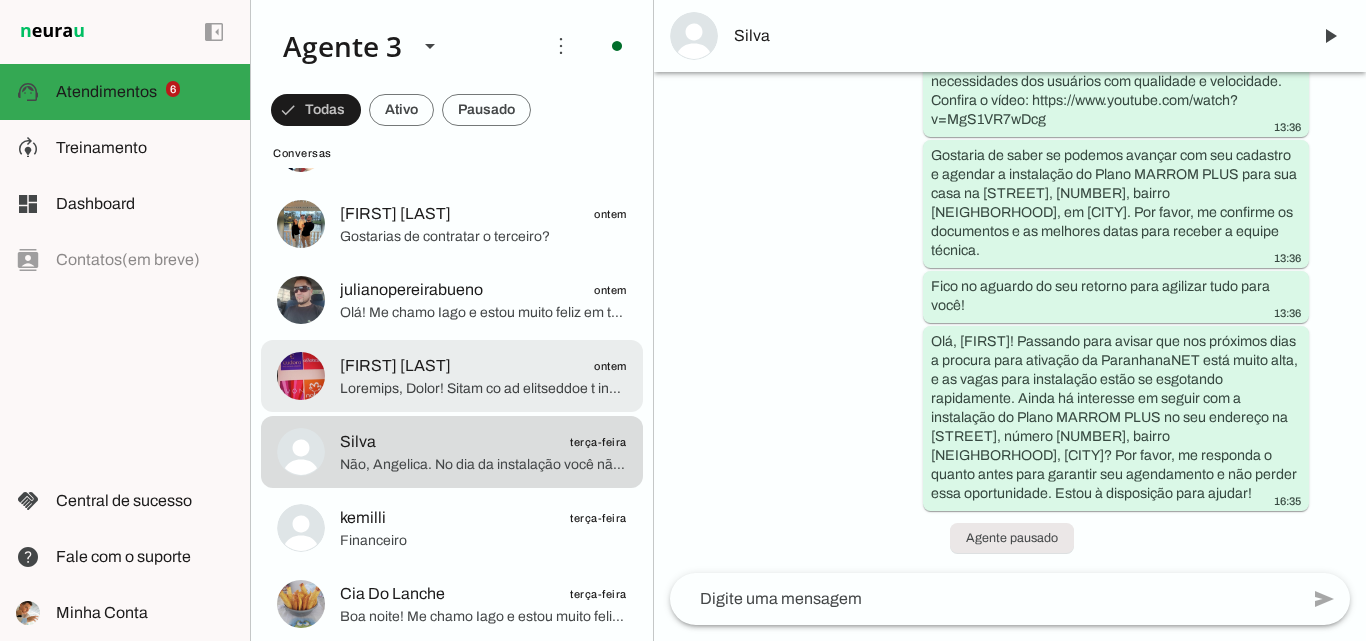 click 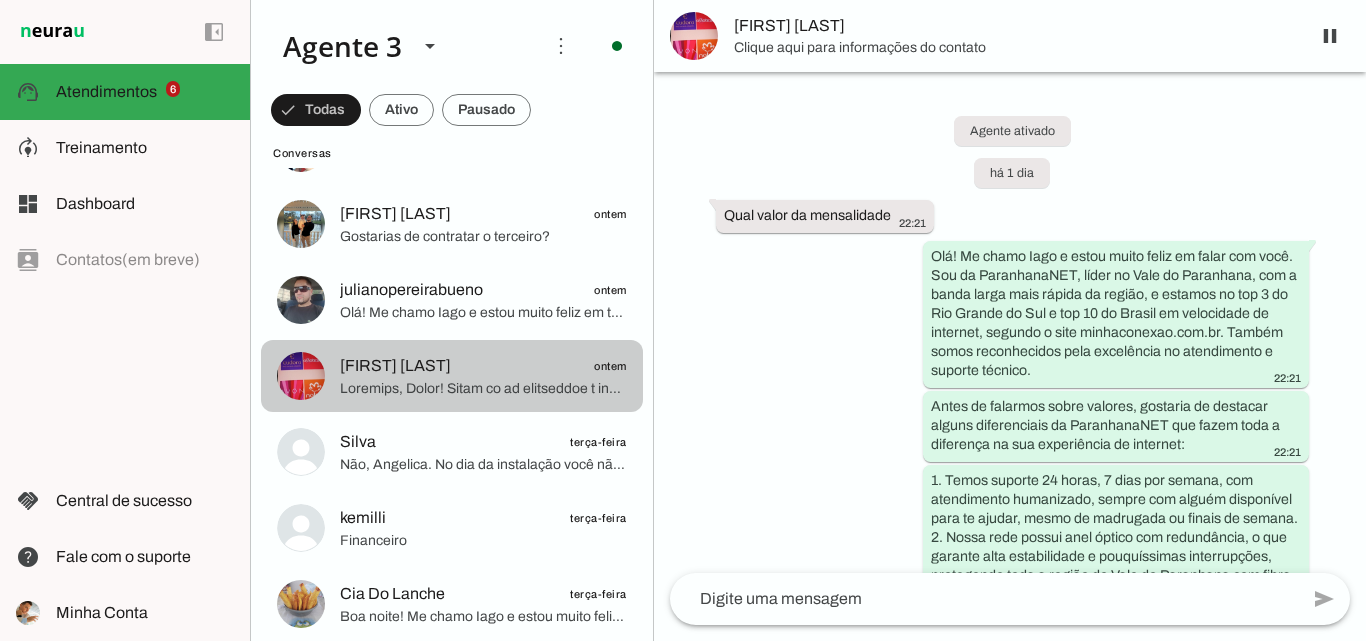 scroll, scrollTop: 5100, scrollLeft: 0, axis: vertical 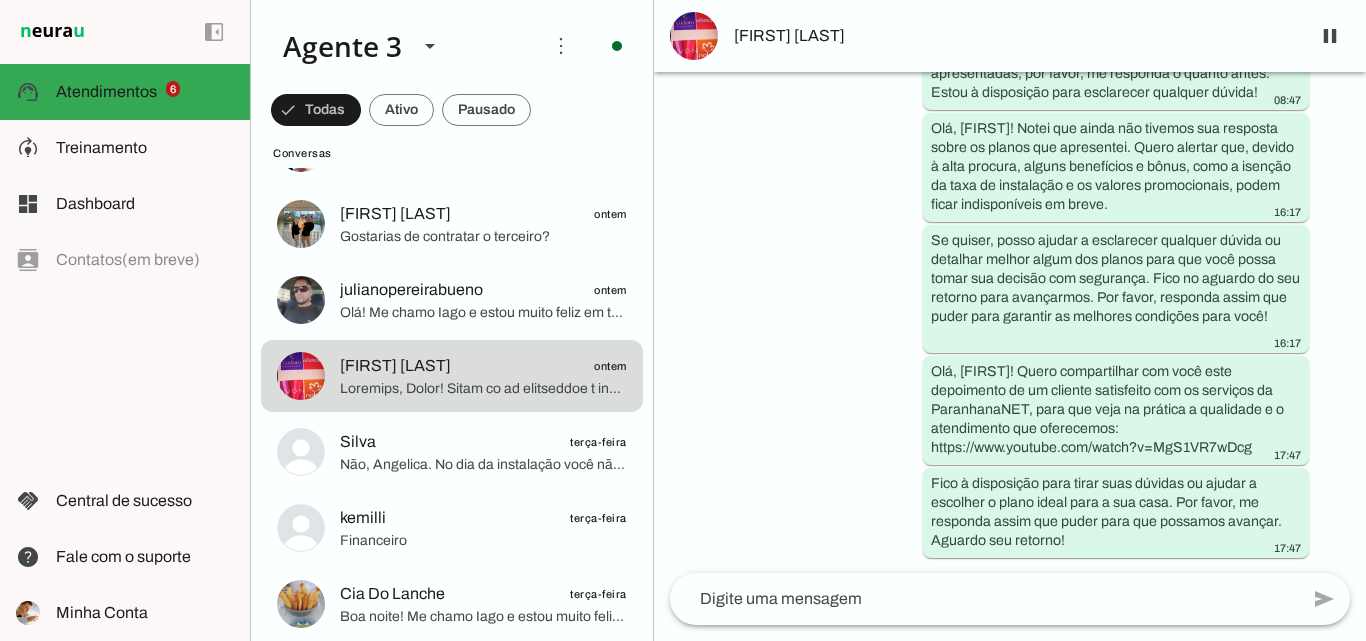 click on "[FIRST] [LAST]" at bounding box center (1014, 36) 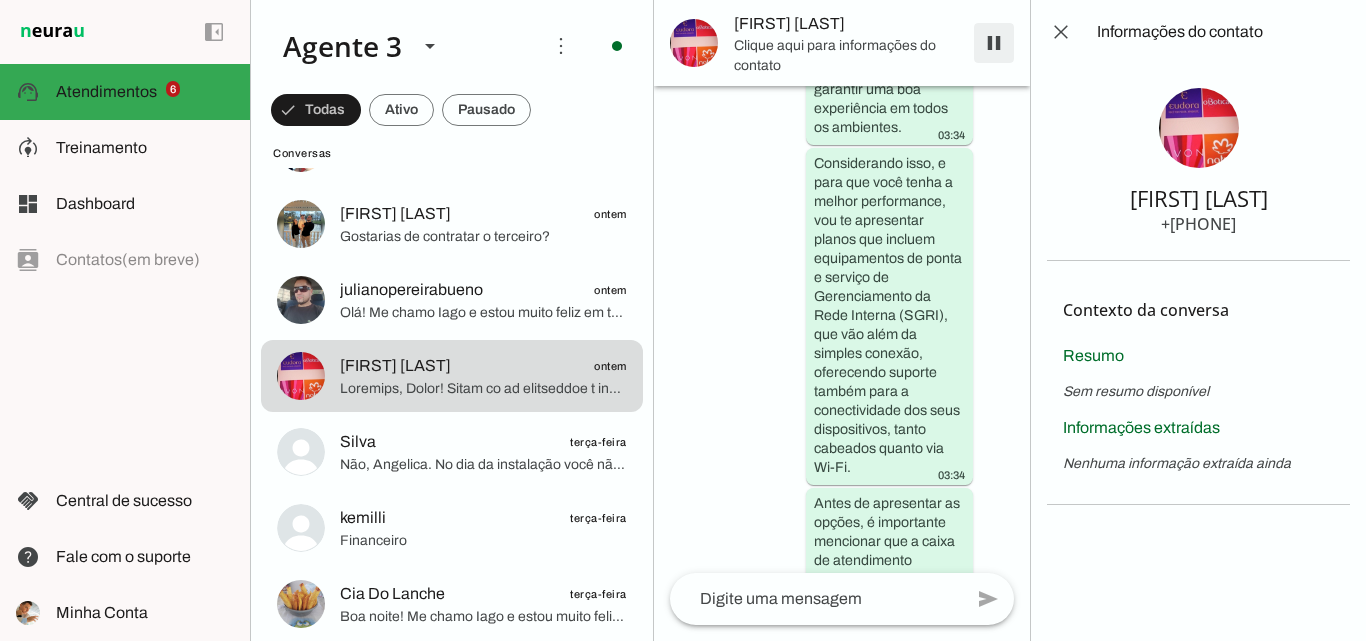scroll, scrollTop: 11845, scrollLeft: 0, axis: vertical 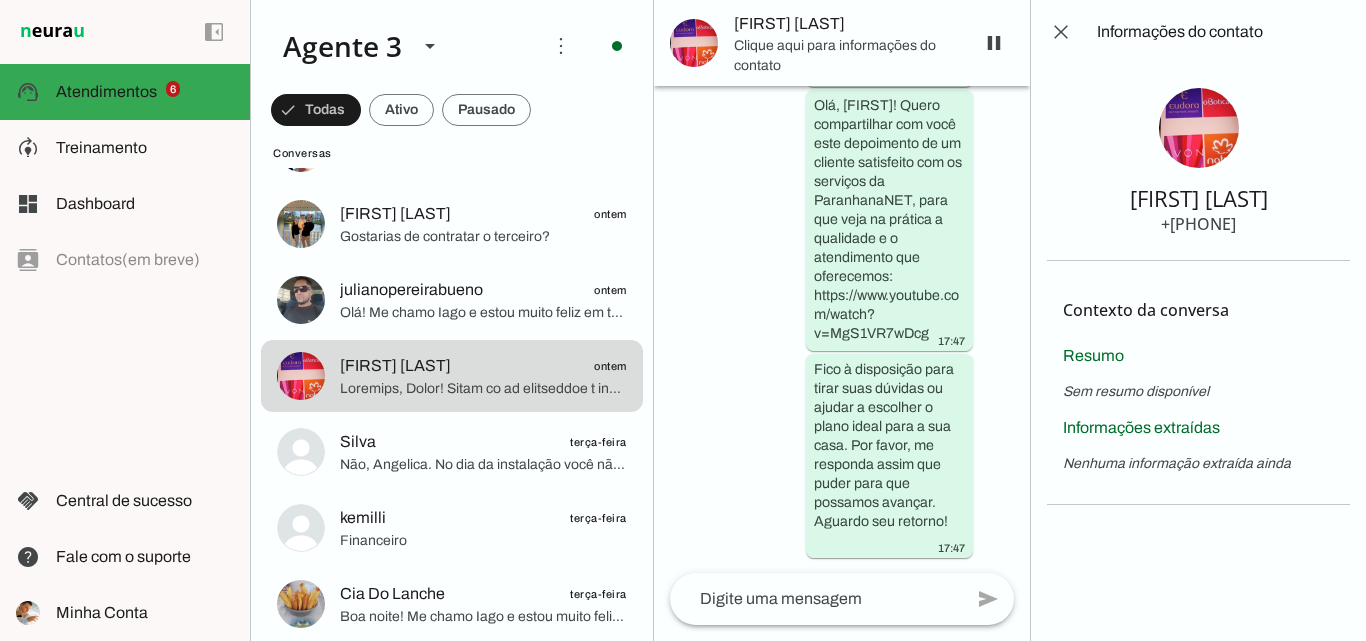 type 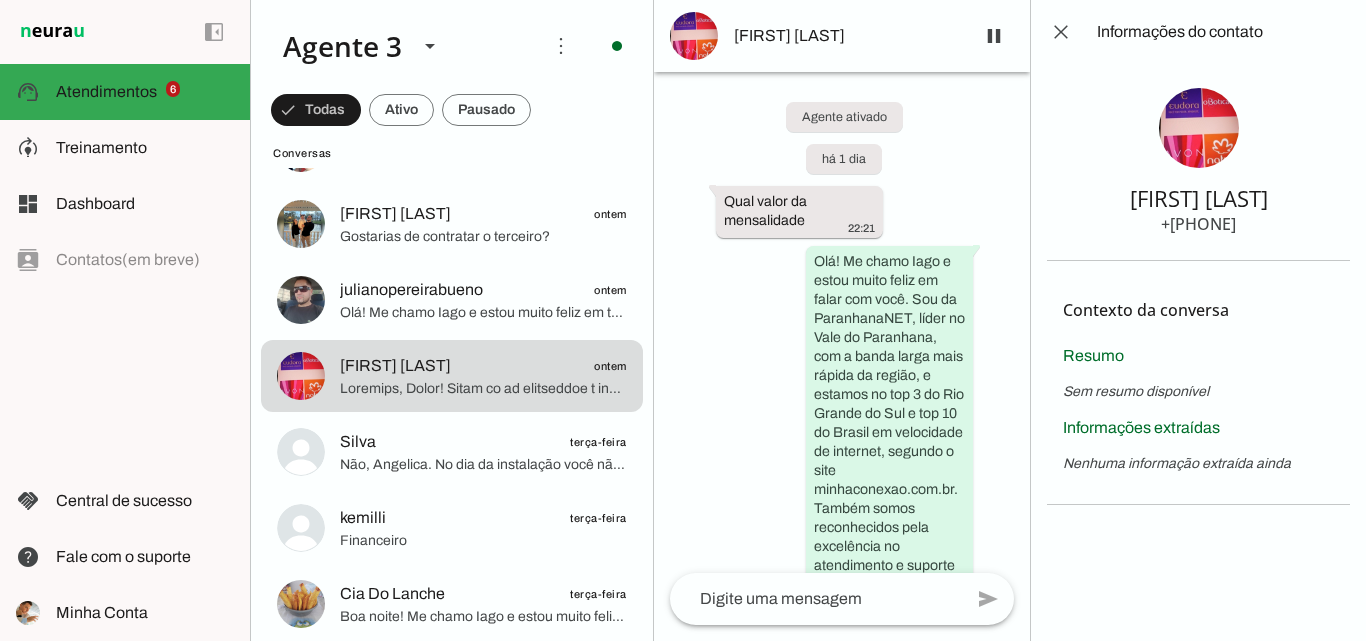 scroll, scrollTop: 0, scrollLeft: 0, axis: both 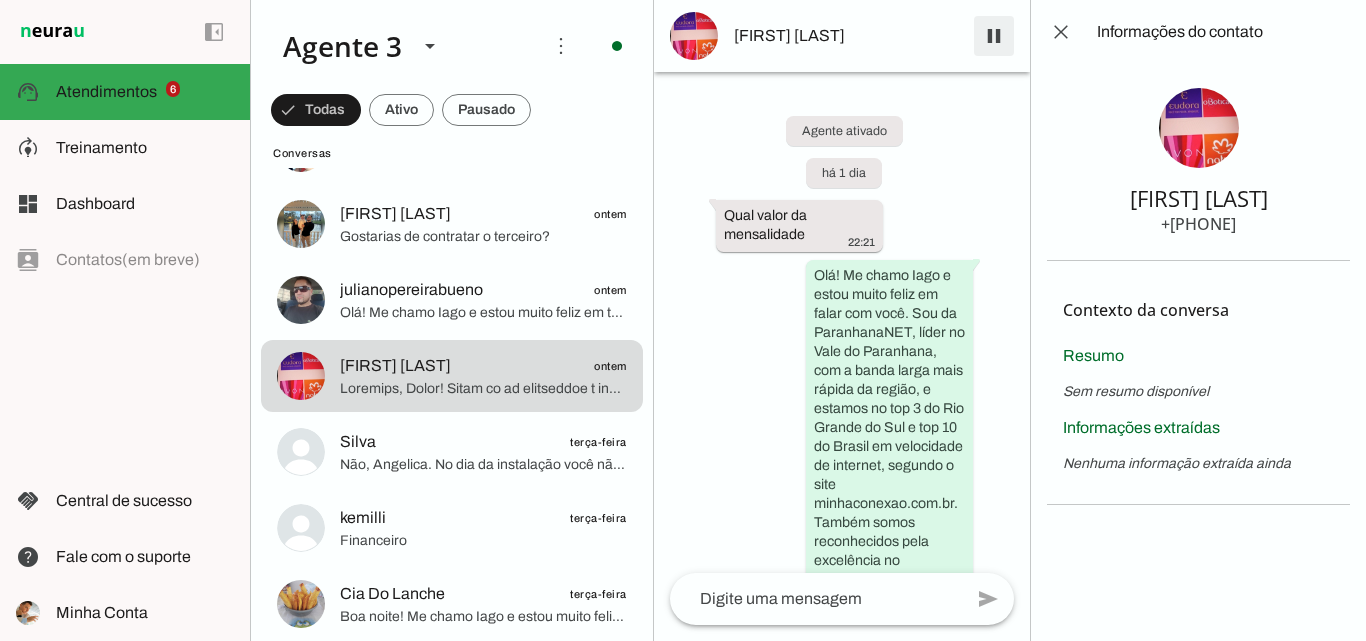 click at bounding box center (994, 36) 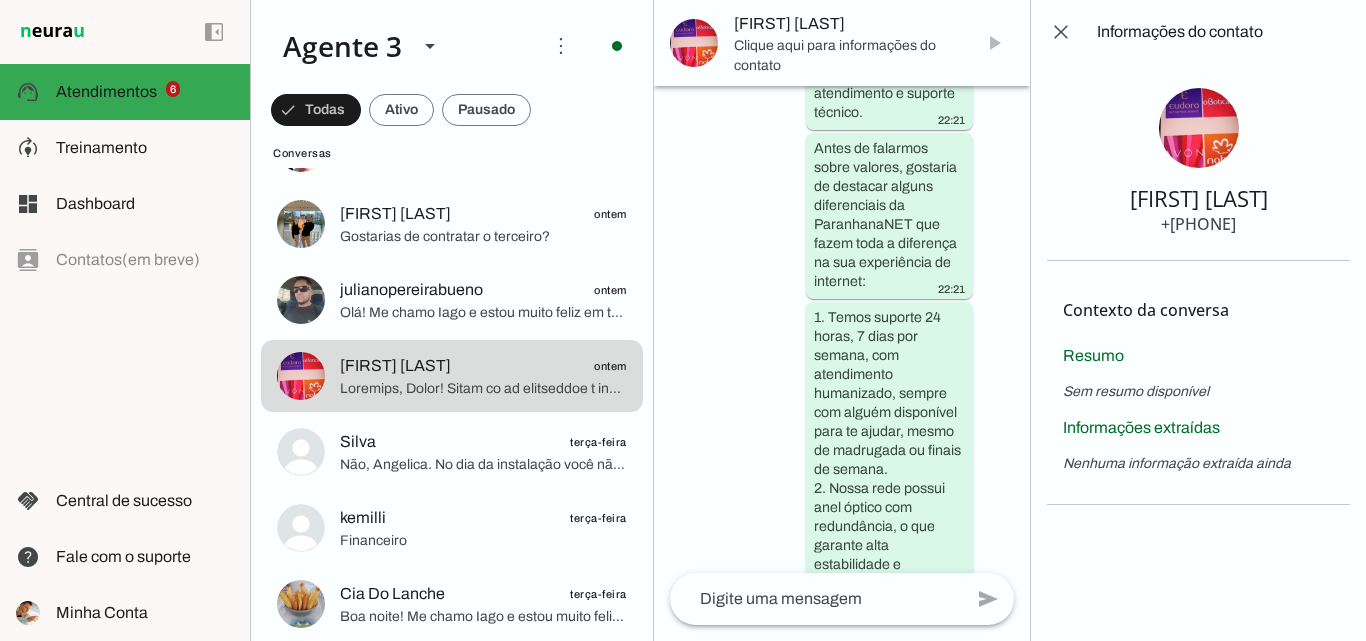scroll, scrollTop: 0, scrollLeft: 0, axis: both 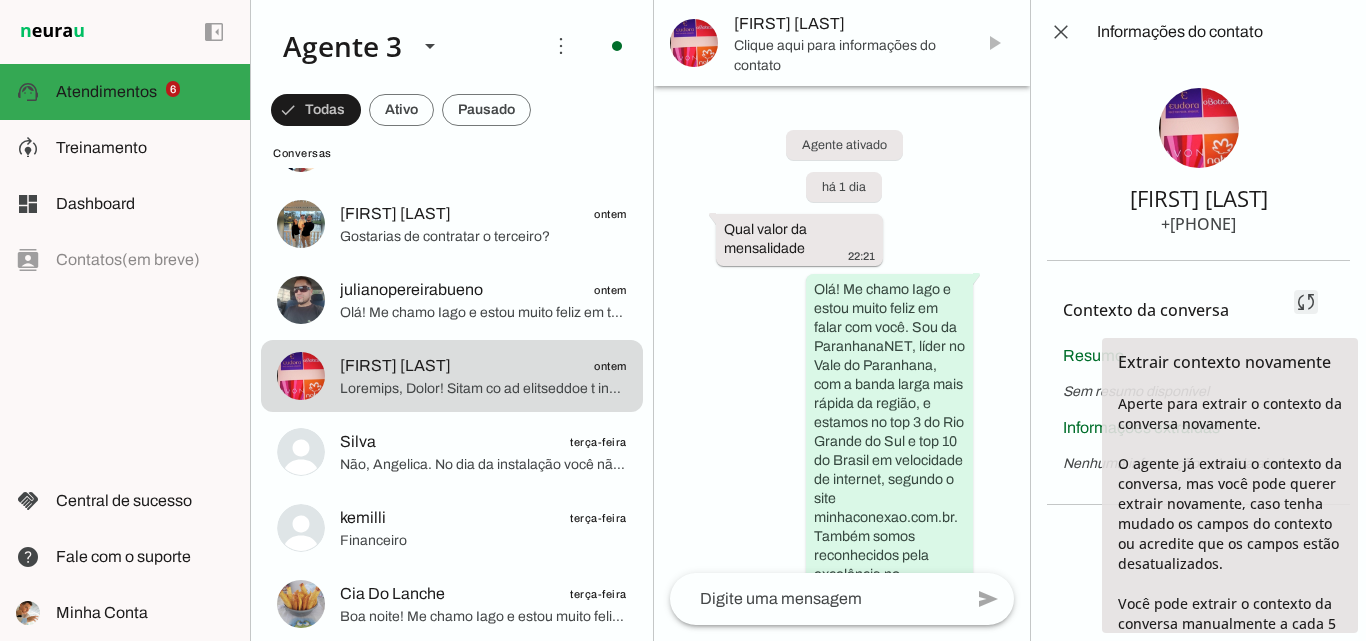 click at bounding box center (1306, 302) 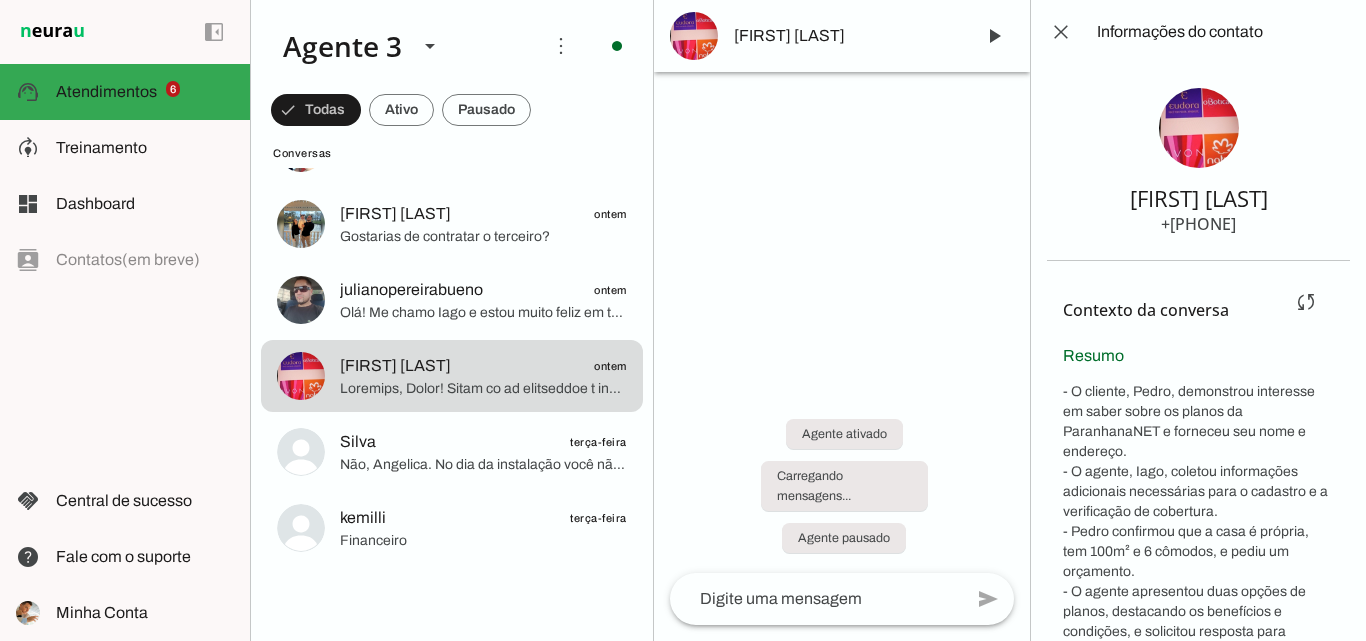 scroll, scrollTop: 88, scrollLeft: 0, axis: vertical 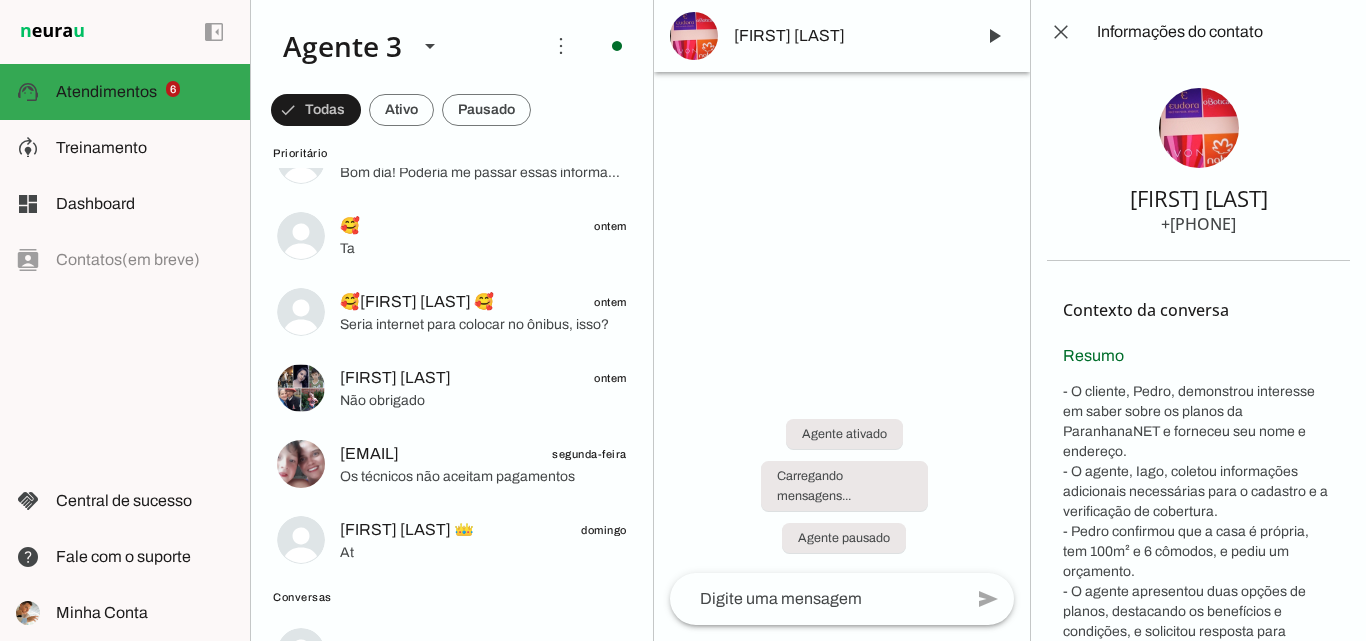 drag, startPoint x: 1129, startPoint y: 220, endPoint x: 1264, endPoint y: 226, distance: 135.13327 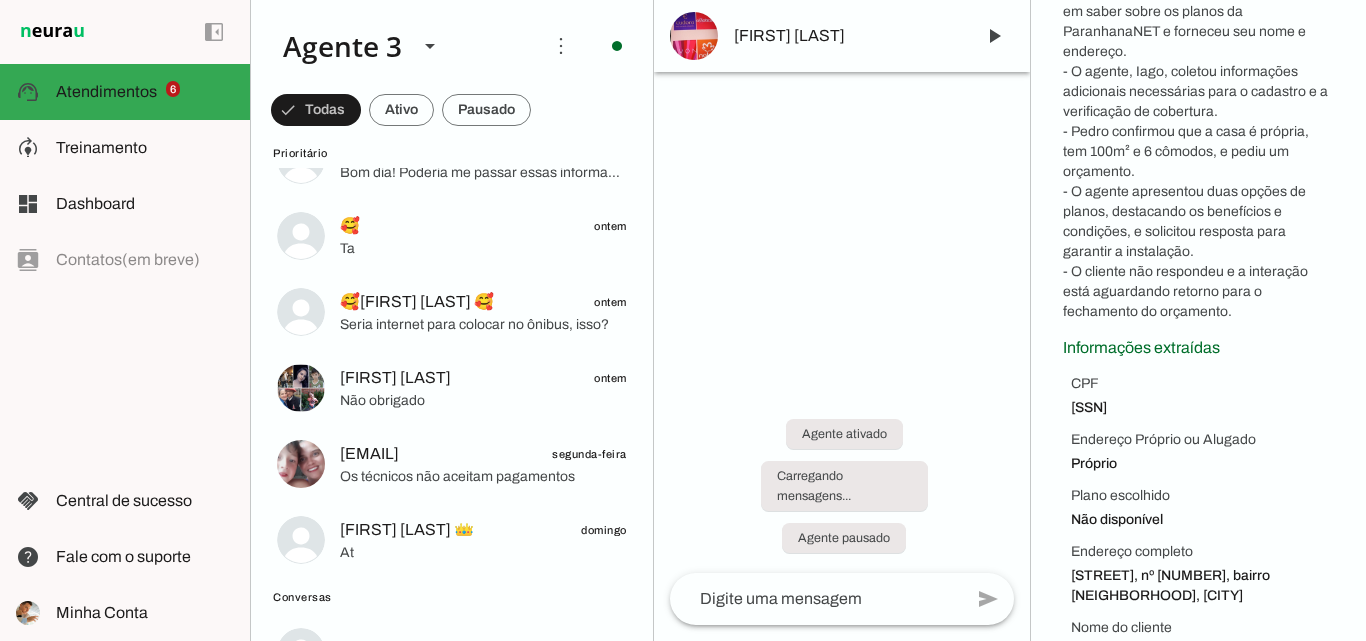 scroll, scrollTop: 452, scrollLeft: 0, axis: vertical 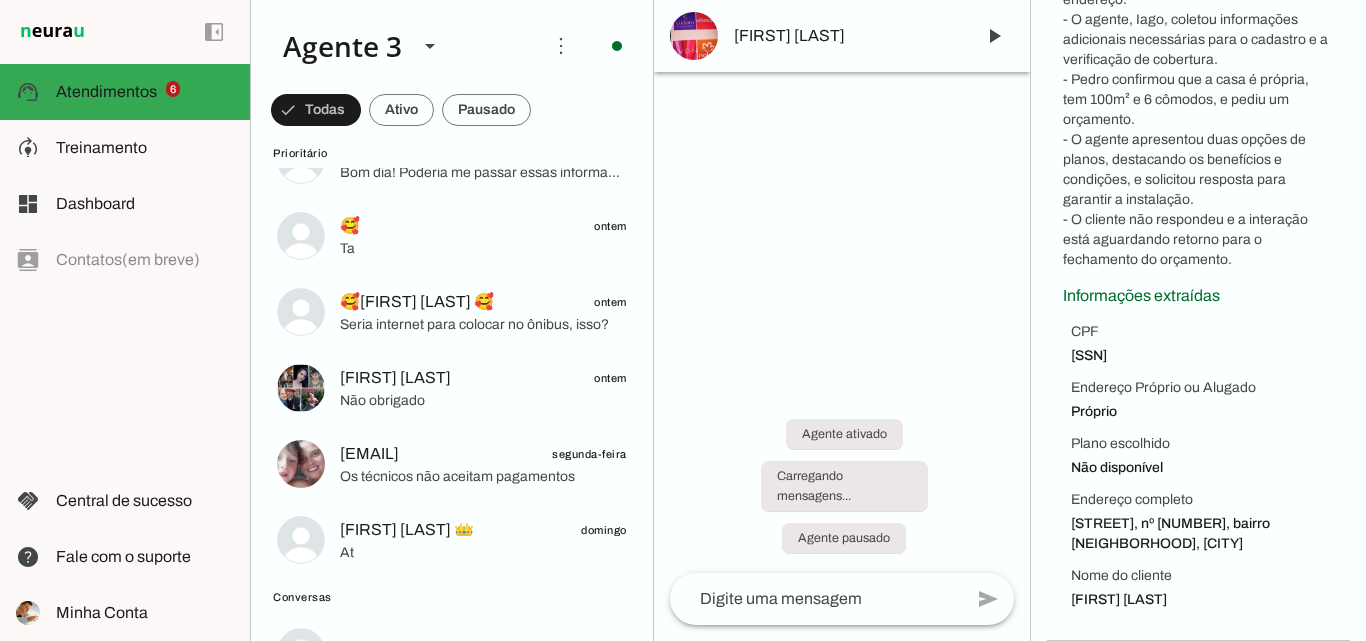 drag, startPoint x: 1064, startPoint y: 350, endPoint x: 1260, endPoint y: 614, distance: 328.8039 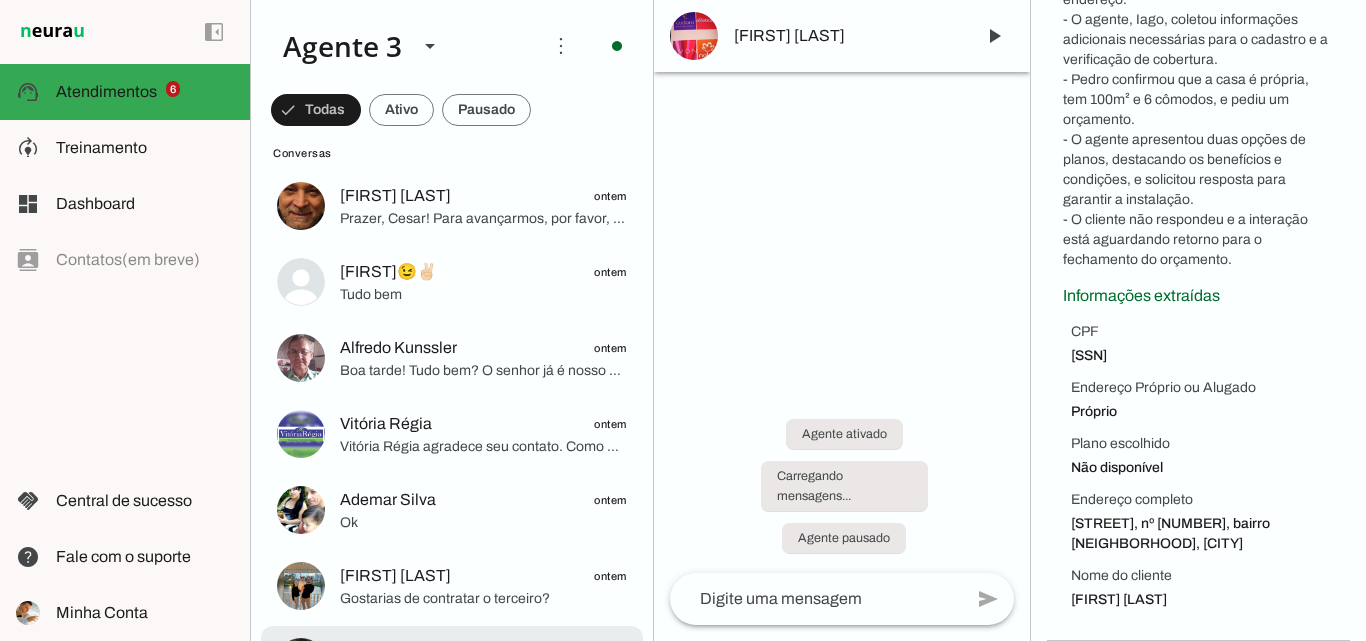 scroll, scrollTop: 988, scrollLeft: 0, axis: vertical 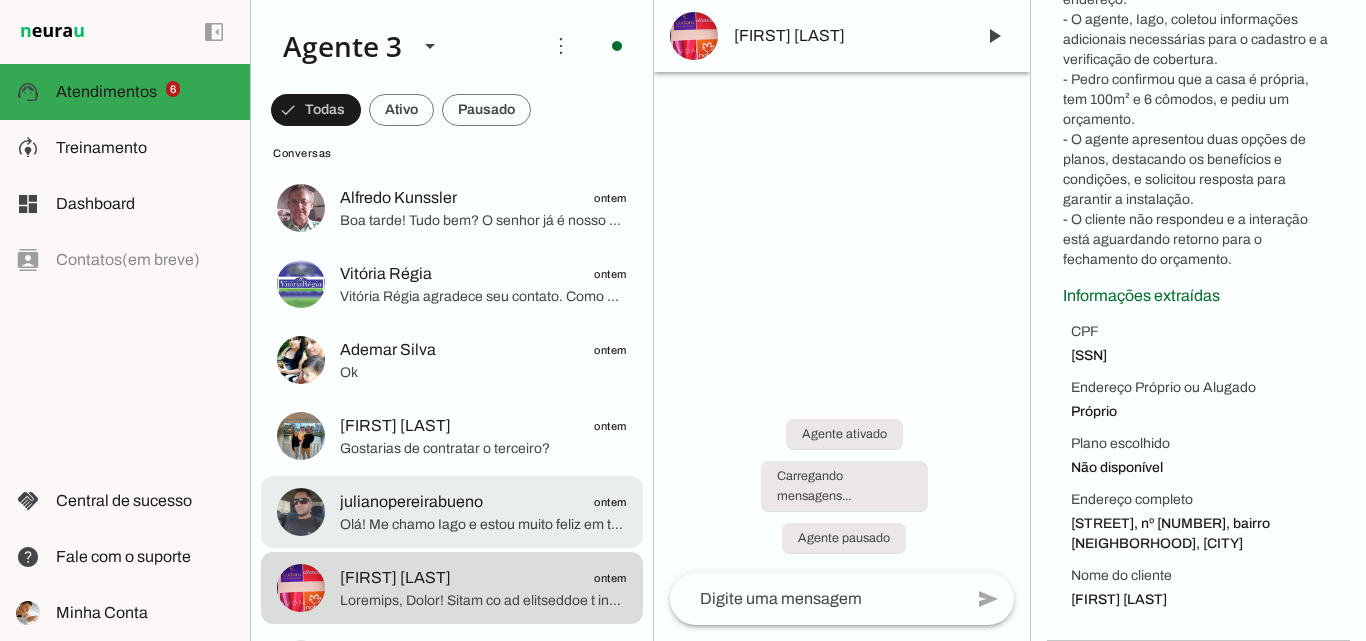 click on "Olá! Me chamo Iago e estou muito feliz em ter a oportunidade de falar com você. Sou especialista da ParanhanaNET, líder de mercado e reconhecida como o provedor que entrega a banda larga mais veloz de todo o Vale do Paranhana. Além disso, estamos no top 3 do ranking de velocidade de internet no Rio Grande do Sul e no Top 10 do Brasil, segundo o site www.minhaconexao.com.br. Também somos destaque em qualidade de atendimento e suporte técnico na região.
Para que eu possa verificar a disponibilidade do nosso serviço de fibra óptica no seu endereço, por favor, poderia me informar o nome da rua, número, bairro e cidade onde deseja instalar a internet? Assim já confirmamos se temos cobertura para você. Qual o seu nome?" 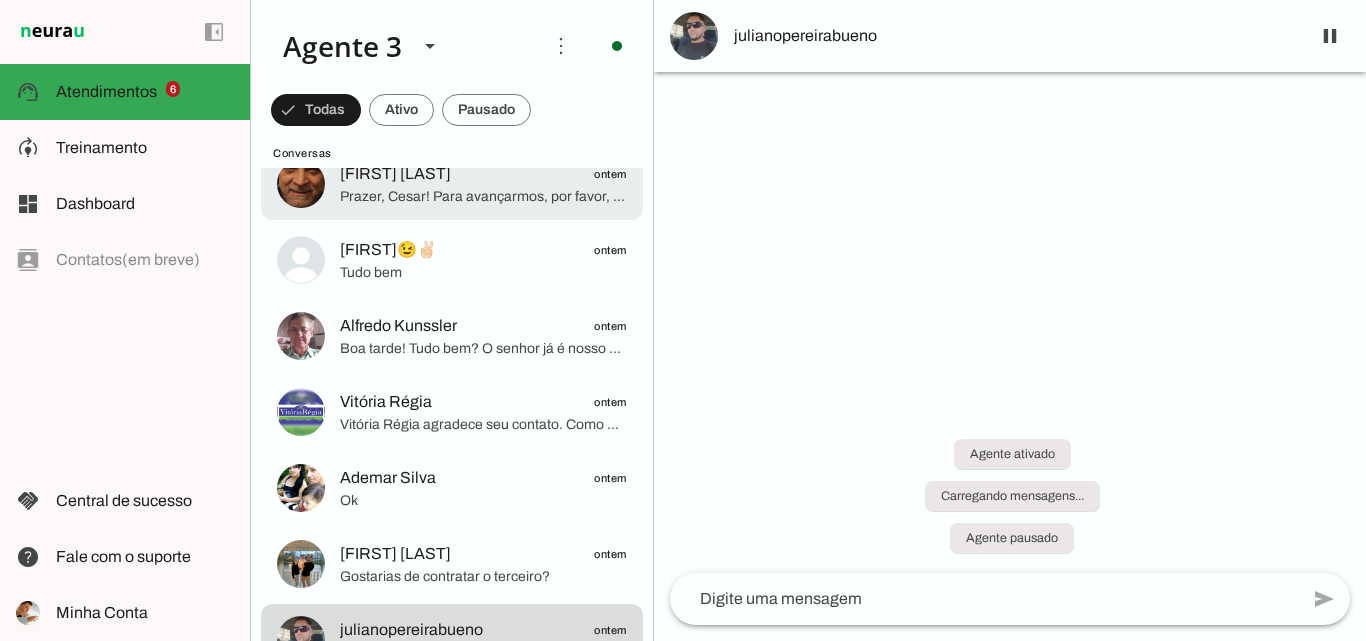scroll, scrollTop: 888, scrollLeft: 0, axis: vertical 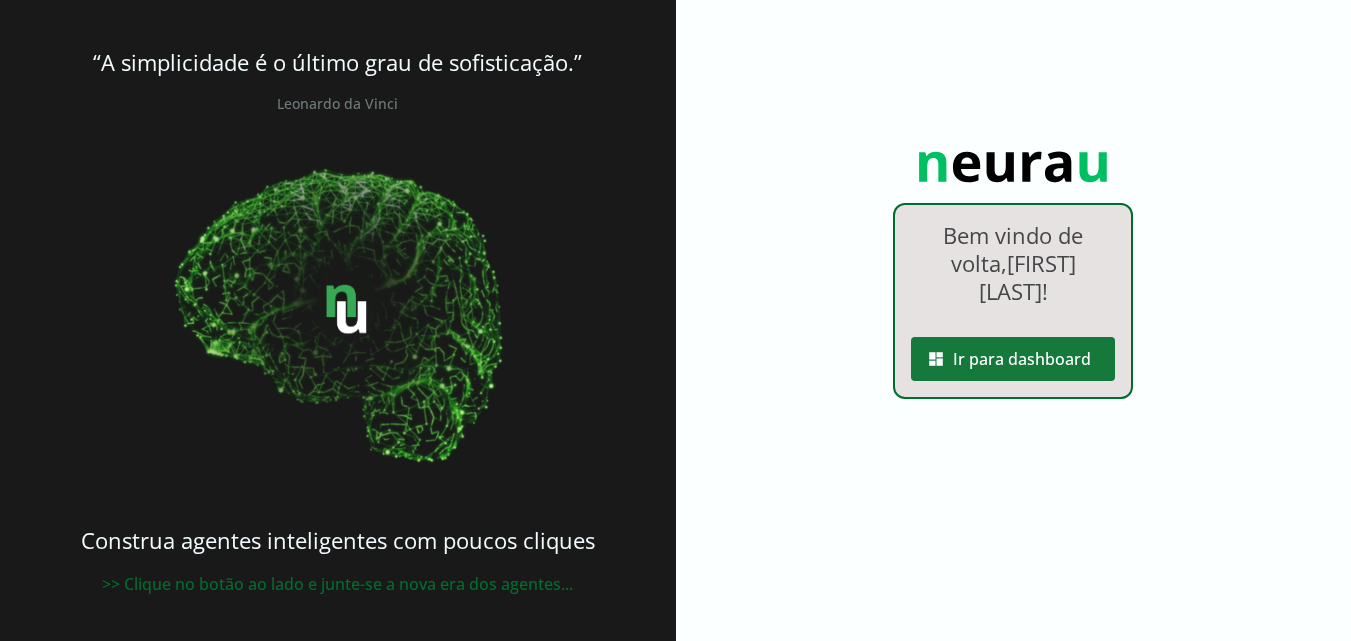click at bounding box center (1013, 359) 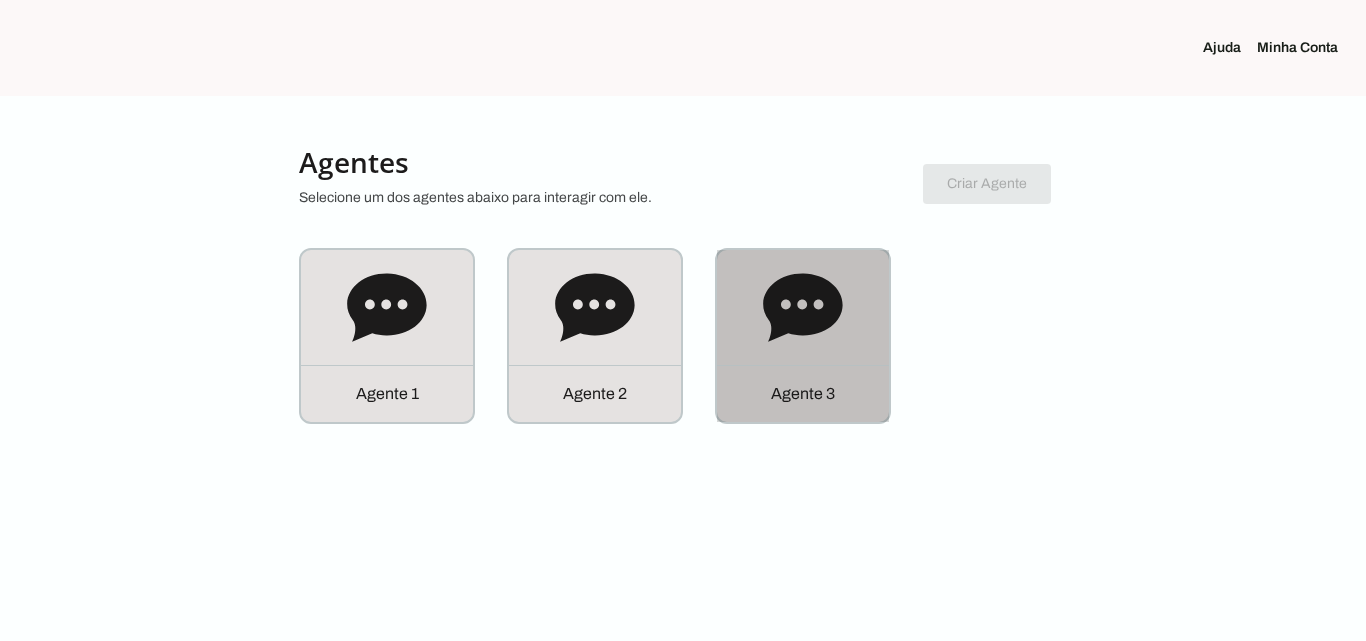 click on "Agente 3" 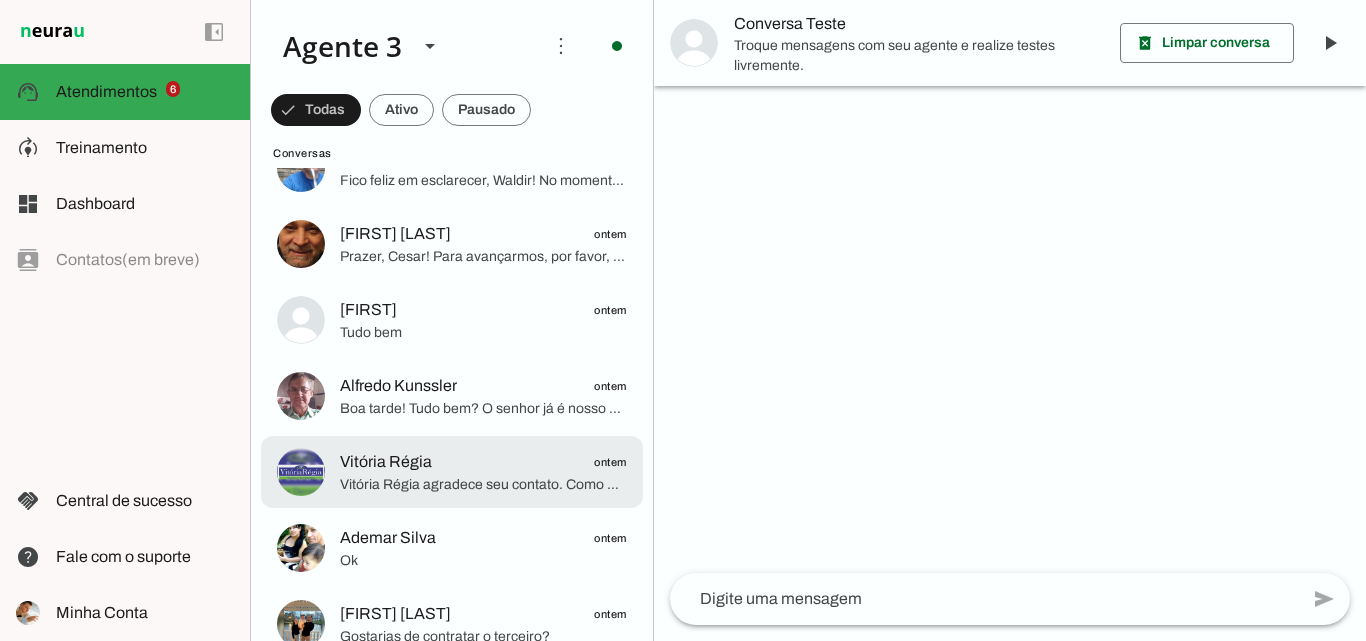 scroll, scrollTop: 900, scrollLeft: 0, axis: vertical 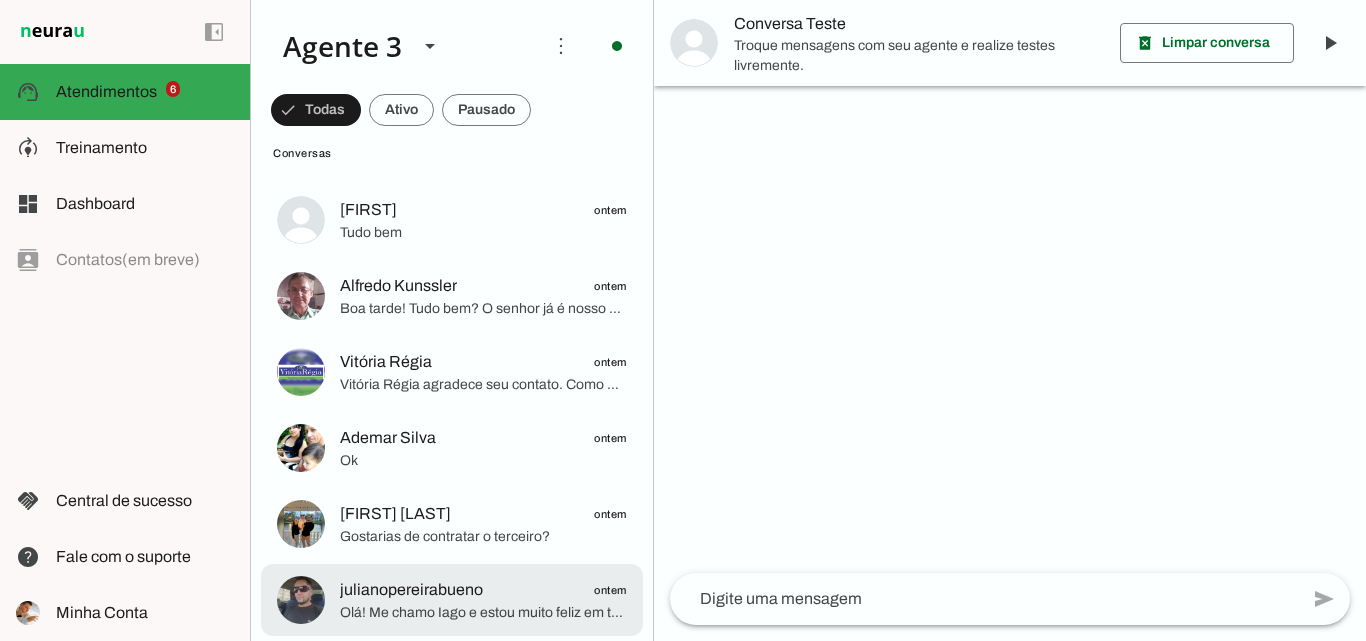 click on "Olá! Me chamo Iago e estou muito feliz em ter a oportunidade de falar com você. Sou especialista da ParanhanaNET, líder de mercado e reconhecida como o provedor que entrega a banda larga mais veloz de todo o Vale do Paranhana. Além disso, estamos no top 3 do ranking de velocidade de internet no Rio Grande do Sul e no Top 10 do Brasil, segundo o site www.minhaconexao.com.br. Também somos destaque em qualidade de atendimento e suporte técnico na região.
Para que eu possa verificar a disponibilidade do nosso serviço de fibra óptica no seu endereço, por favor, poderia me informar o nome da rua, número, bairro e cidade onde deseja instalar a internet? Assim já confirmamos se temos cobertura para você. Qual o seu nome?" 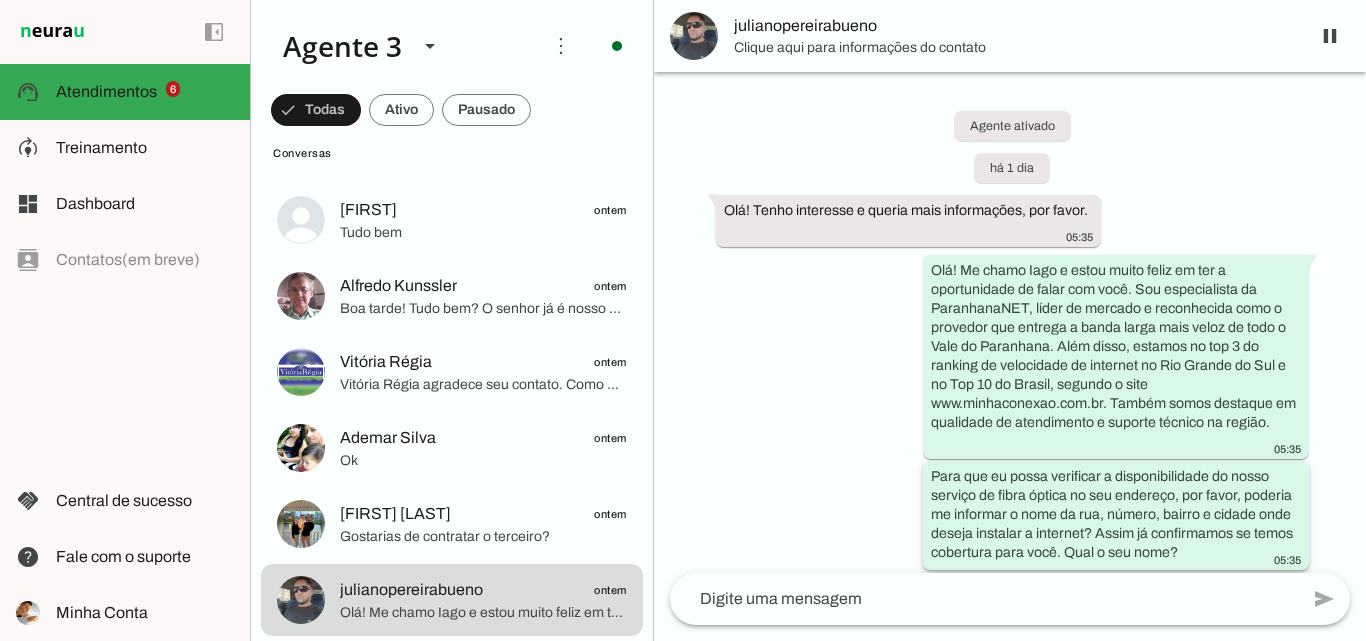 scroll, scrollTop: 0, scrollLeft: 0, axis: both 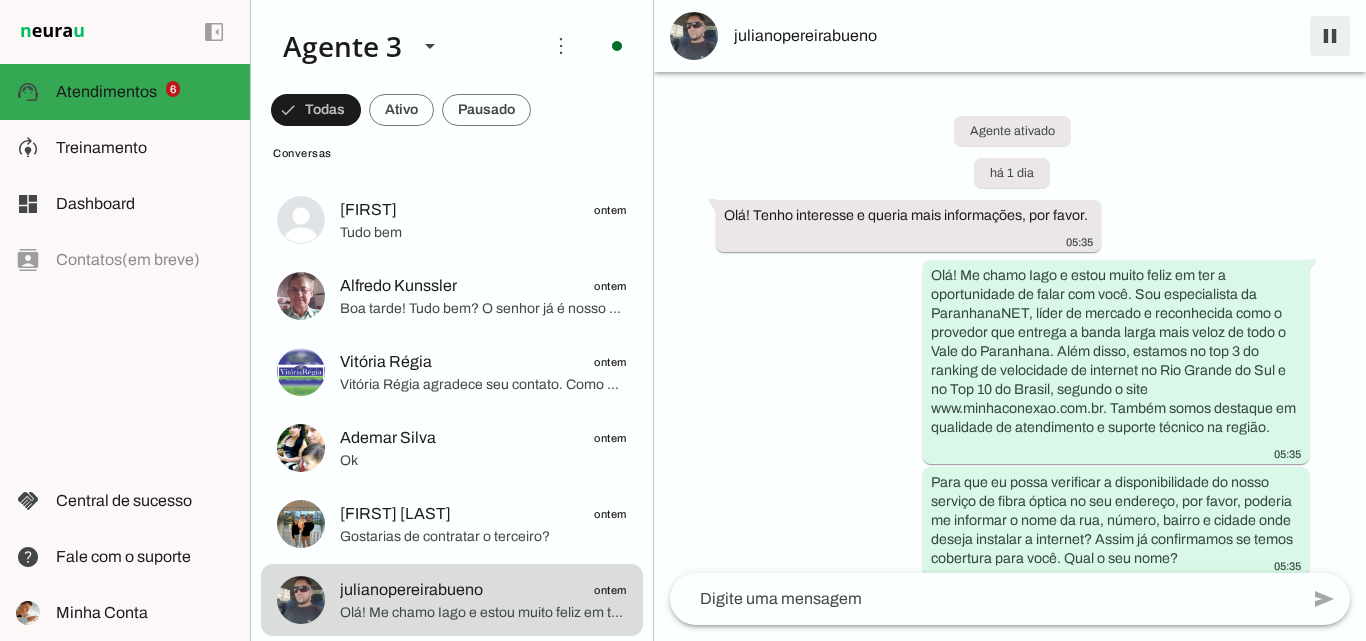 click at bounding box center [1330, 36] 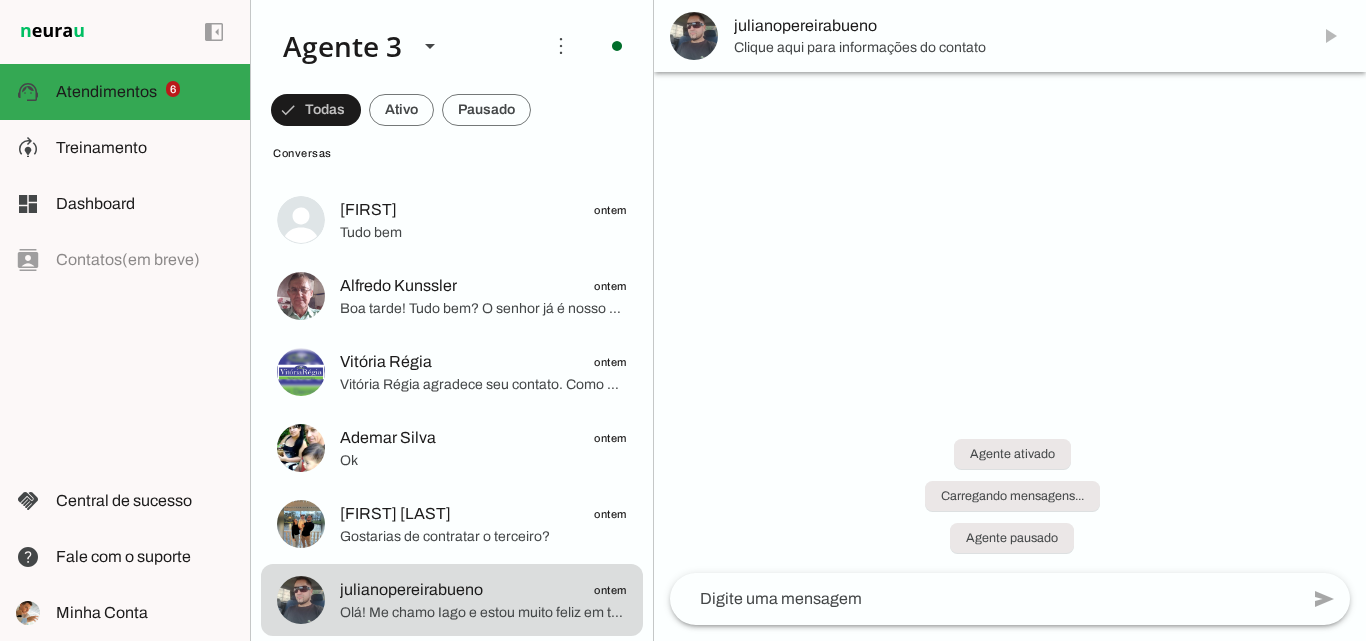 scroll, scrollTop: 0, scrollLeft: 0, axis: both 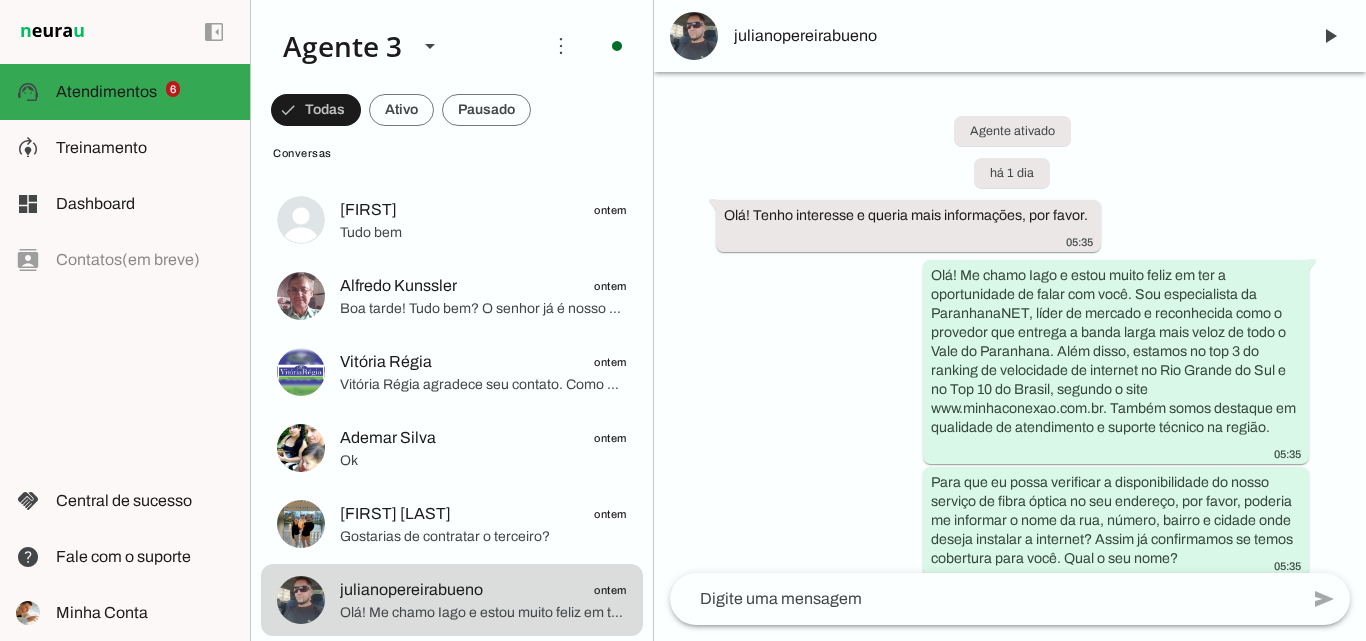 click on "julianopereirabueno" at bounding box center [1014, 36] 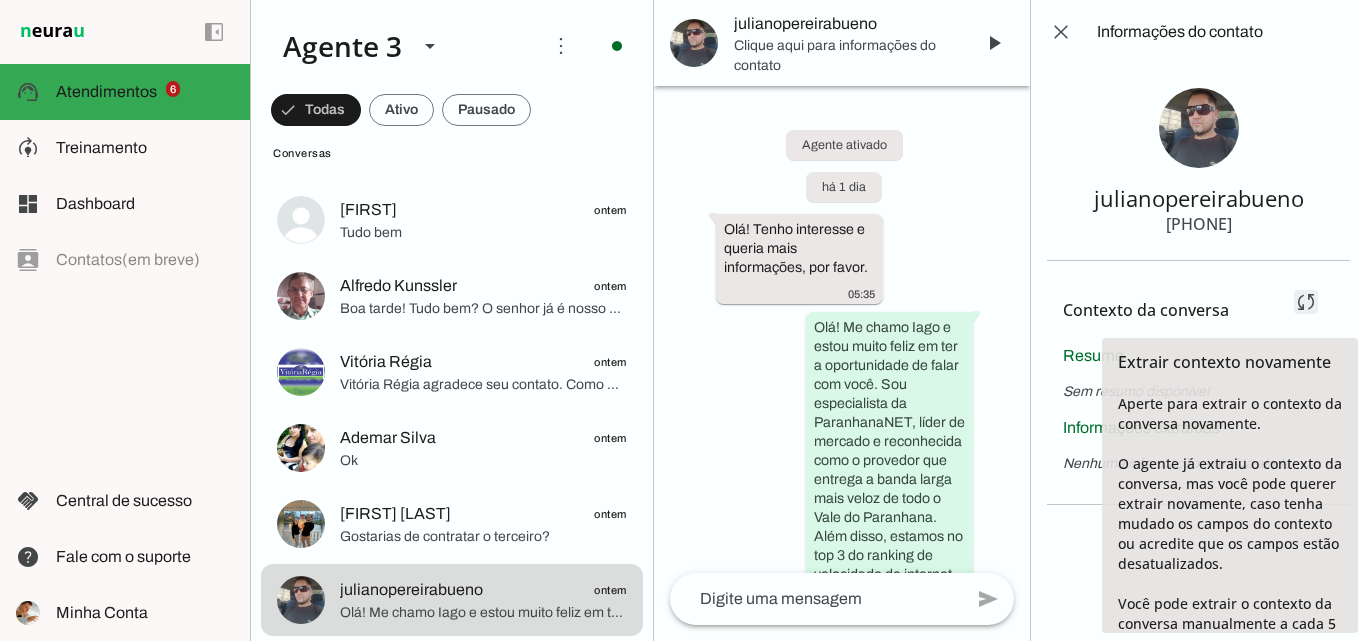 click at bounding box center [1306, 302] 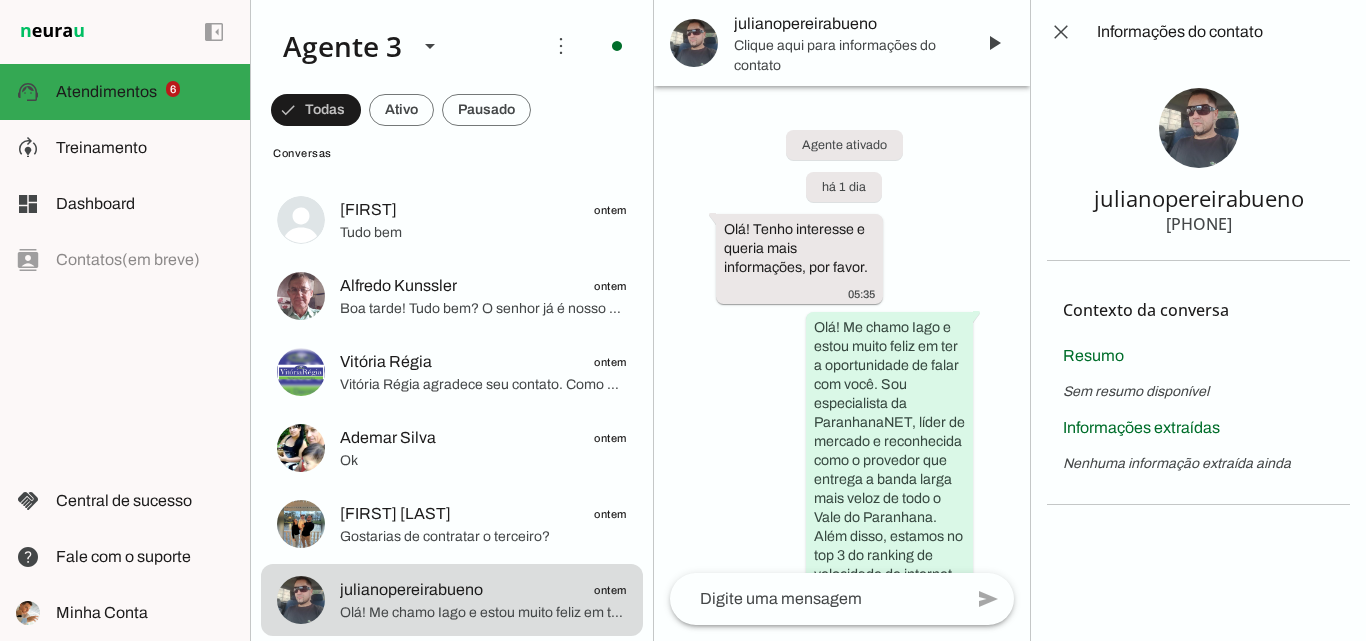 drag, startPoint x: 1169, startPoint y: 225, endPoint x: 1190, endPoint y: 221, distance: 21.377558 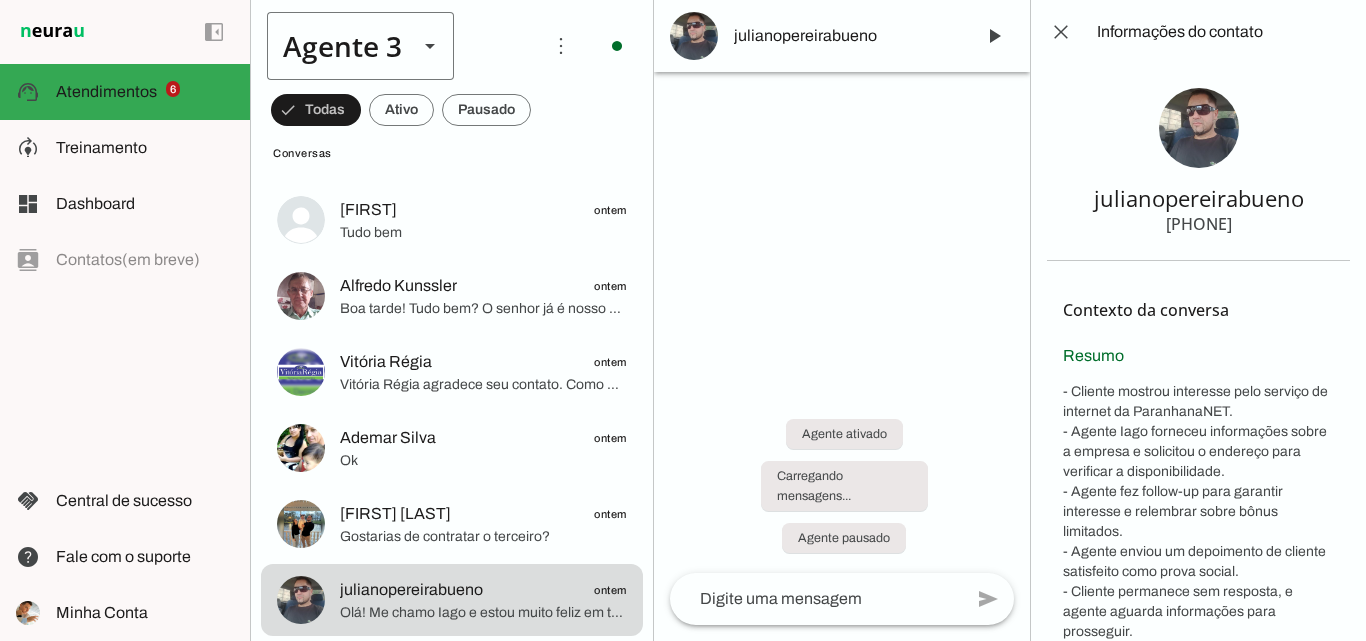 scroll, scrollTop: 88, scrollLeft: 0, axis: vertical 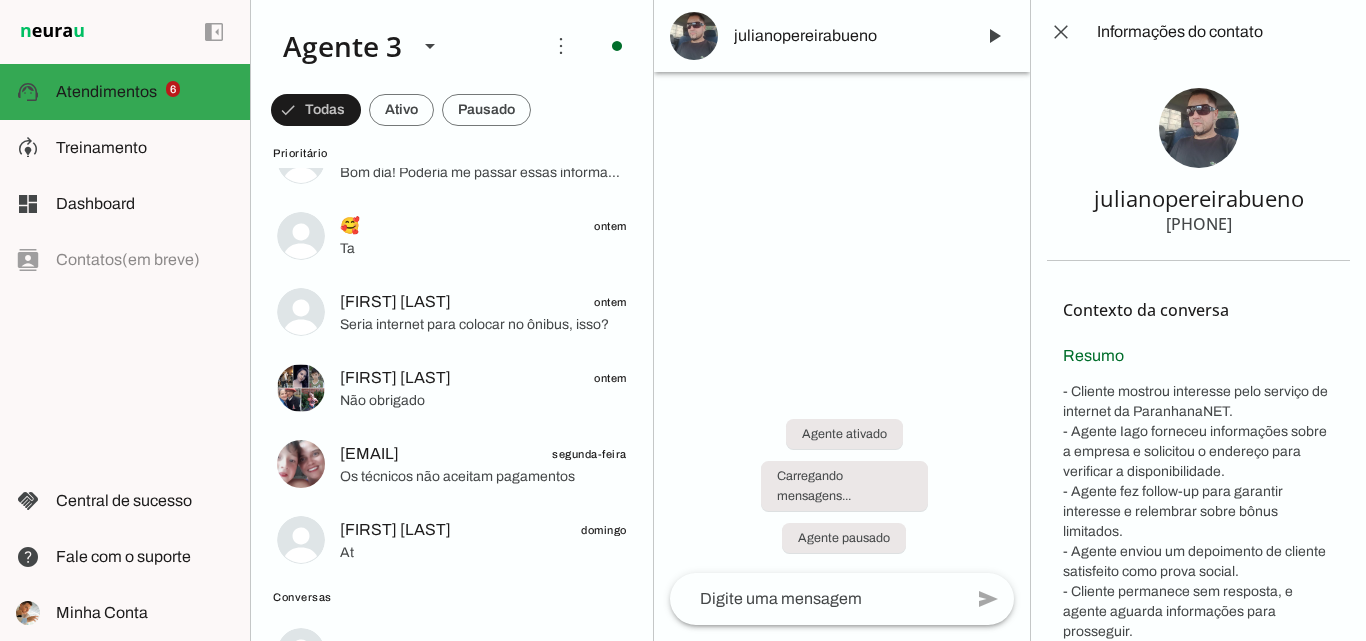 drag, startPoint x: 1125, startPoint y: 221, endPoint x: 1267, endPoint y: 232, distance: 142.42542 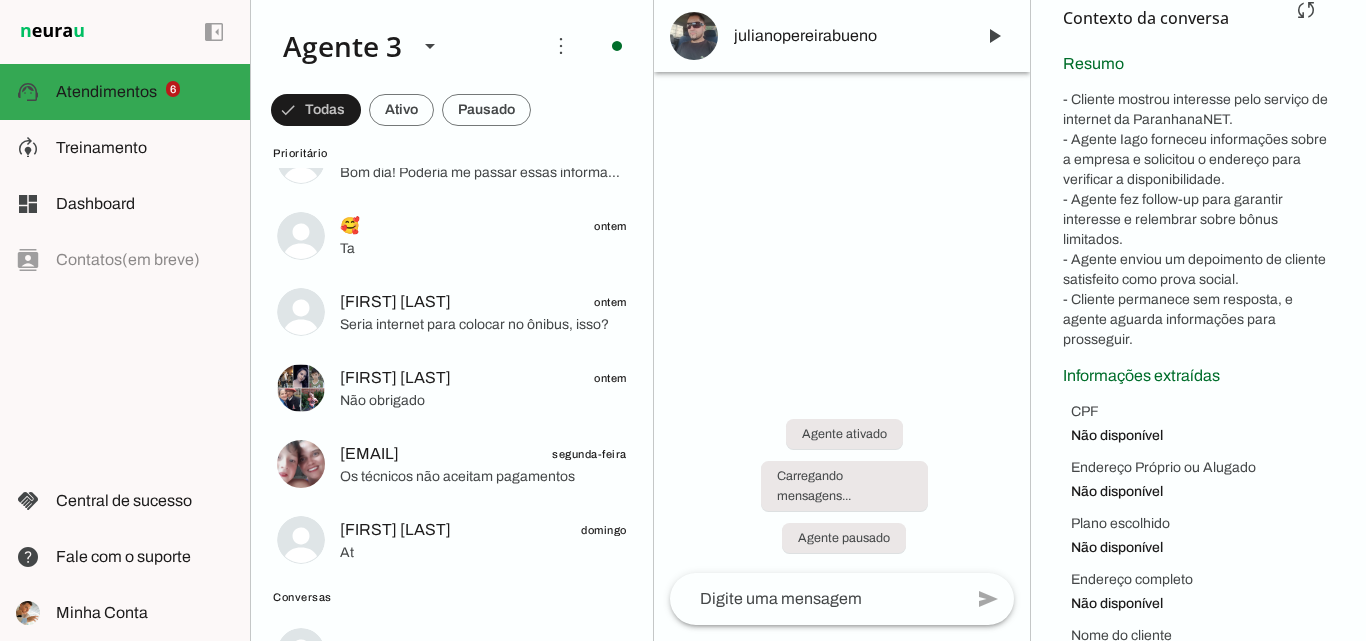 scroll, scrollTop: 352, scrollLeft: 0, axis: vertical 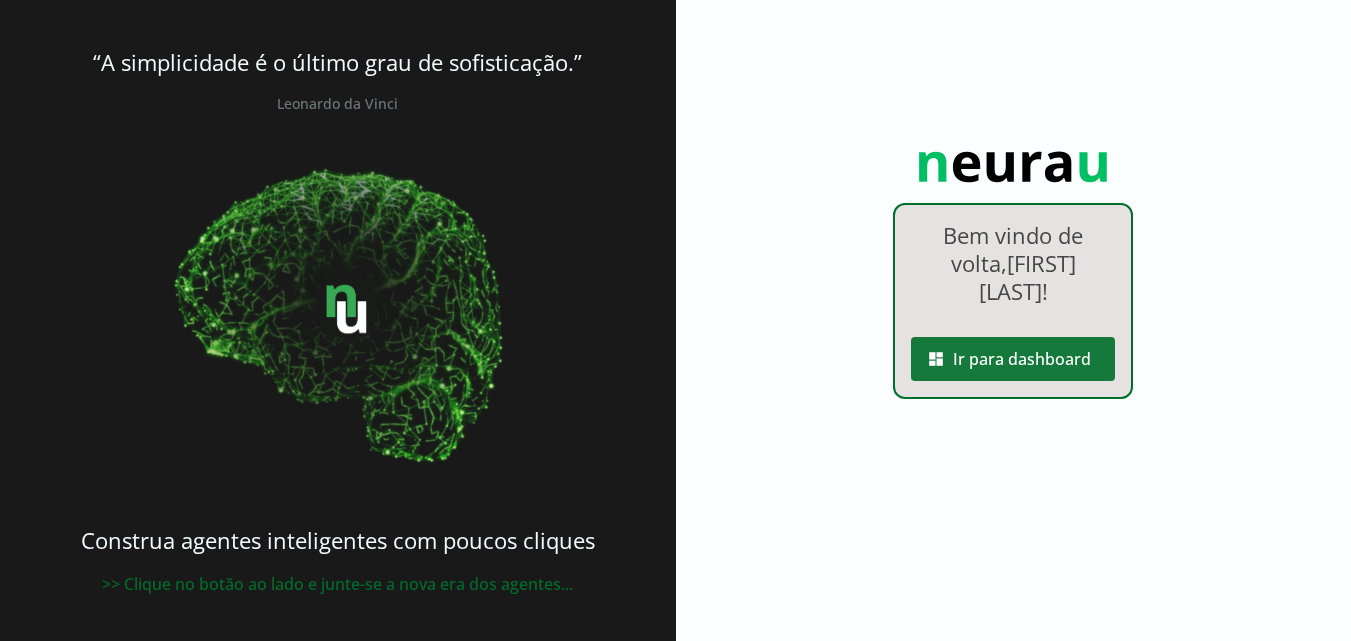 click at bounding box center [1013, 359] 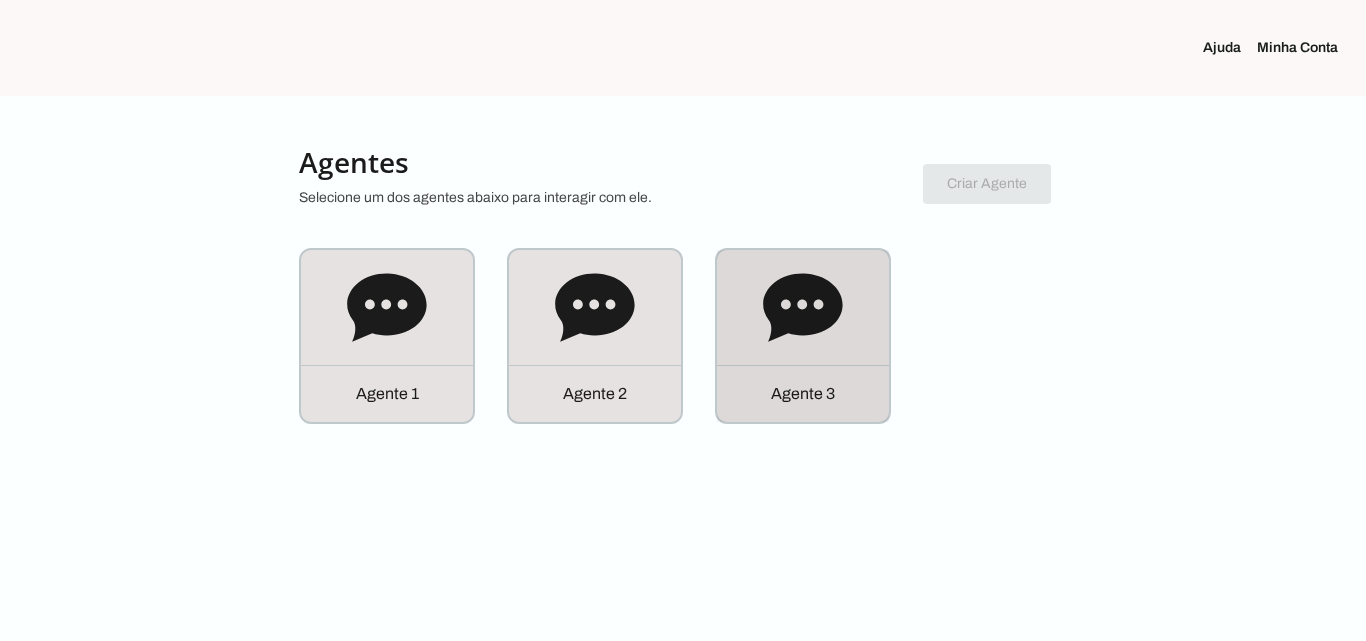 click on "Agente 3" 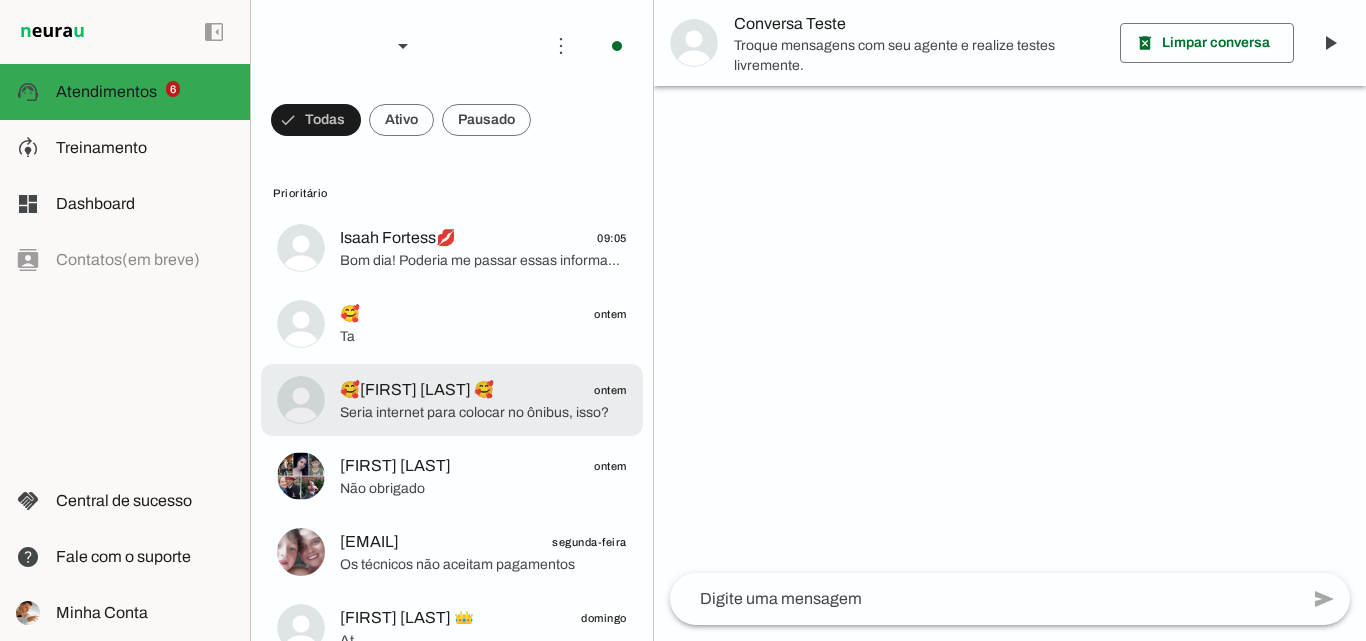 click on "Seria internet para colocar no ônibus, isso?" 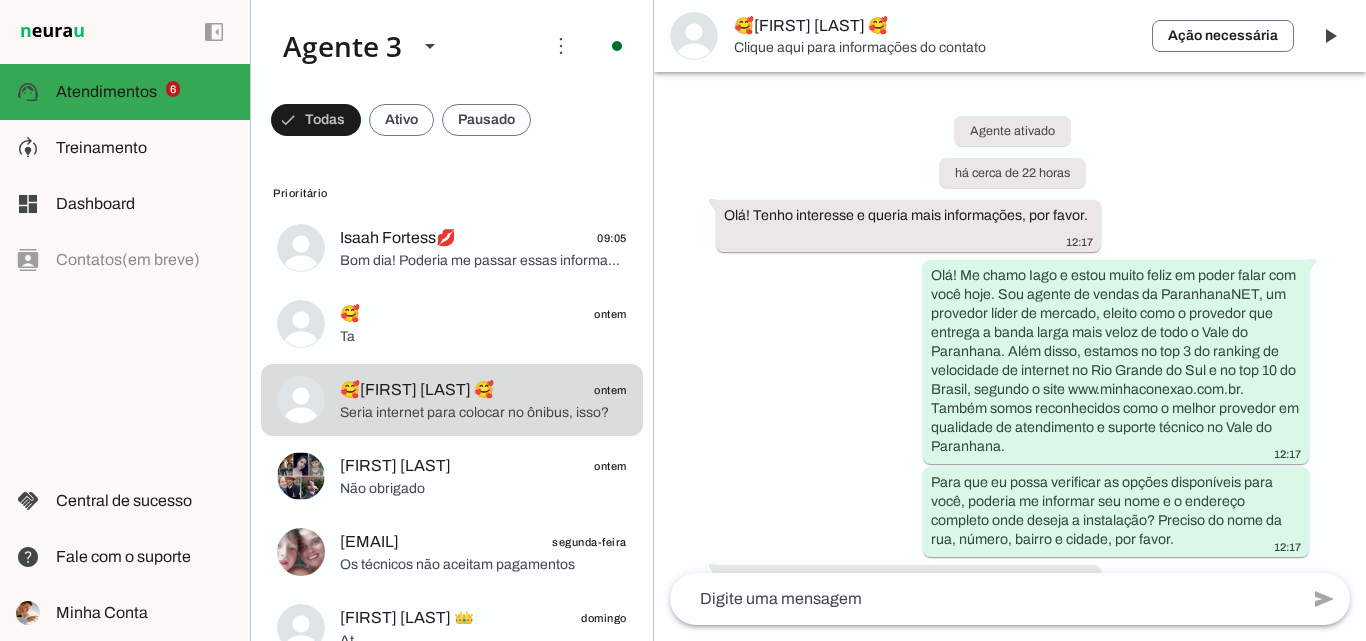 scroll, scrollTop: 582, scrollLeft: 0, axis: vertical 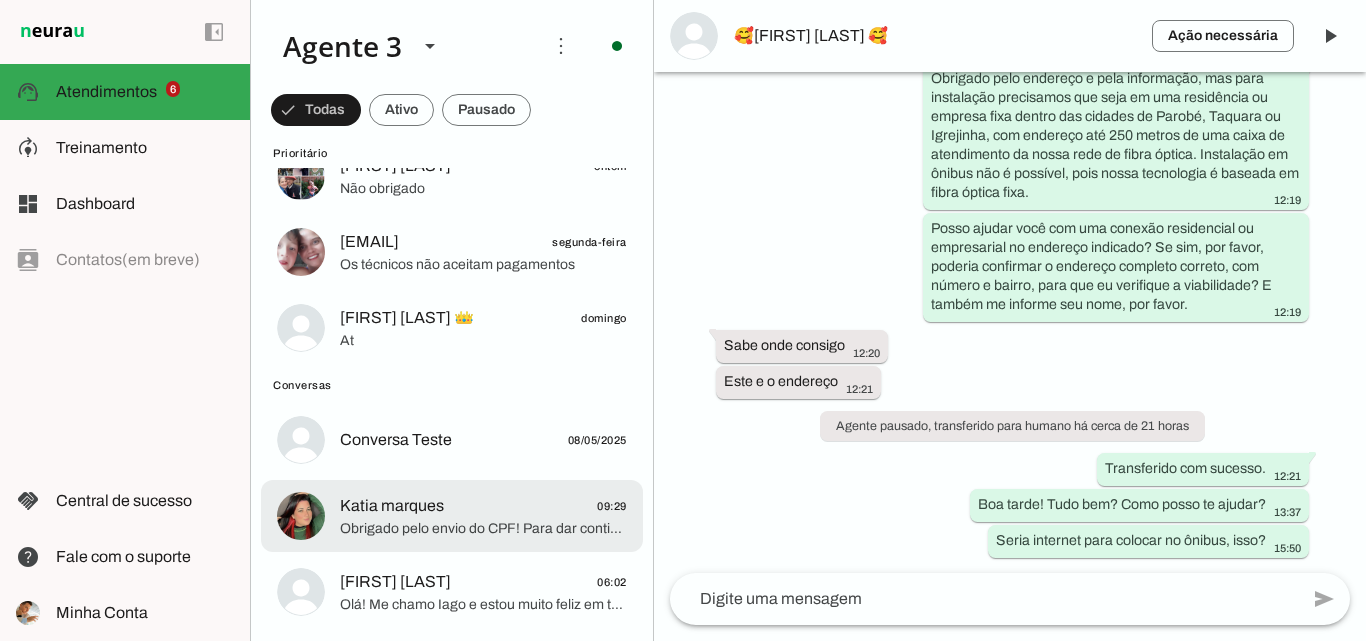 click on "Obrigado pelo envio do CPF! Para dar continuidade, por favor, informe seu nome completo e o endereço completo onde deseja a instalação da internet: nome da rua, número, bairro e cidade. Assim, posso verificar a disponibilidade do serviço no seu local. Além disso, gostaria de saber se o endereço é próprio ou alugado?" 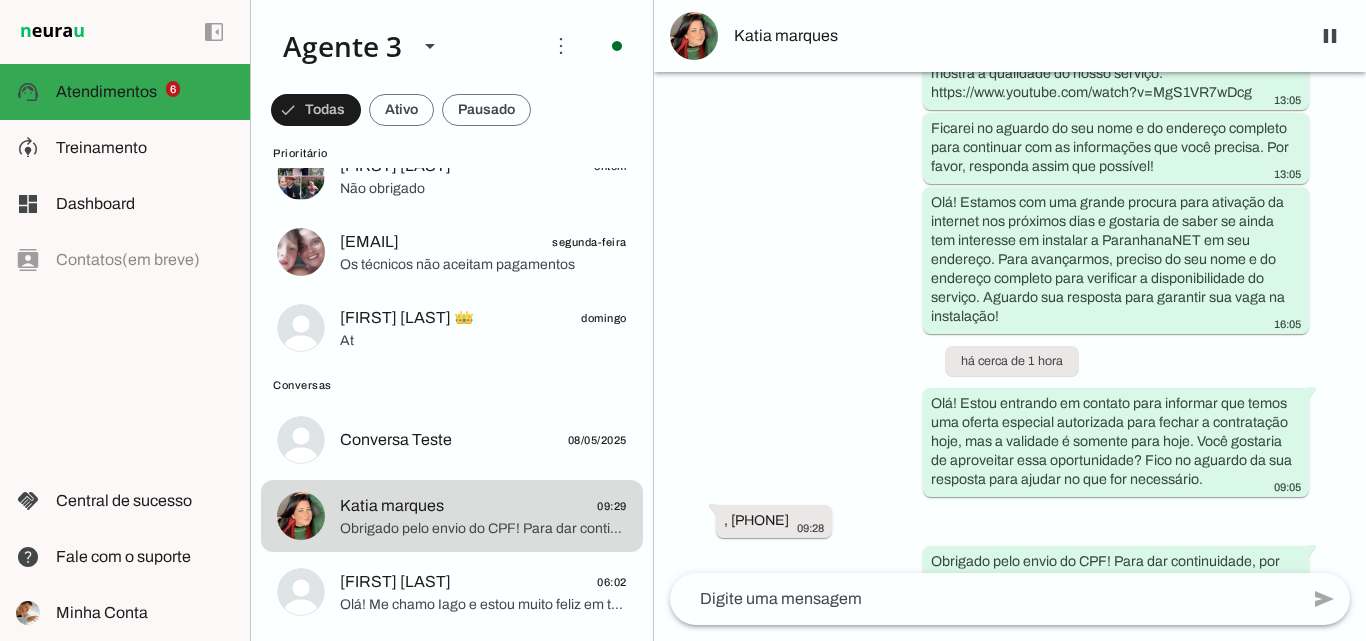 scroll, scrollTop: 882, scrollLeft: 0, axis: vertical 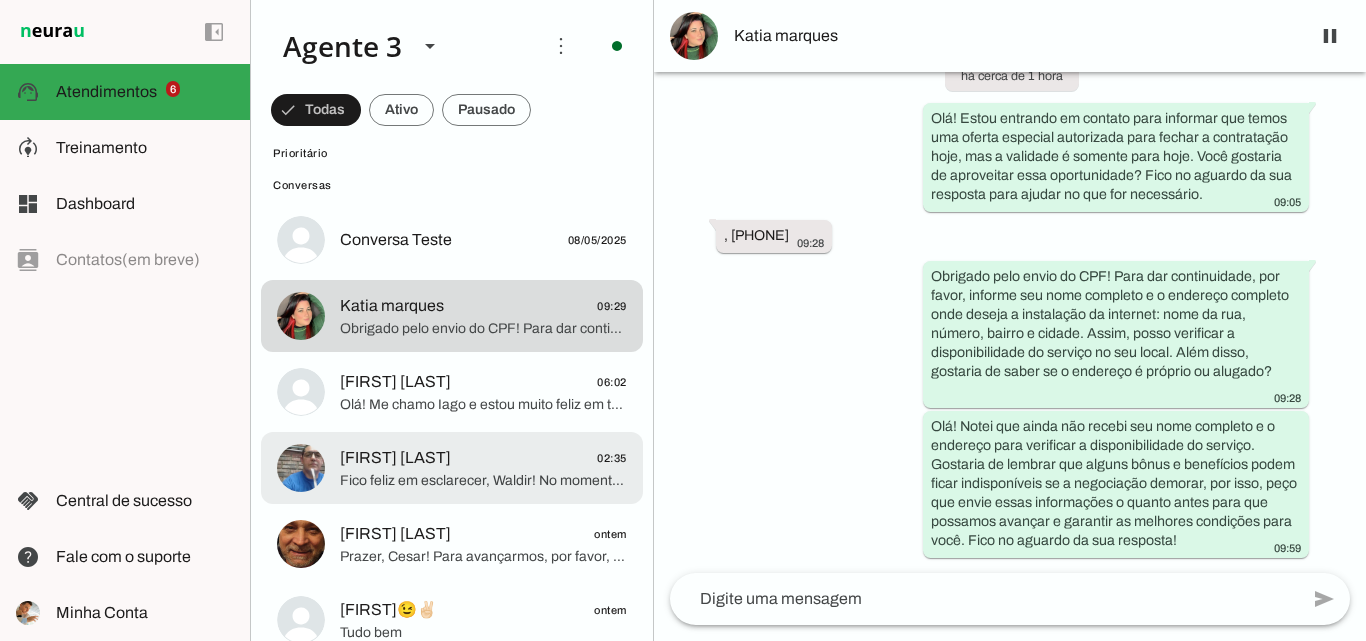 click on "Fico feliz em esclarecer, Waldir! No momento, a ParanhanaNET ainda não opera em São Leopoldo, mas estamos focados nas cidades de Parobé, Taquara e Igrejinha, onde temos a rede de fibra óptica disponível para oferecer internet de alta velocidade e qualidade.
Se desejar, posso registrar seu contato para avisar caso a gente expanda a cobertura para sua região no futuro. Muito obrigado pelo seu interesse e pela conversa! Se precisar de algo mais, estou à disposição." 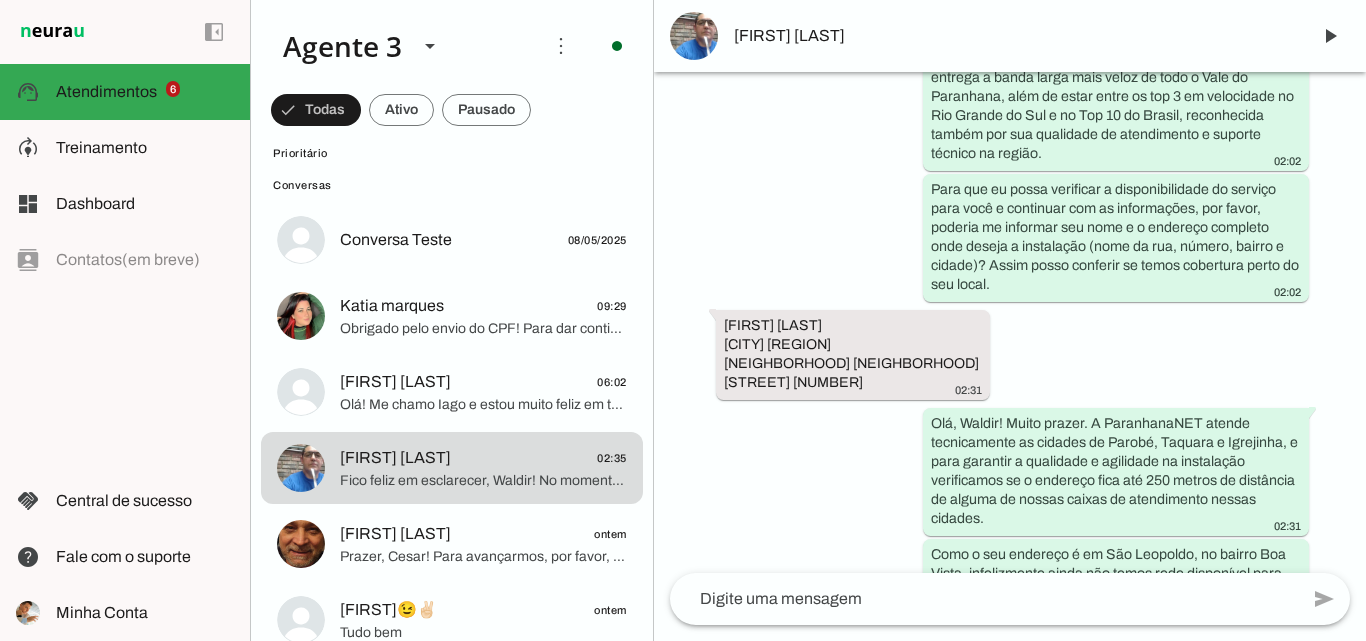 scroll, scrollTop: 274, scrollLeft: 0, axis: vertical 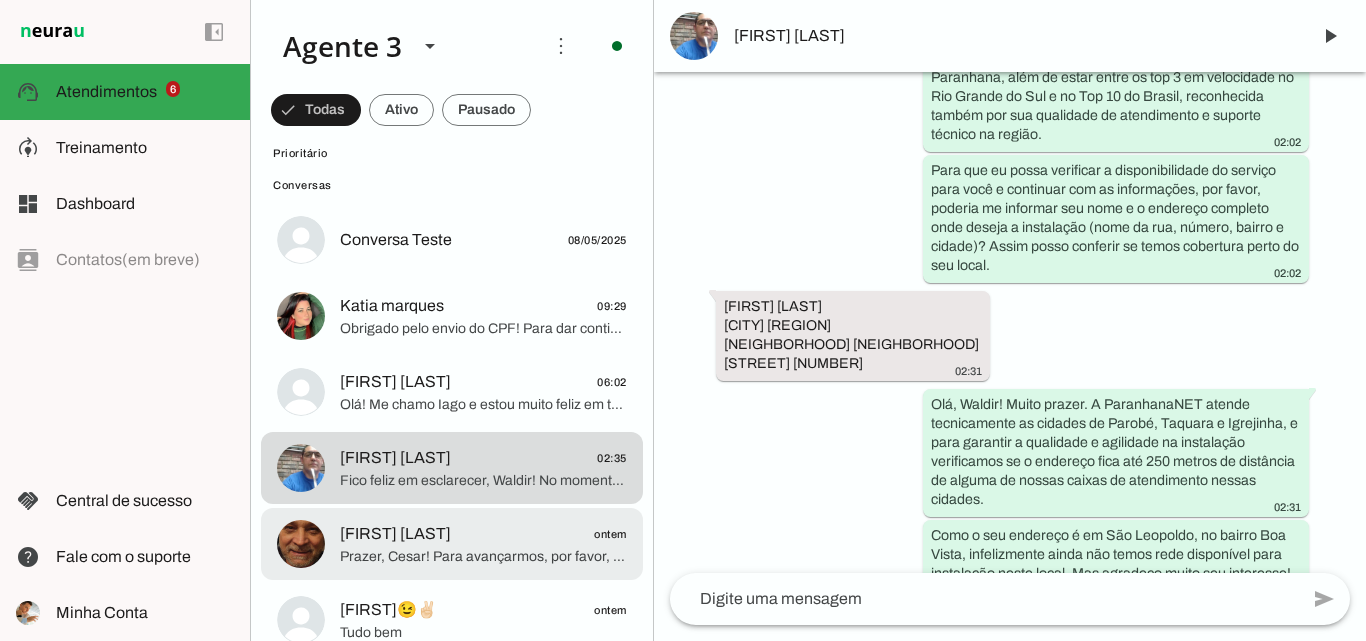 click on "Cesar Bertelli
ontem
Prazer, Cesar! Para avançarmos, por favor, informe o endereço completo onde deseja instalar a internet: nome da rua, número, bairro e cidade. Assim poderei verificar a disponibilidade no seu local." at bounding box center (452, -252) 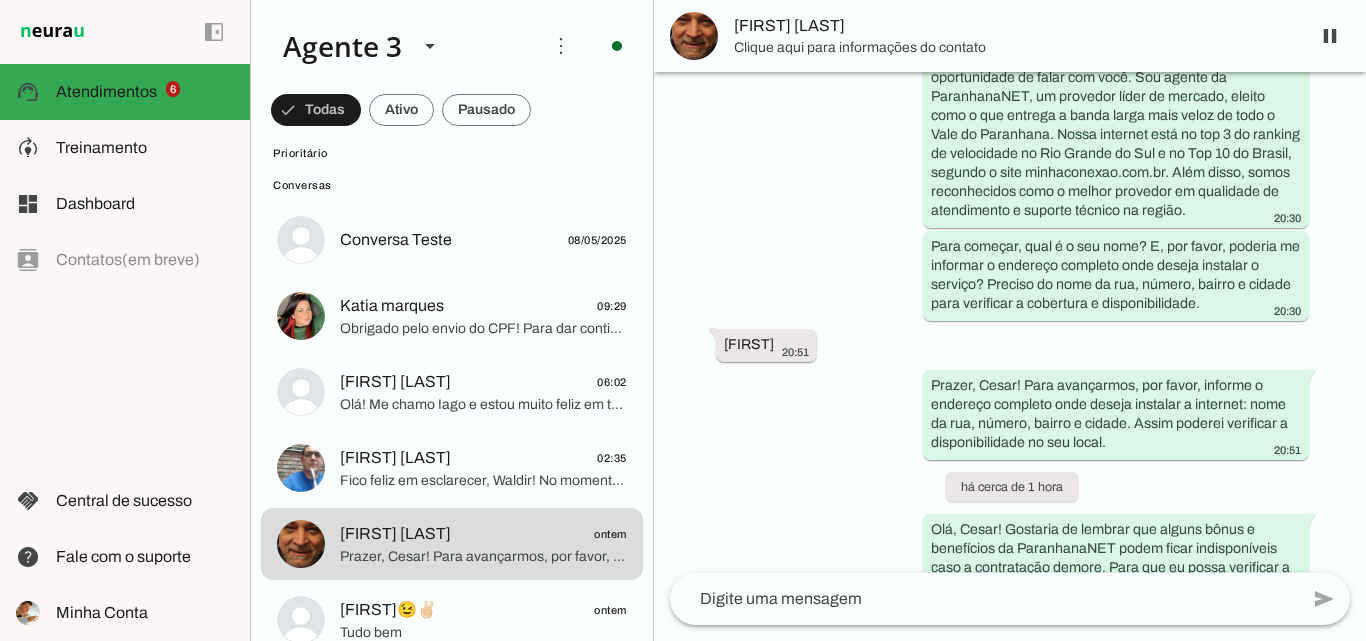scroll, scrollTop: 0, scrollLeft: 0, axis: both 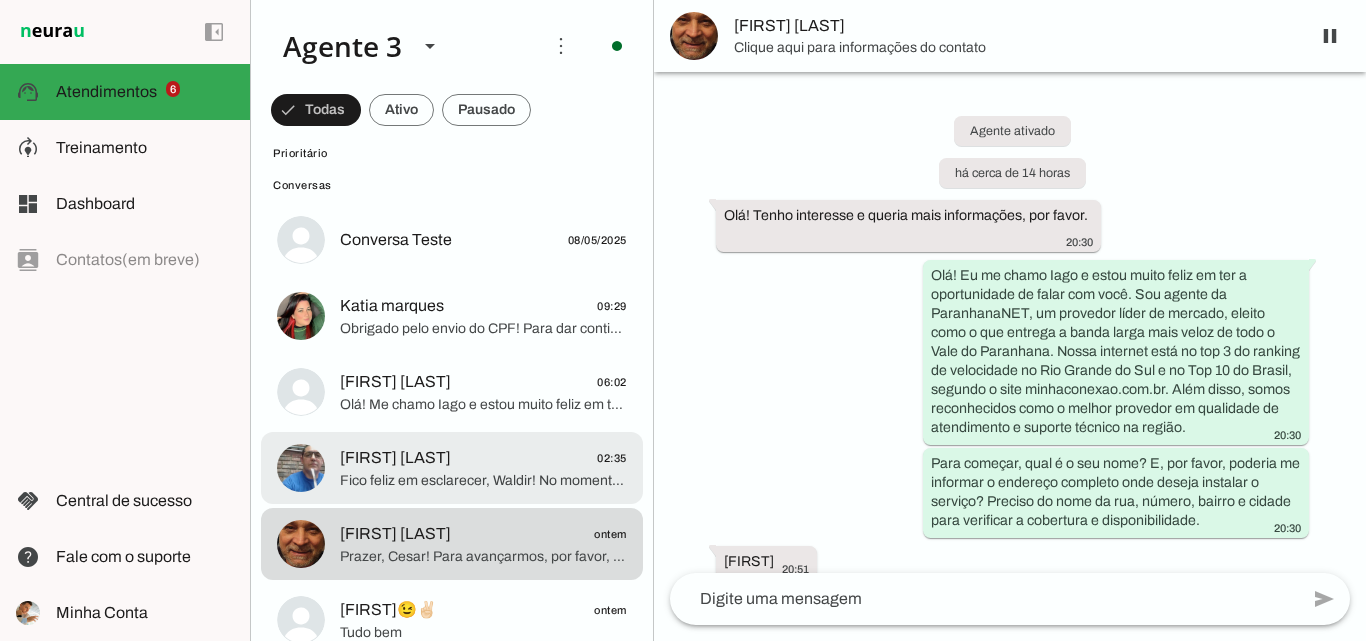 click on "Fico feliz em esclarecer, Waldir! No momento, a ParanhanaNET ainda não opera em São Leopoldo, mas estamos focados nas cidades de Parobé, Taquara e Igrejinha, onde temos a rede de fibra óptica disponível para oferecer internet de alta velocidade e qualidade.
Se desejar, posso registrar seu contato para avisar caso a gente expanda a cobertura para sua região no futuro. Muito obrigado pelo seu interesse e pela conversa! Se precisar de algo mais, estou à disposição." 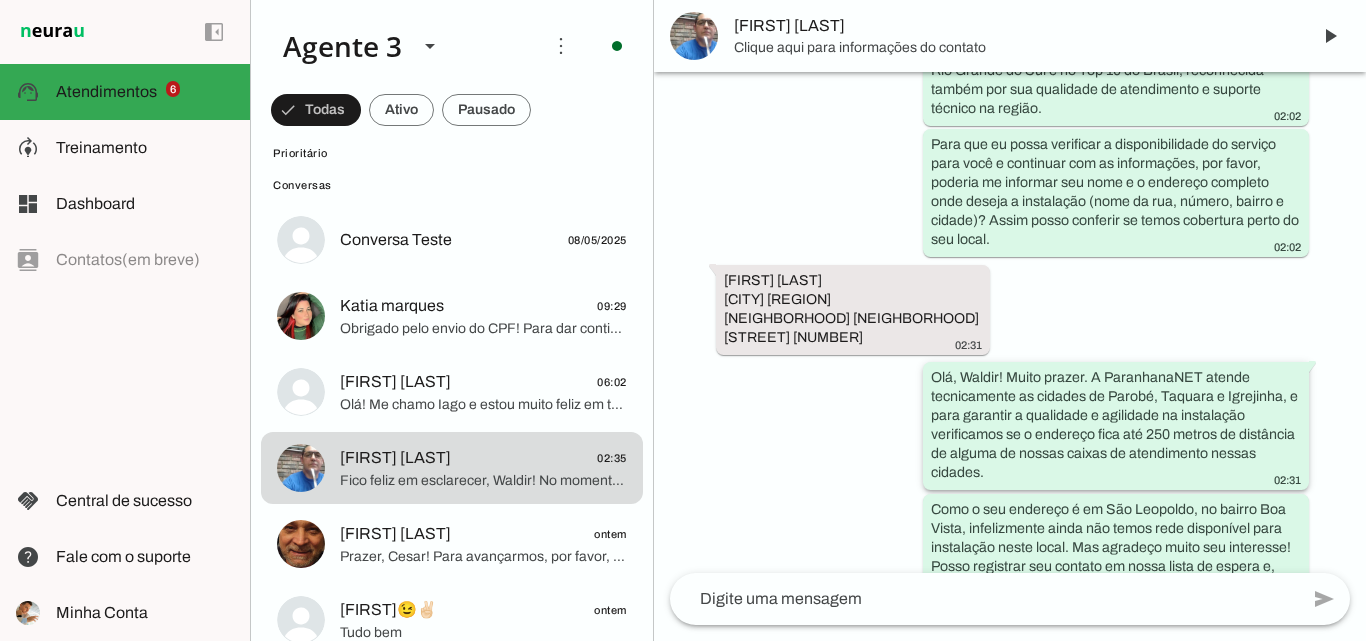scroll, scrollTop: 319, scrollLeft: 0, axis: vertical 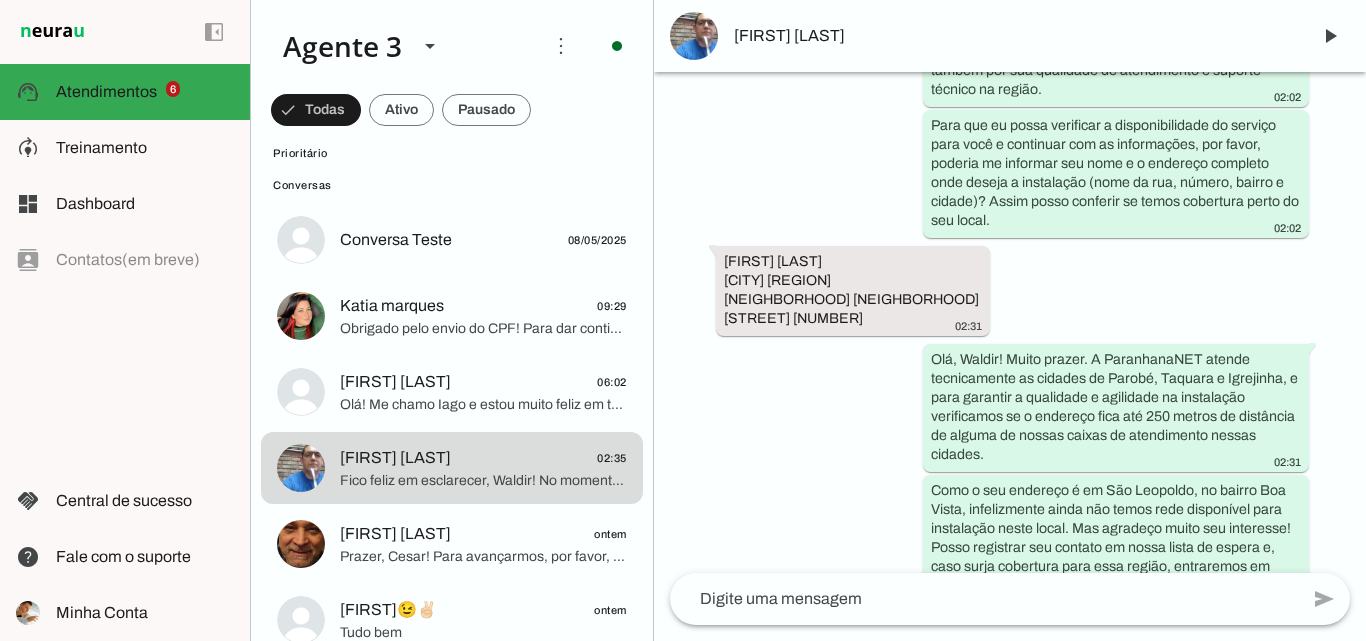 click on "[FIRST] [LAST]" at bounding box center (1010, 36) 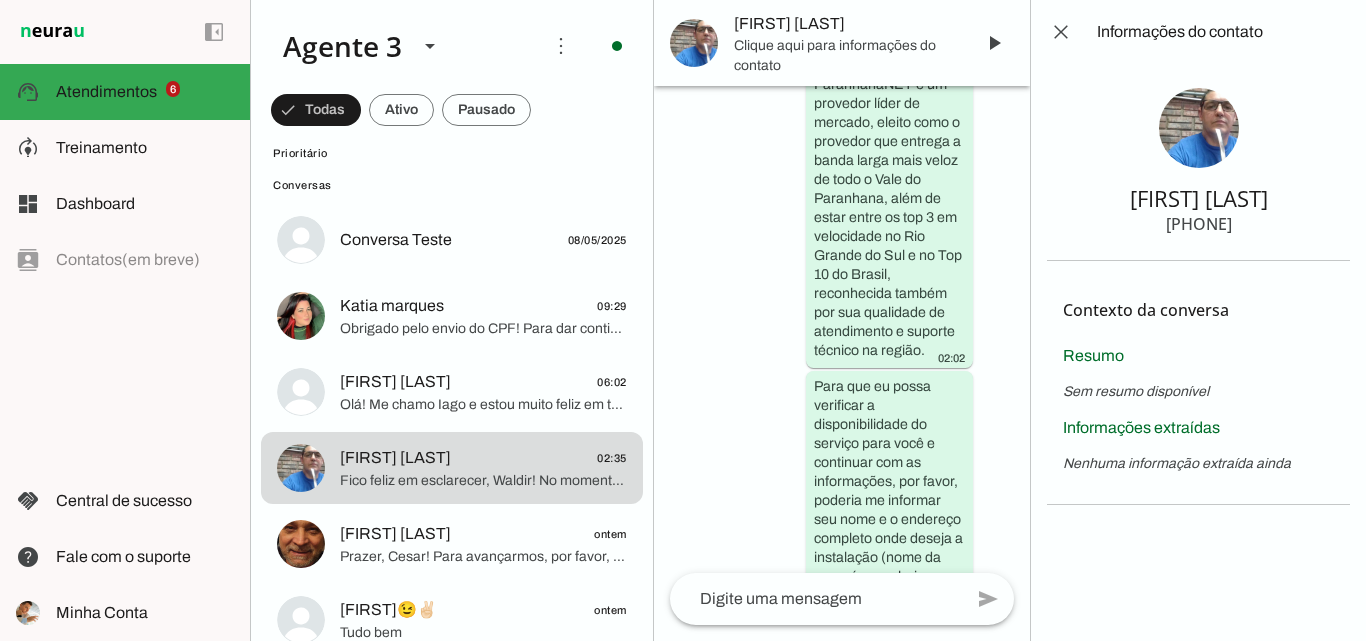 scroll, scrollTop: 1554, scrollLeft: 0, axis: vertical 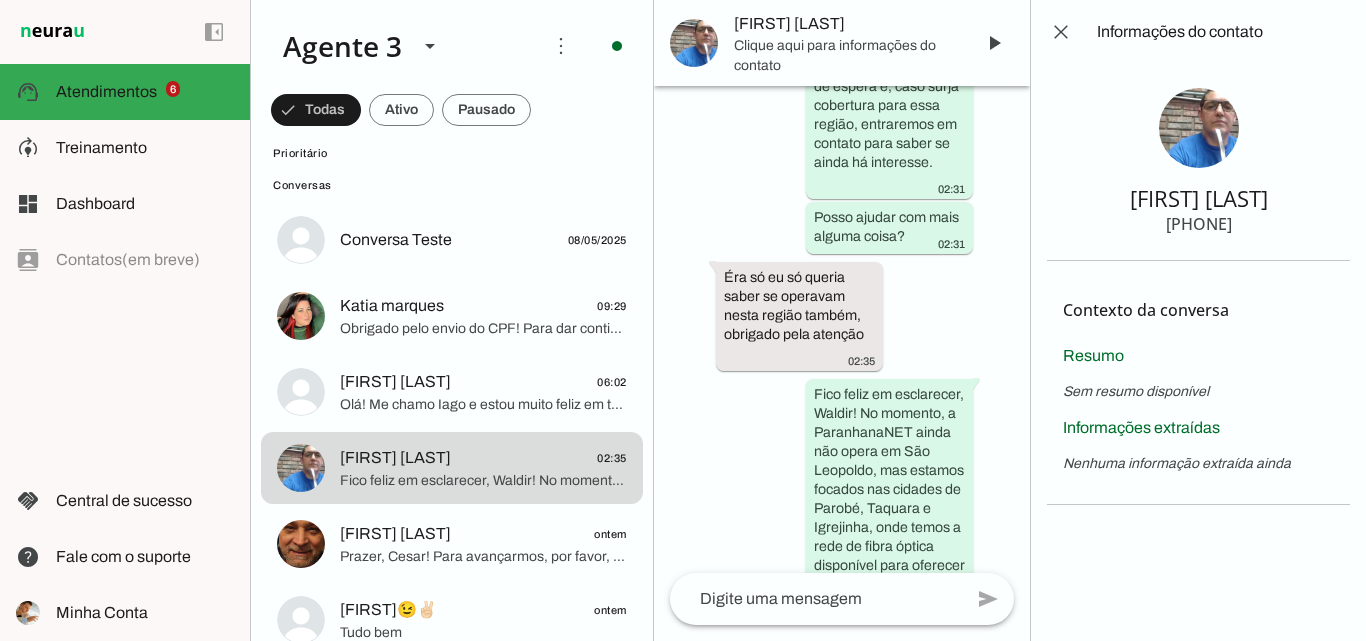 type 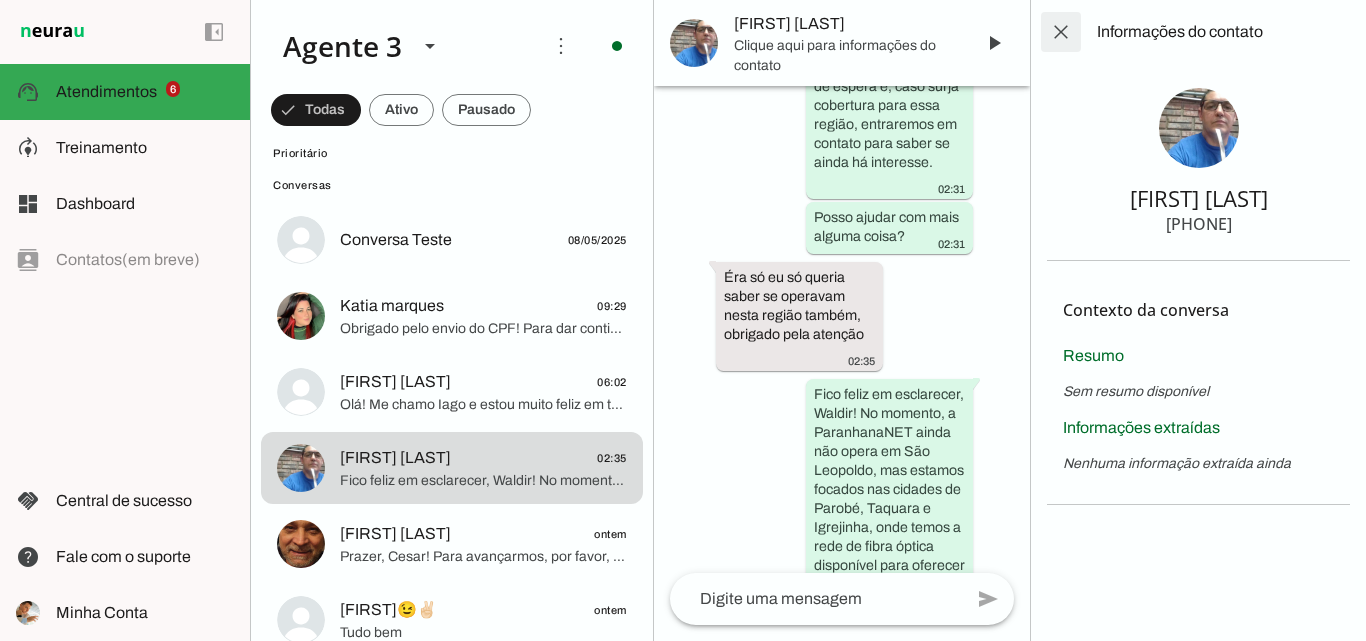 click at bounding box center (1061, 32) 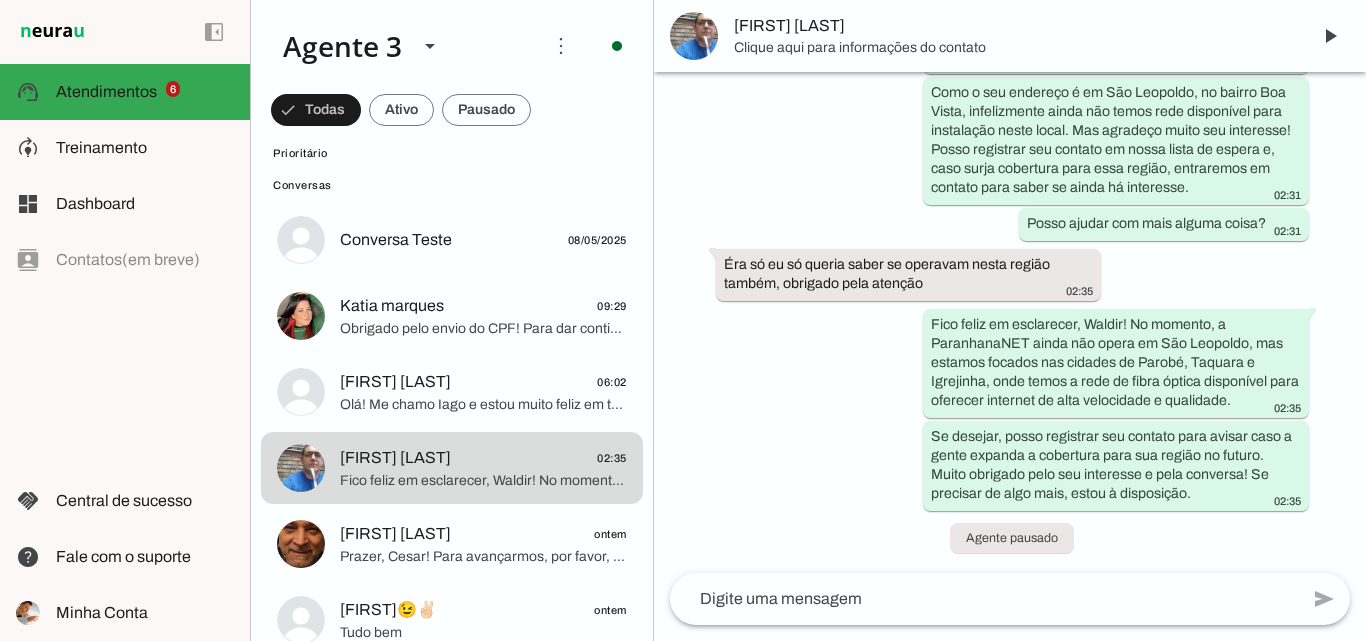 scroll, scrollTop: 319, scrollLeft: 0, axis: vertical 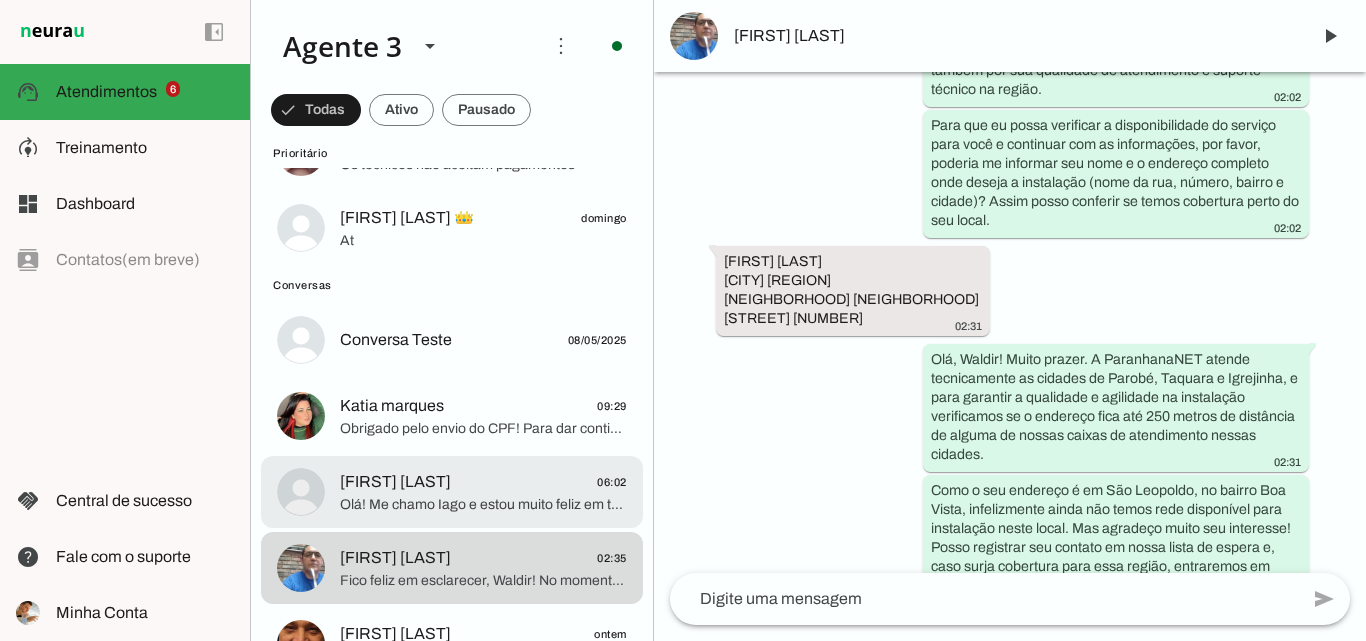 click on "Olá! Me chamo Iago e estou muito feliz em ter a oportunidade de falar com você. Sou consultor da ParanhanaNET, que é líder de mercado e eleita como o provedor que entrega a banda larga mais veloz de todo o Vale do Paranhana. Estamos no top 3 de velocidade no Rio Grande do Sul e no Top 10 do Brasil, segundo o site minhaconexao.com.br, além de sermos reconhecidos pelo melhor atendimento e suporte técnico na região.
Para que eu possa verificar se temos cobertura e a melhor solução para você, por favor, qual o seu nome e o endereço completo onde deseja a instalação? Preciso do nome da rua, número, bairro e cidade." 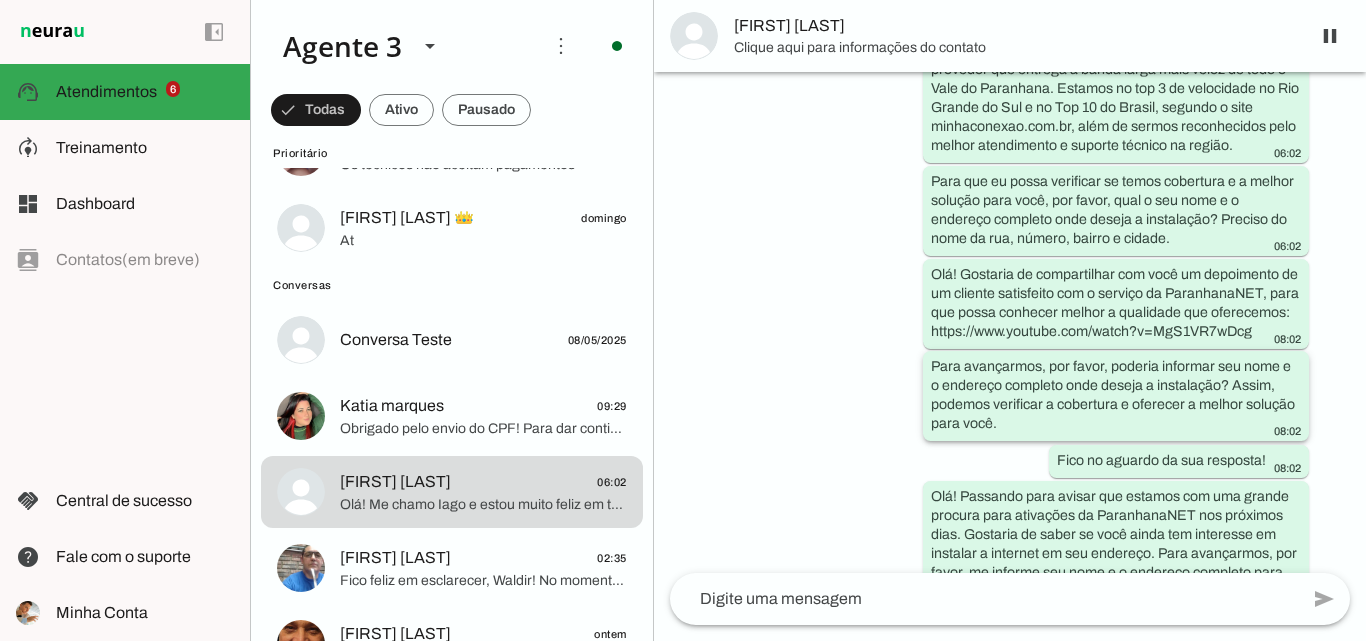 scroll, scrollTop: 0, scrollLeft: 0, axis: both 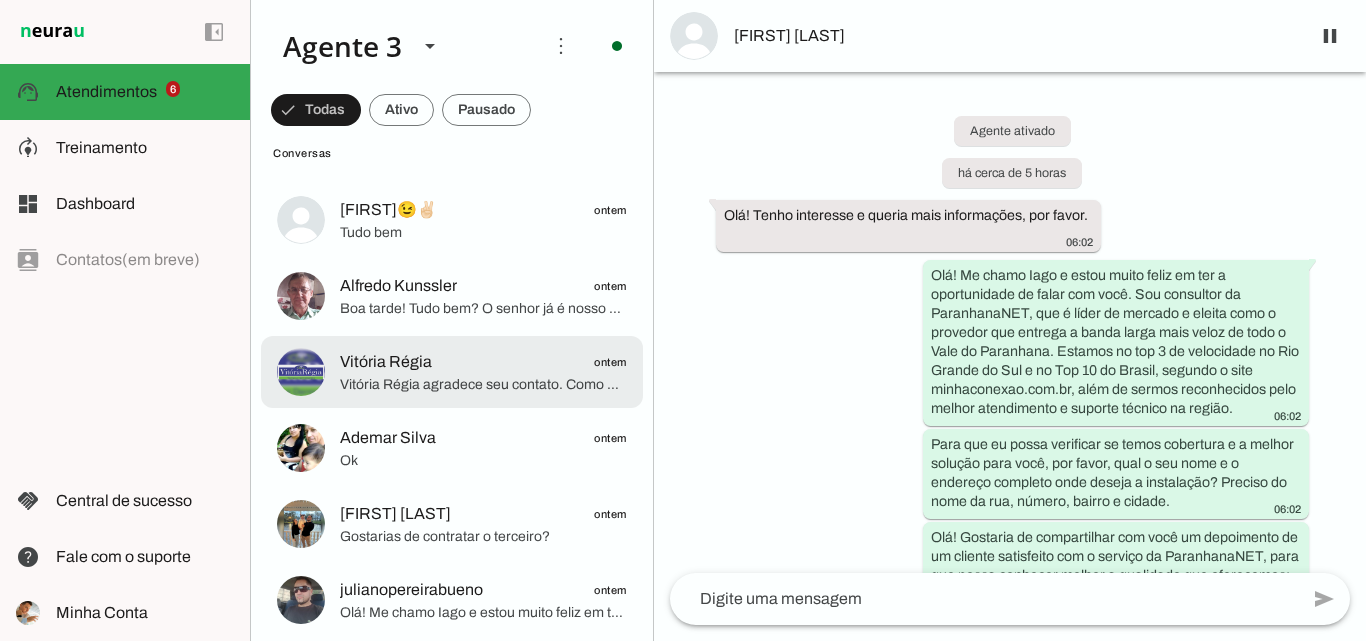 click at bounding box center (483, -652) 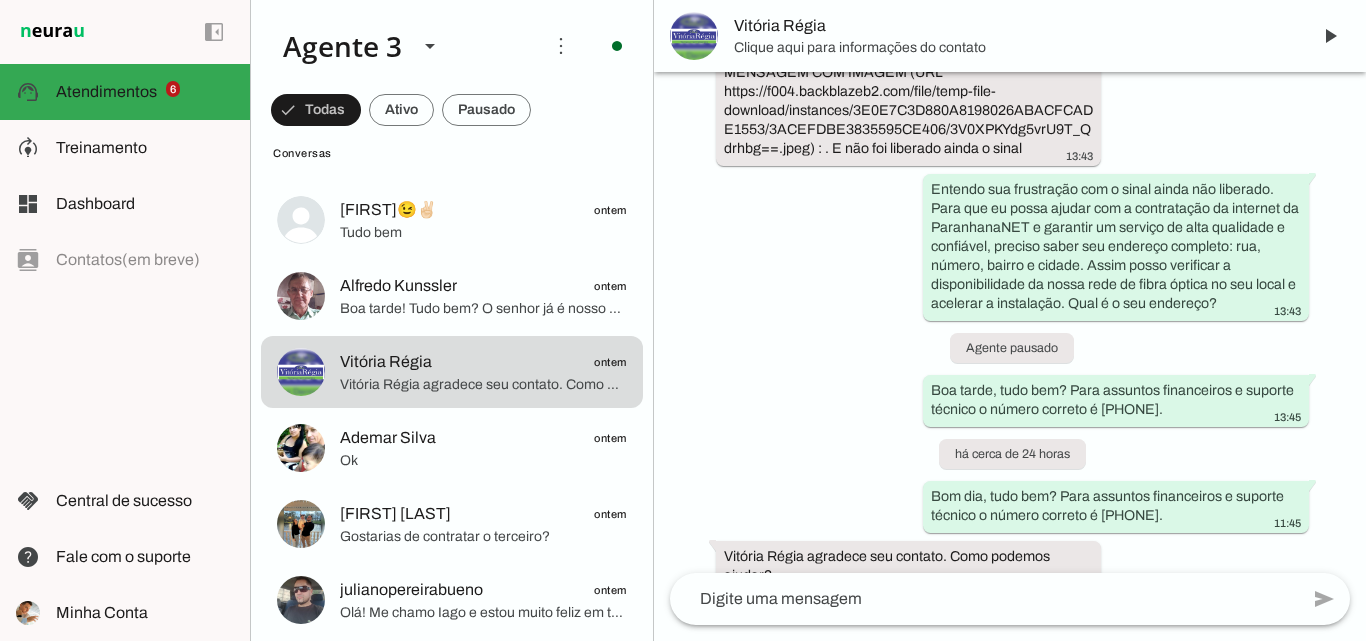 scroll, scrollTop: 600, scrollLeft: 0, axis: vertical 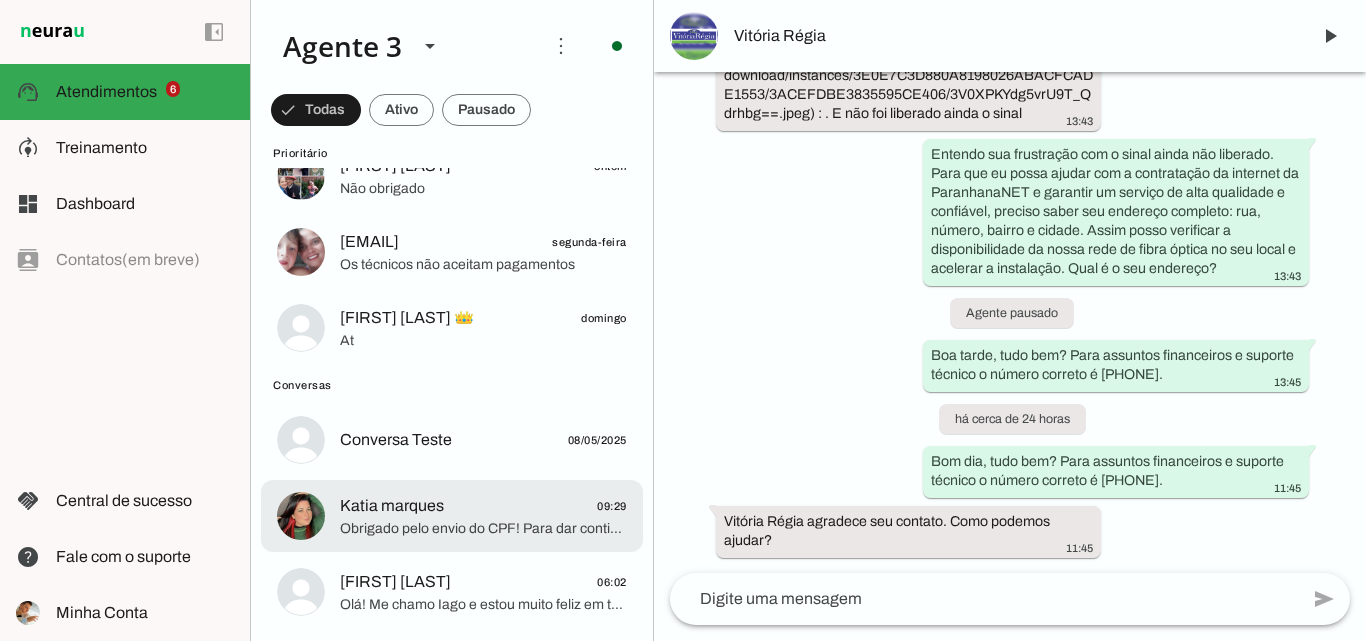 click on "Katia marques
09:29" 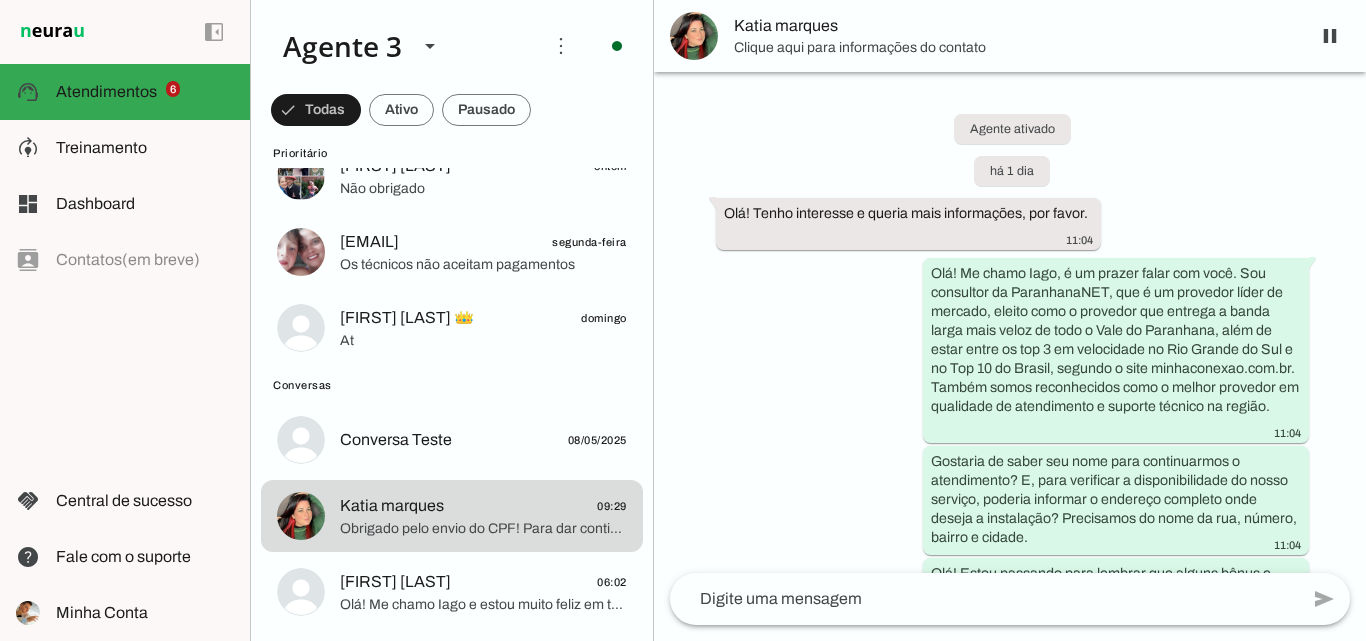 scroll, scrollTop: 0, scrollLeft: 0, axis: both 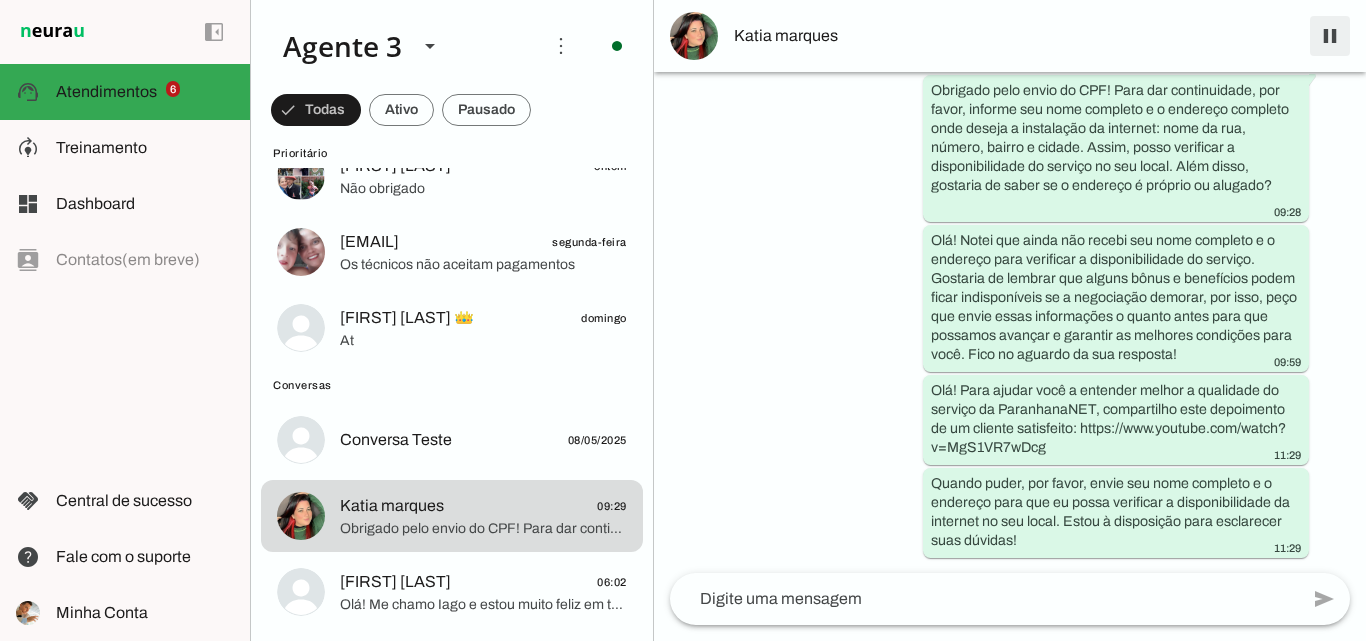 click at bounding box center (1330, 36) 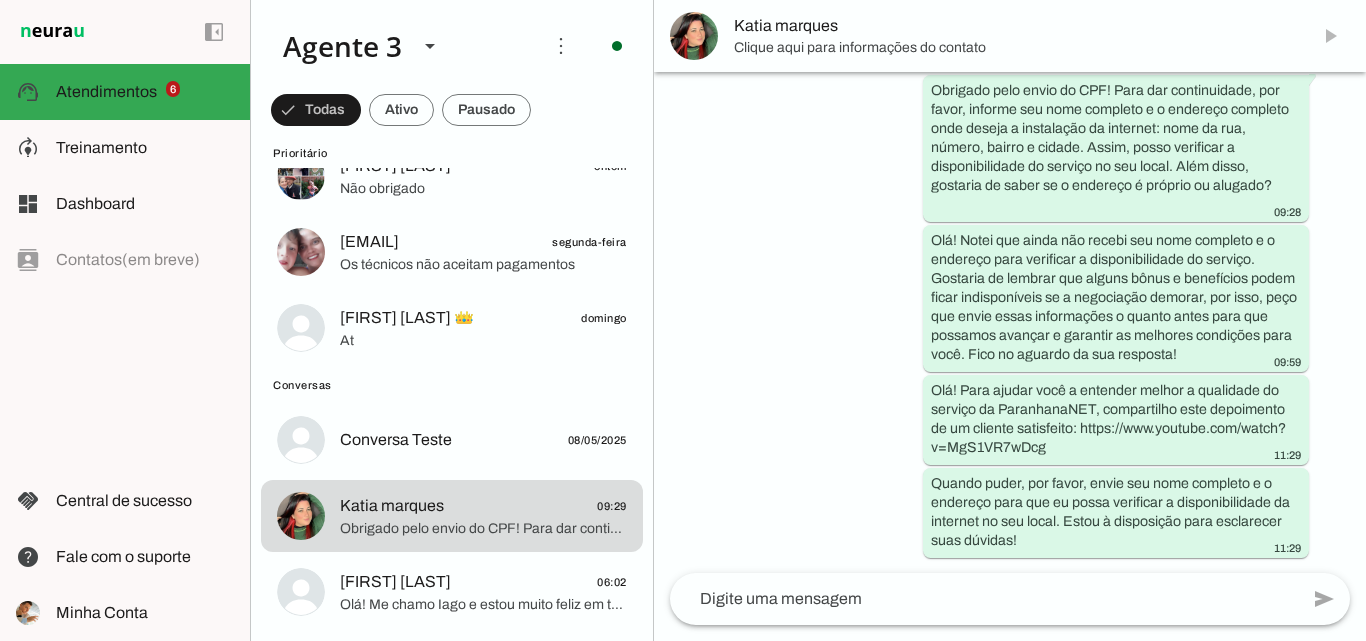 scroll, scrollTop: 0, scrollLeft: 0, axis: both 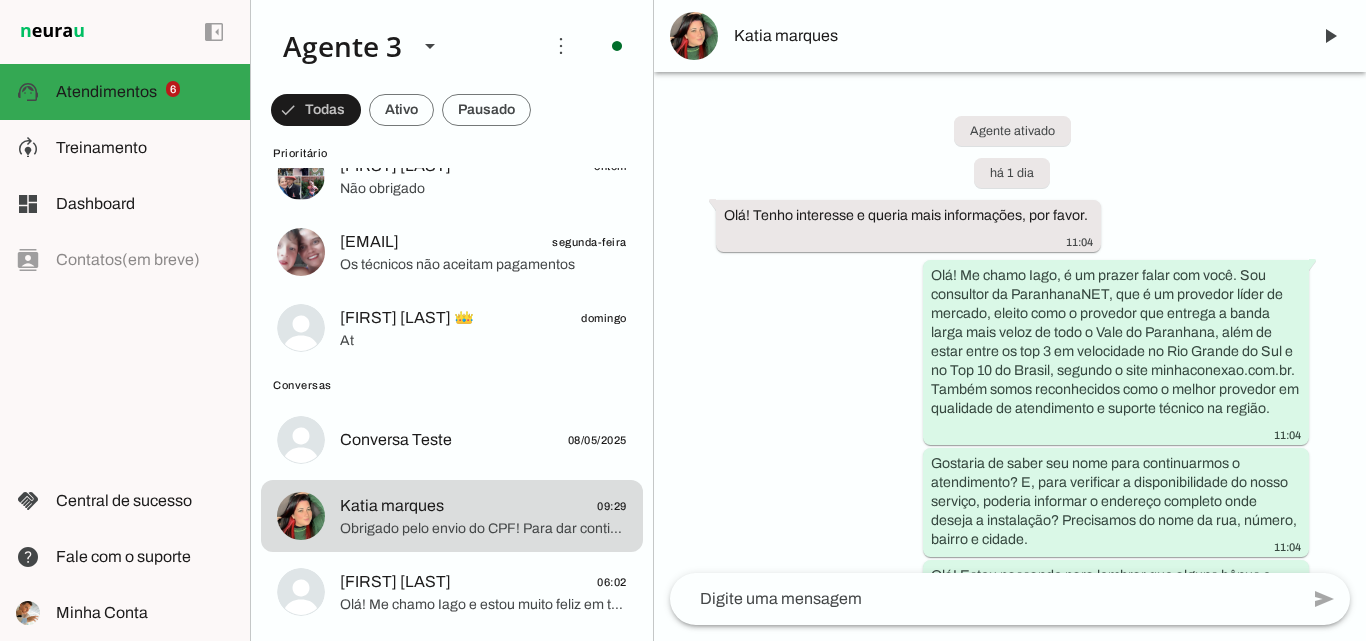 click on "[FIRST] [LAST]" at bounding box center [1014, 36] 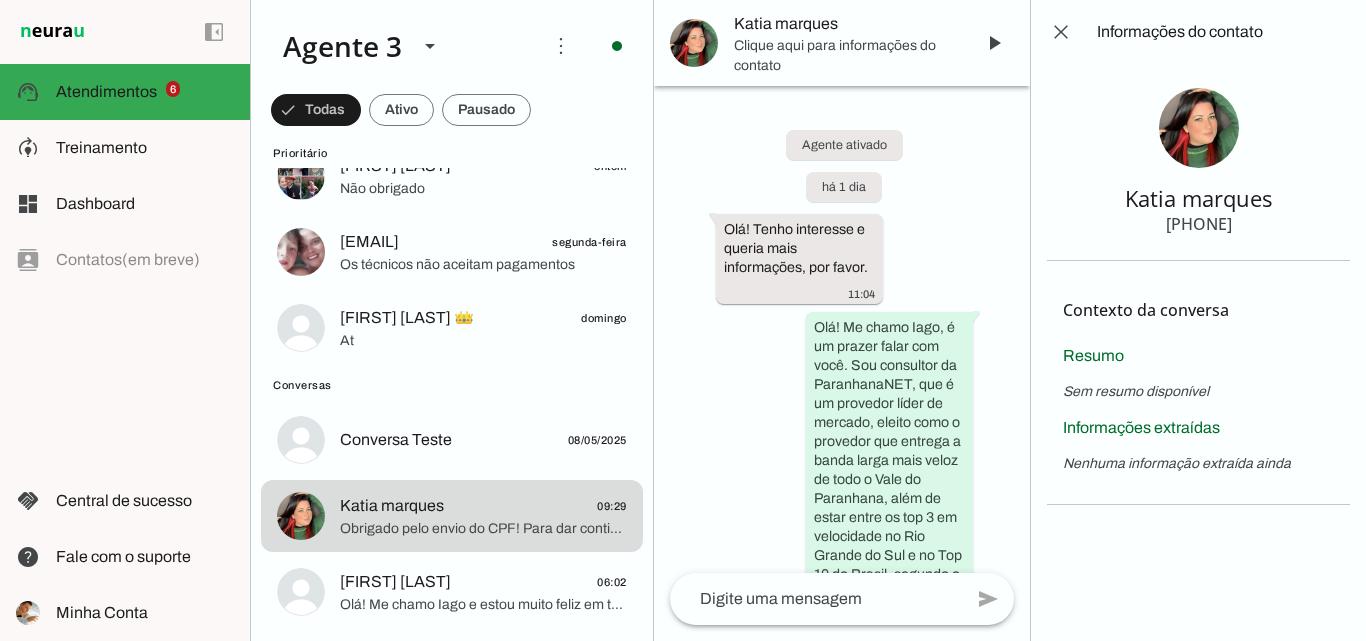 type 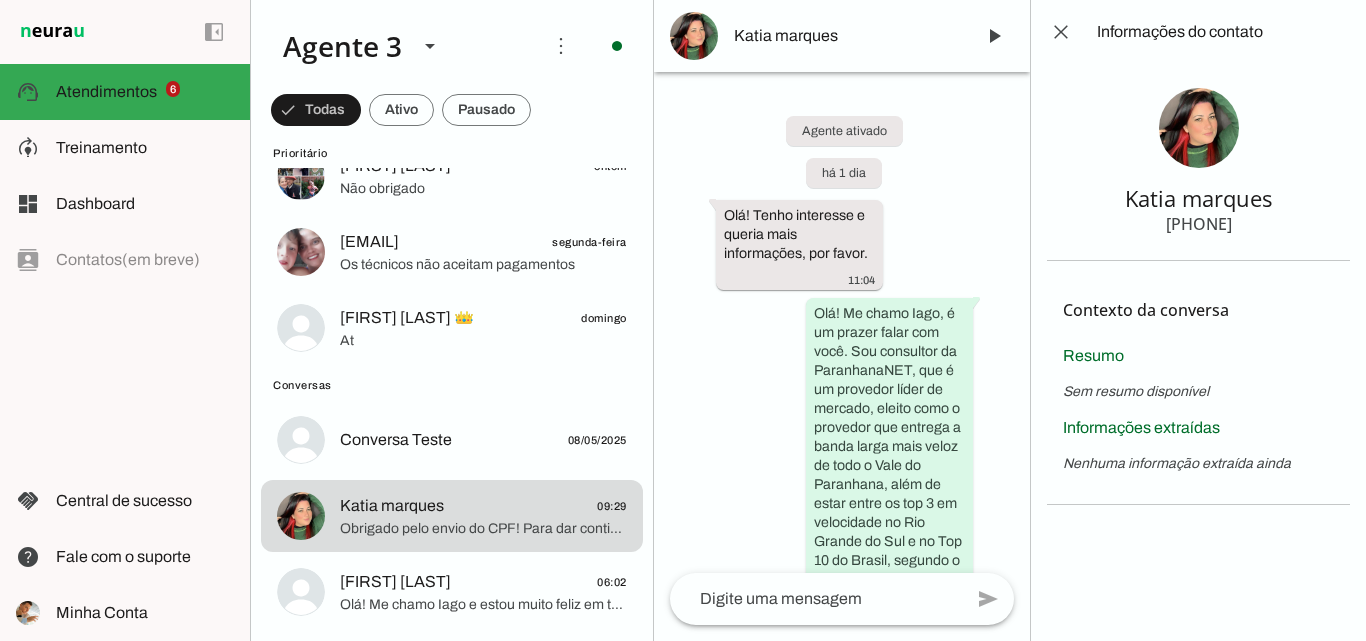 drag, startPoint x: 1173, startPoint y: 226, endPoint x: 1263, endPoint y: 224, distance: 90.02222 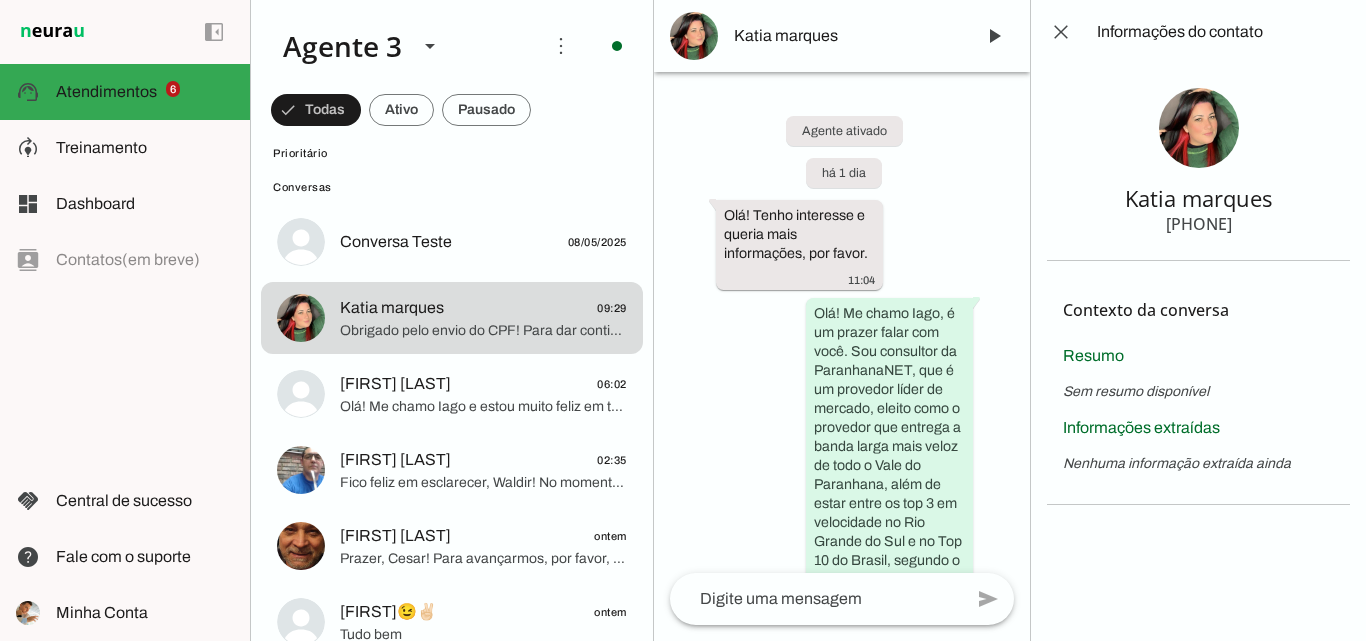scroll, scrollTop: 500, scrollLeft: 0, axis: vertical 